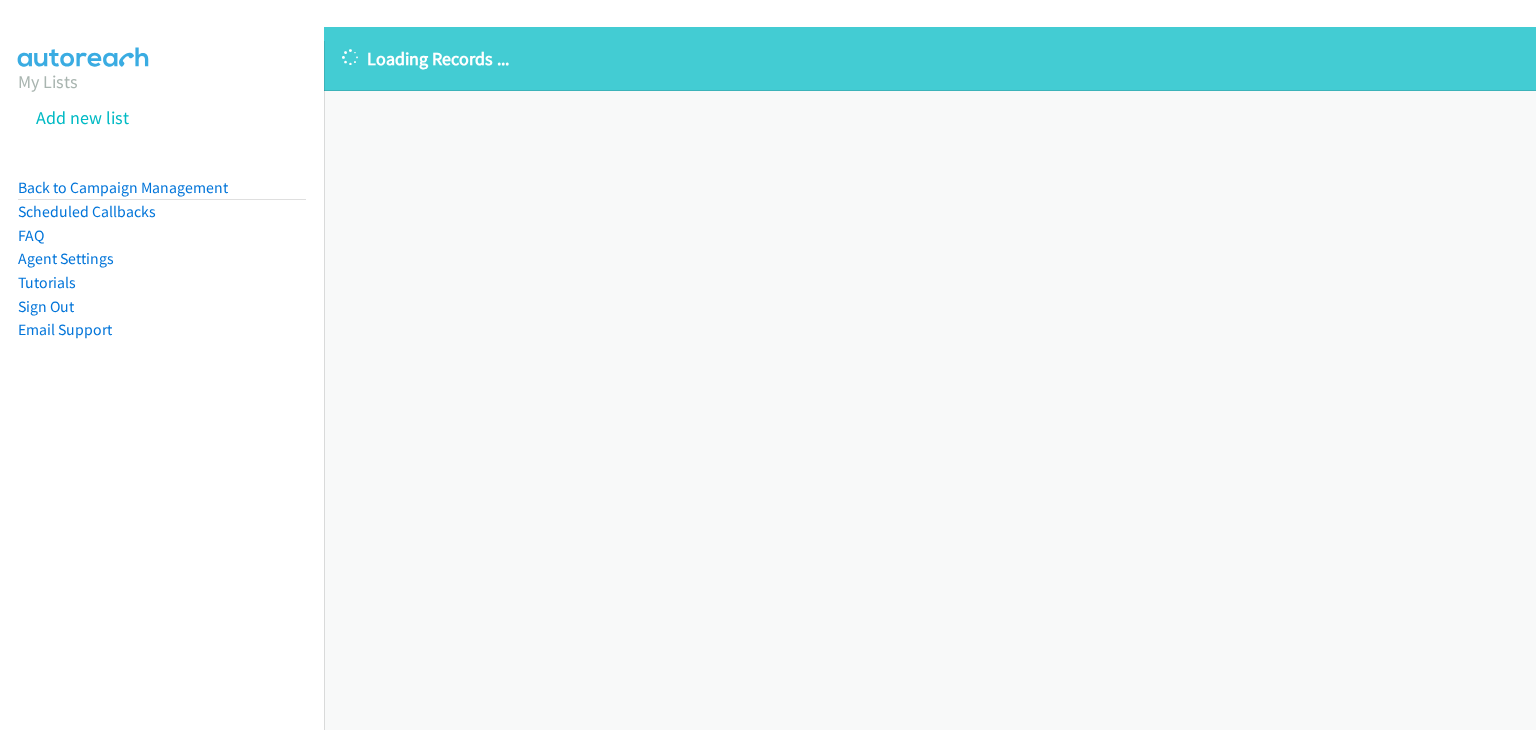 scroll, scrollTop: 0, scrollLeft: 0, axis: both 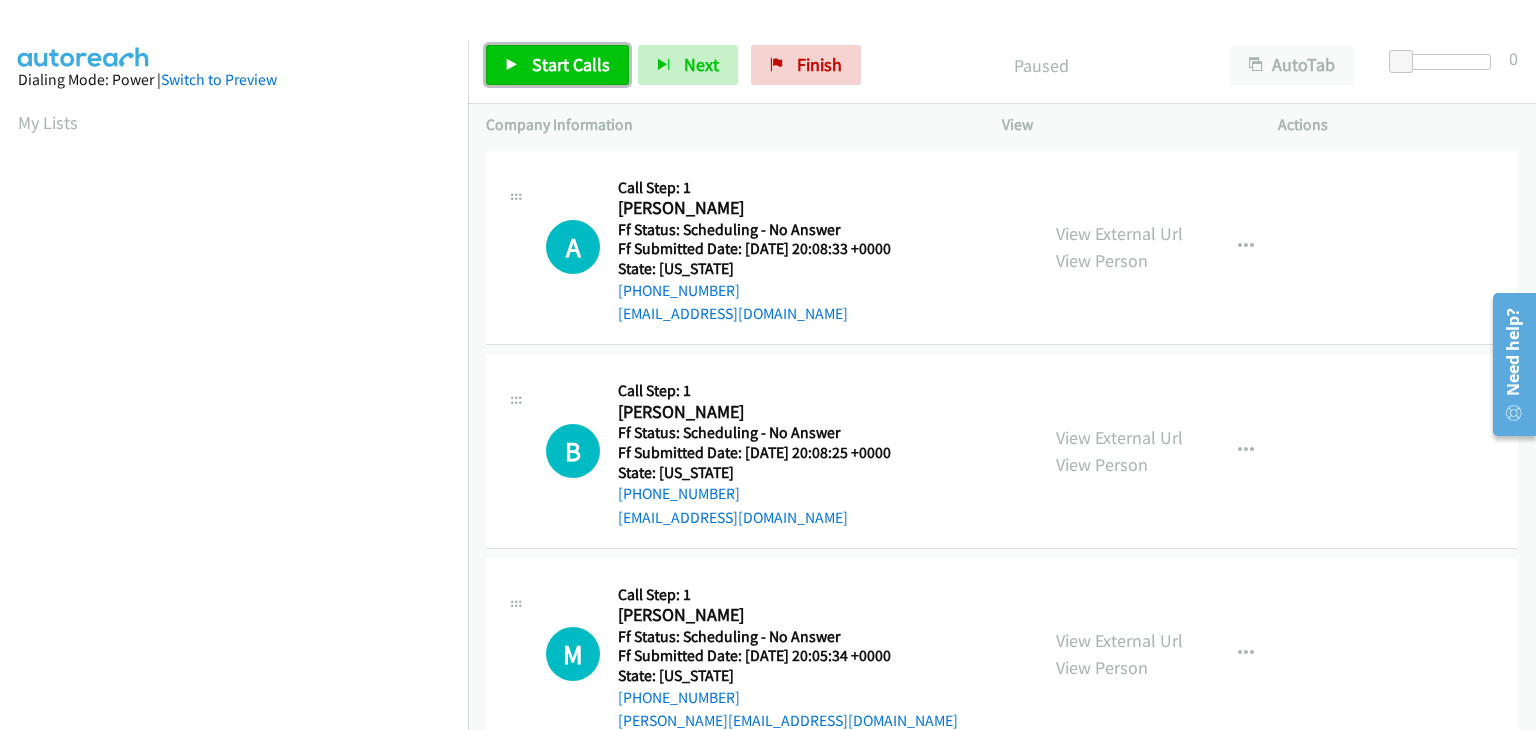 click on "Start Calls" at bounding box center [571, 64] 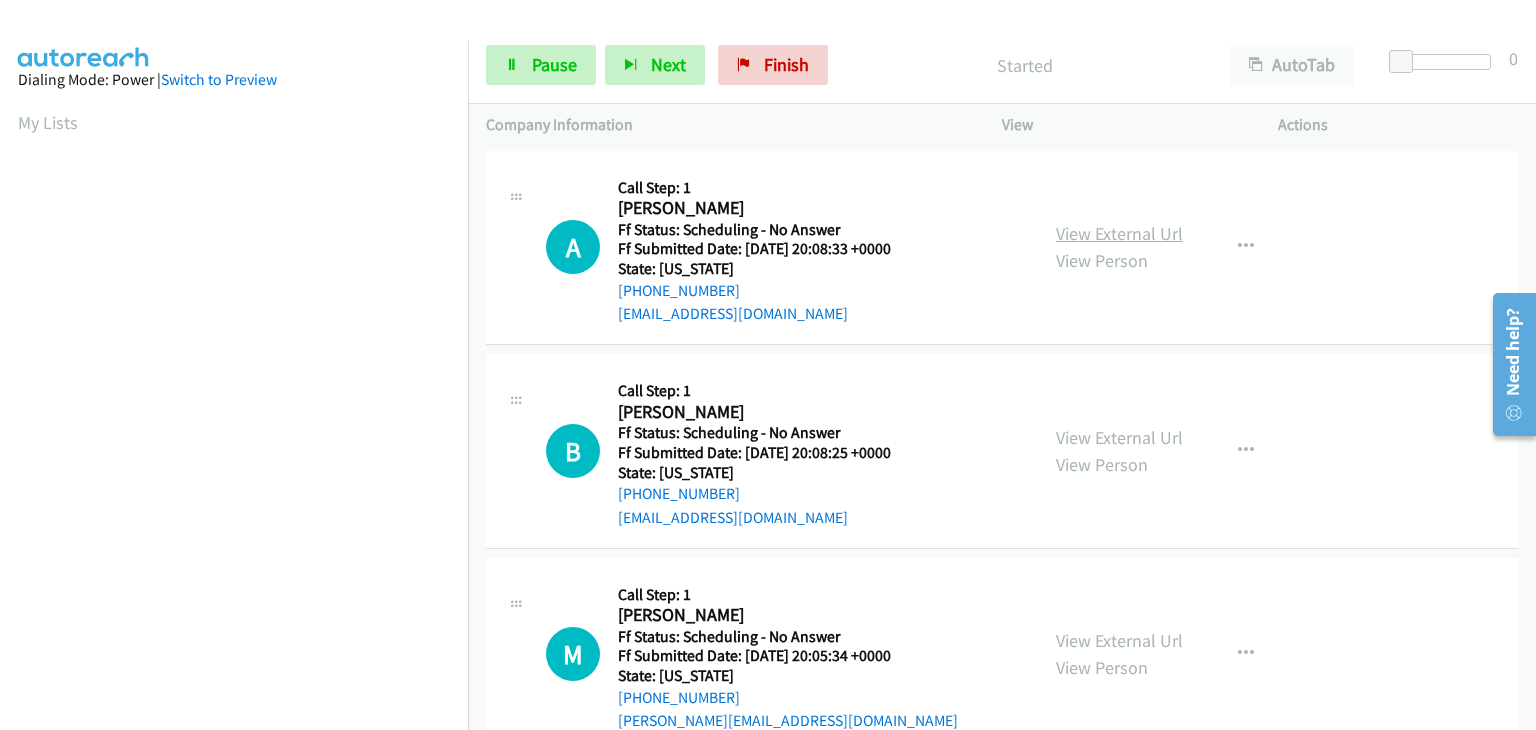 click on "View External Url" at bounding box center (1119, 233) 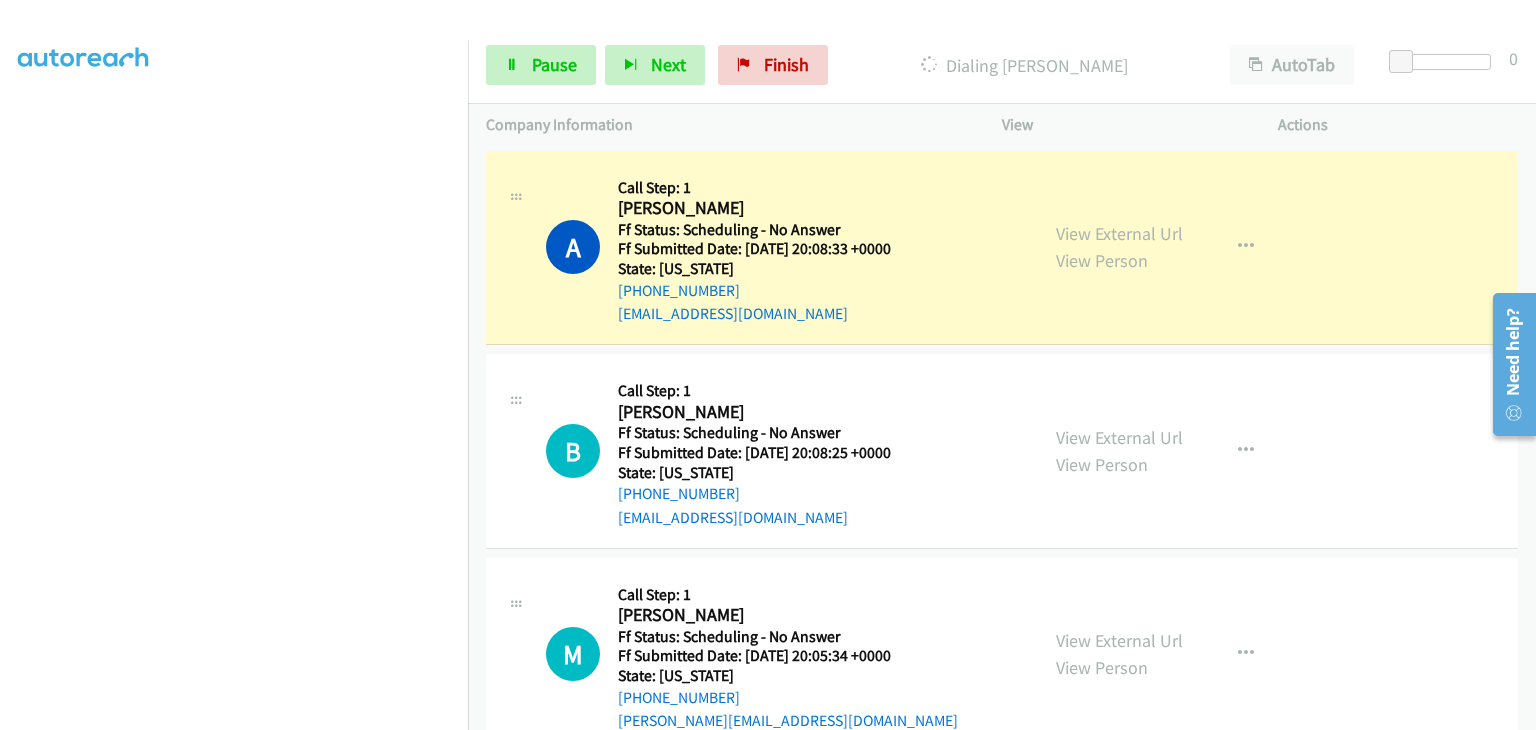 scroll, scrollTop: 392, scrollLeft: 0, axis: vertical 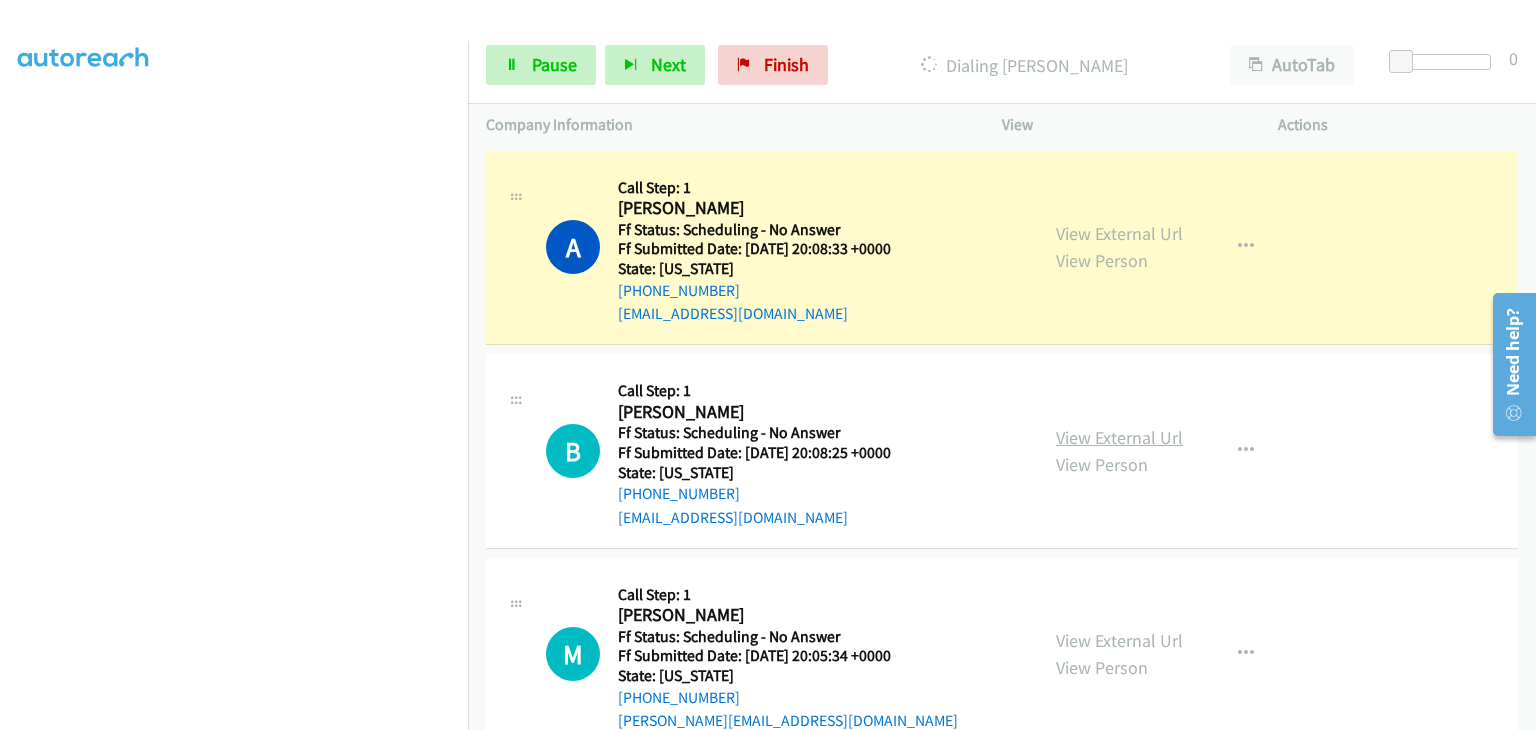 click on "View External Url" at bounding box center [1119, 437] 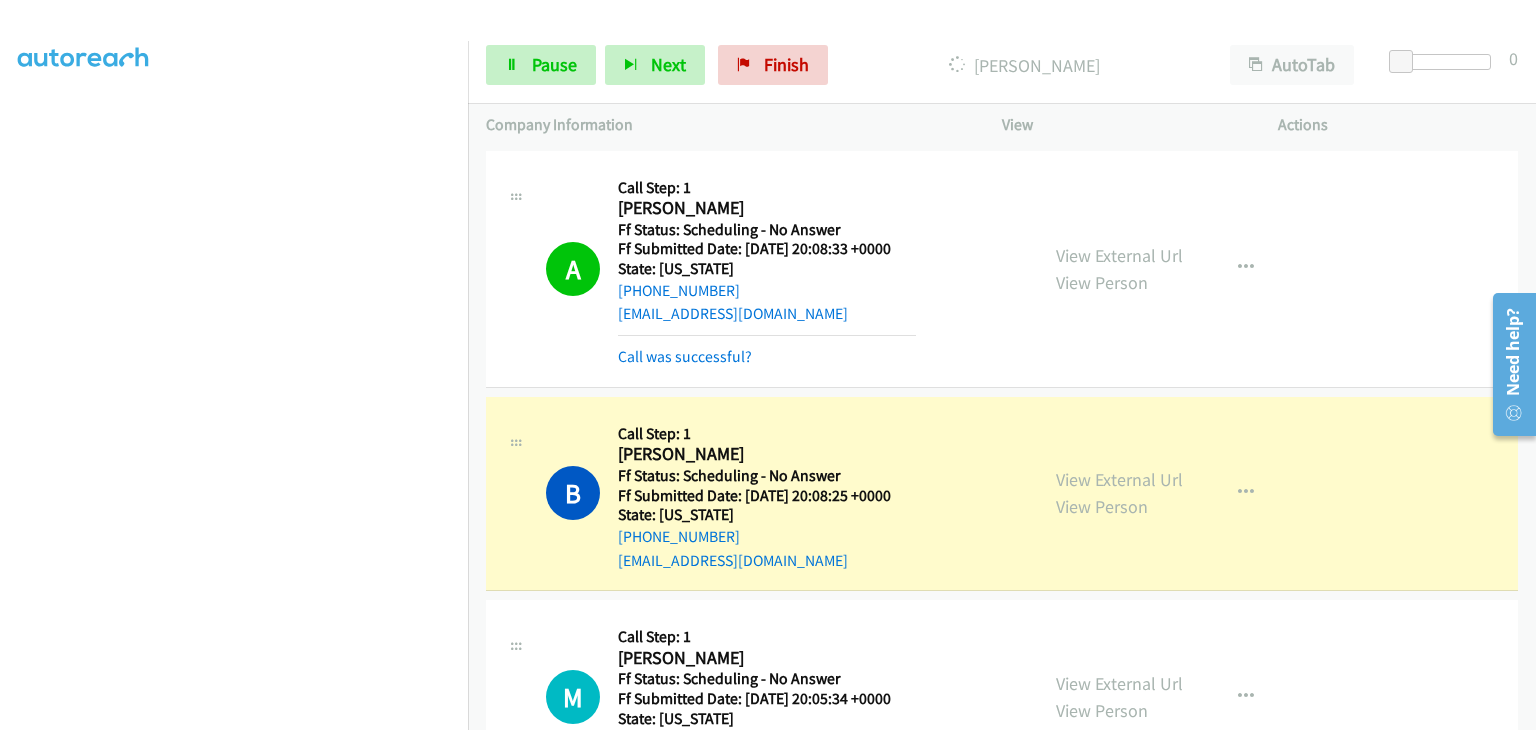 scroll, scrollTop: 392, scrollLeft: 0, axis: vertical 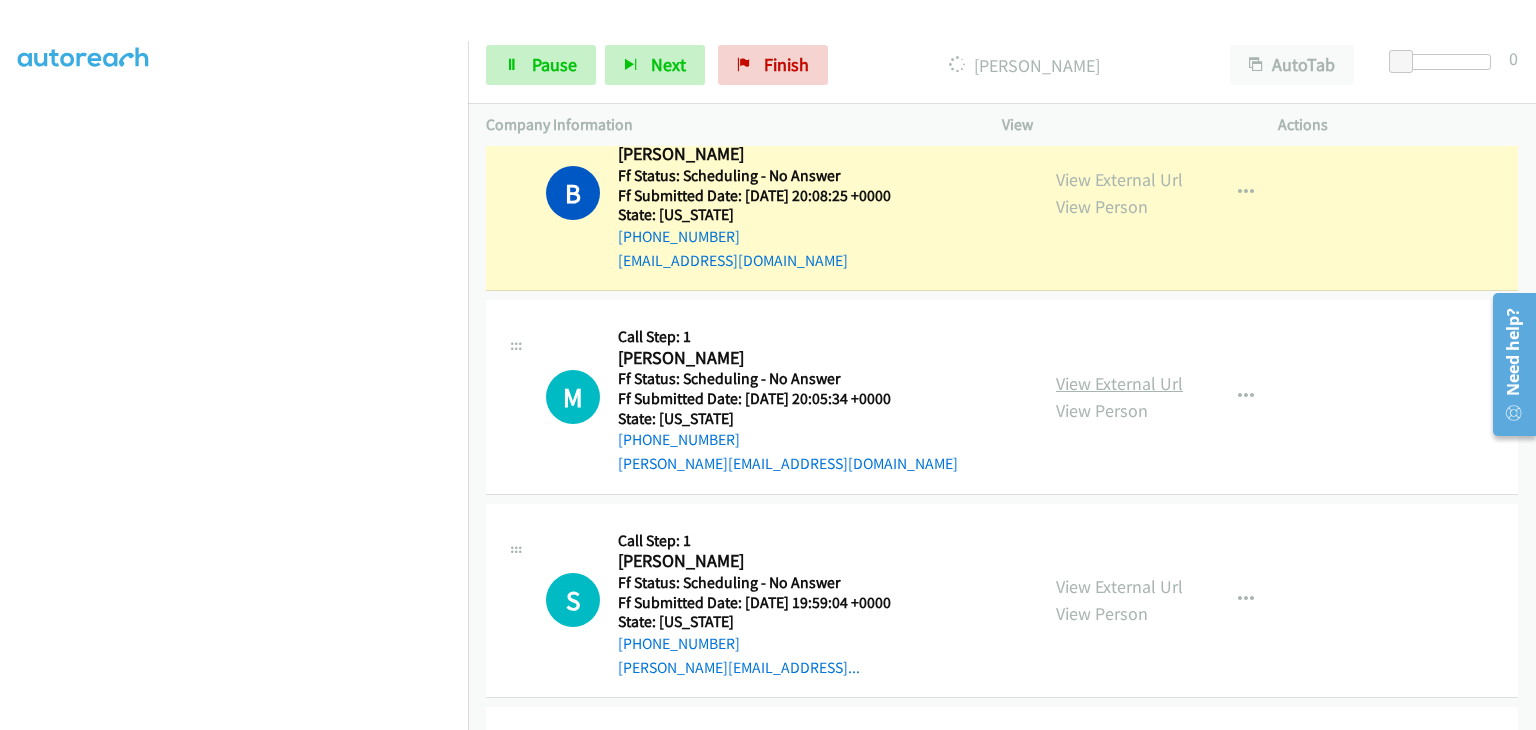 click on "View External Url" at bounding box center [1119, 383] 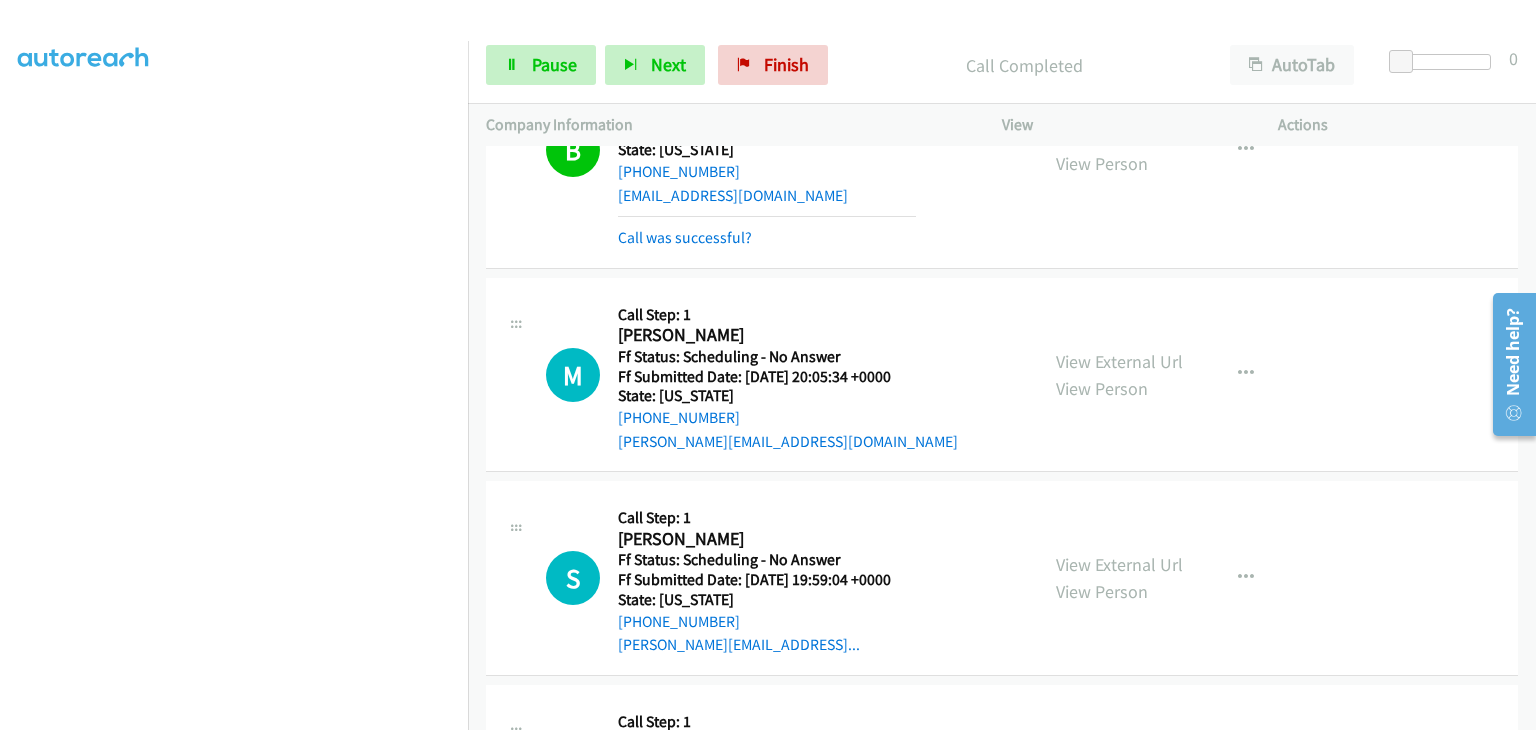 scroll, scrollTop: 400, scrollLeft: 0, axis: vertical 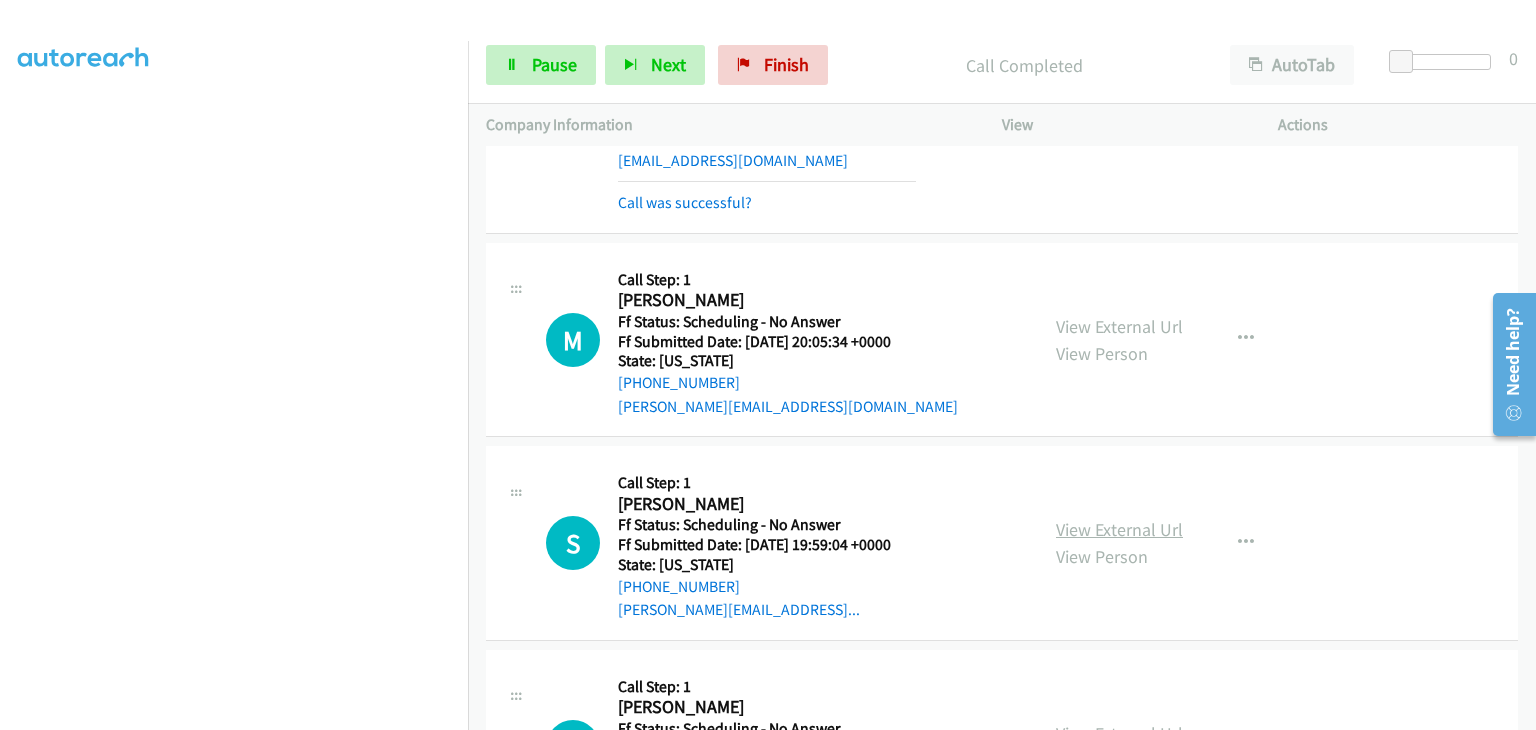 click on "View External Url" at bounding box center (1119, 529) 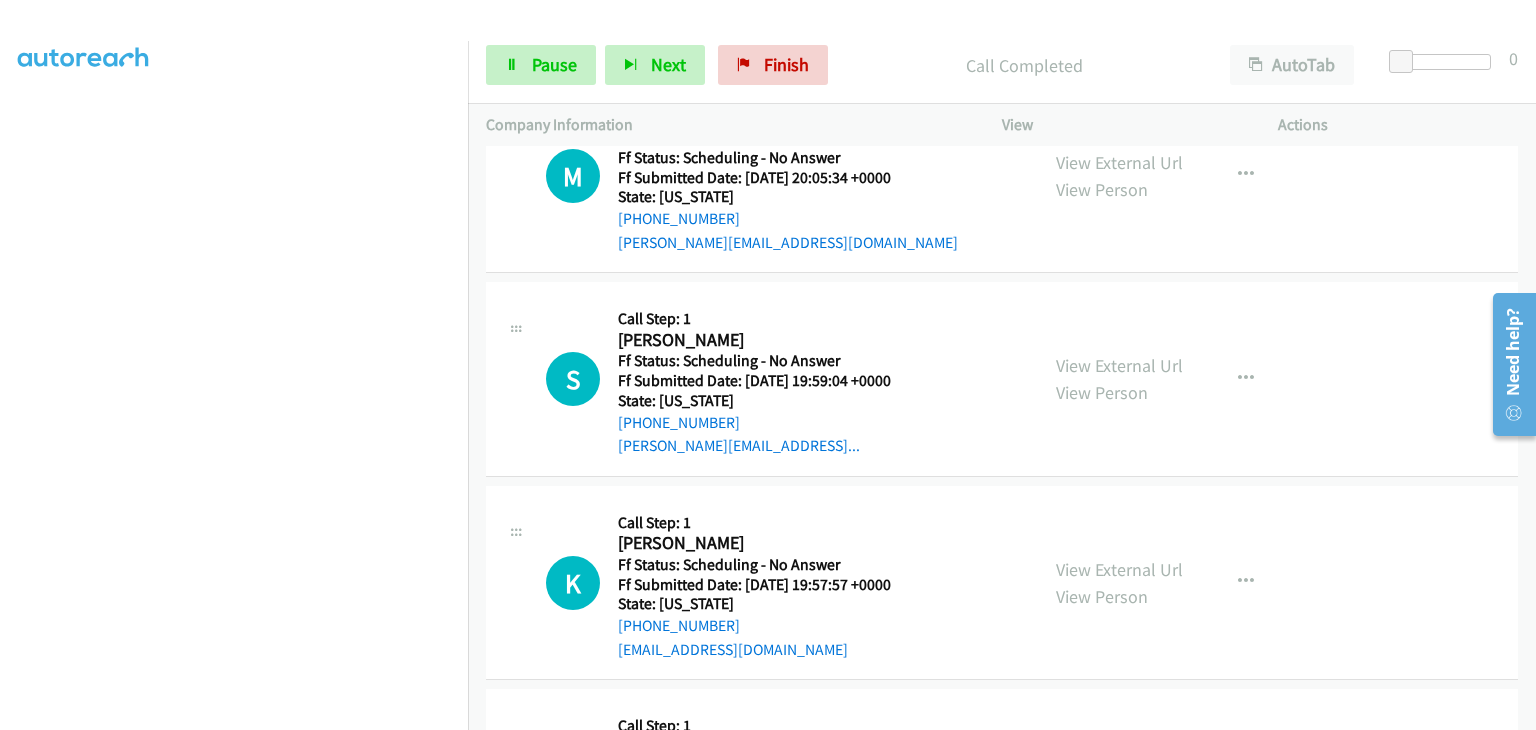 scroll, scrollTop: 600, scrollLeft: 0, axis: vertical 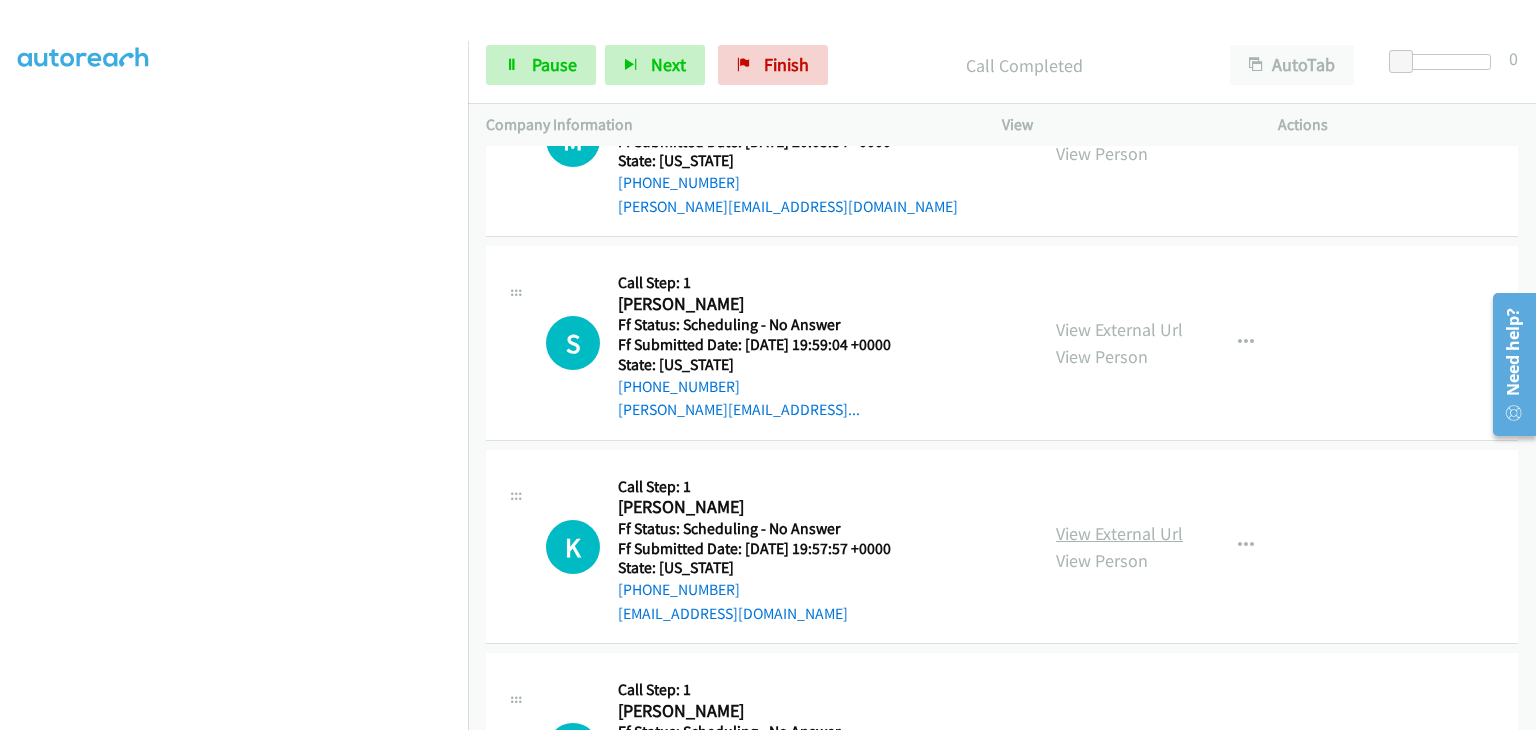click on "View External Url" at bounding box center [1119, 533] 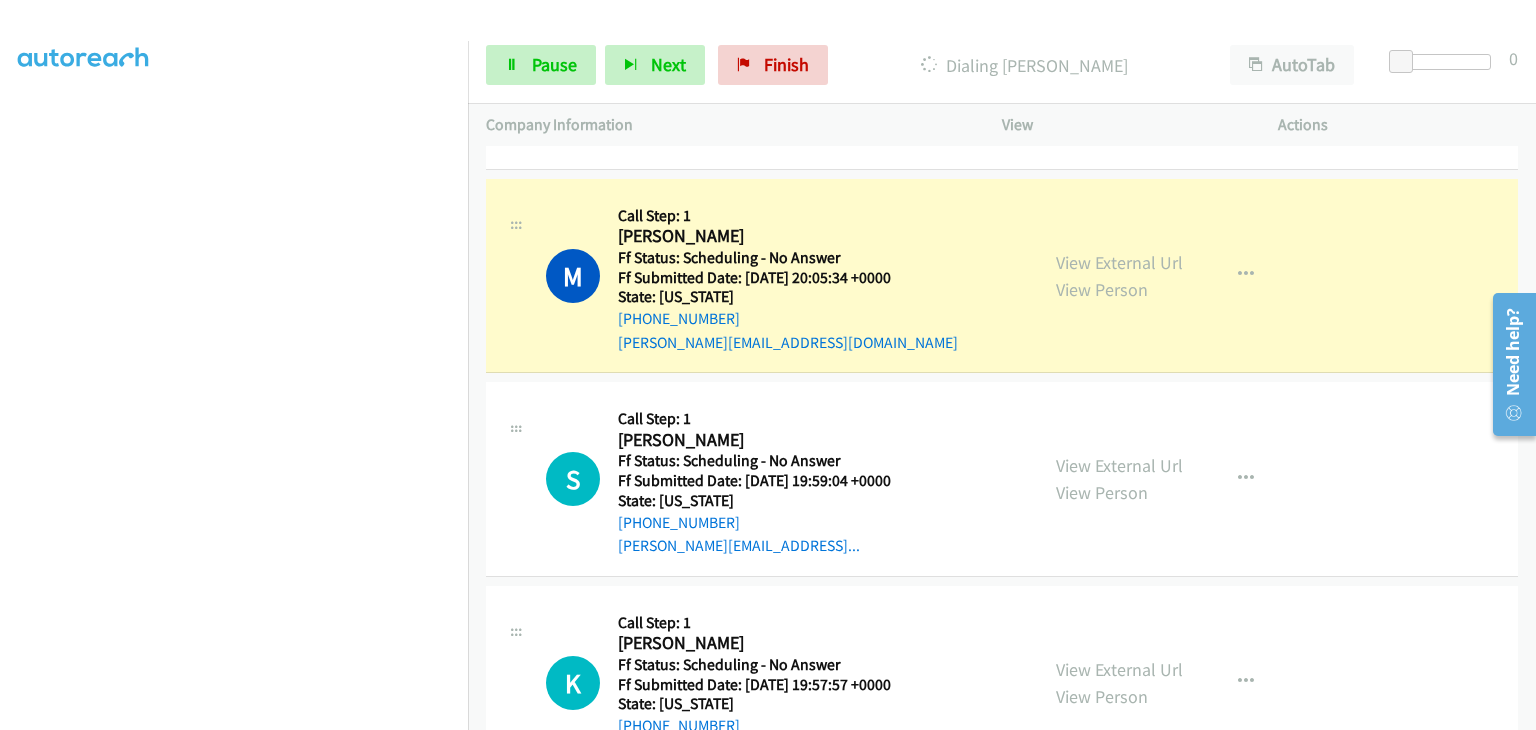 scroll, scrollTop: 500, scrollLeft: 0, axis: vertical 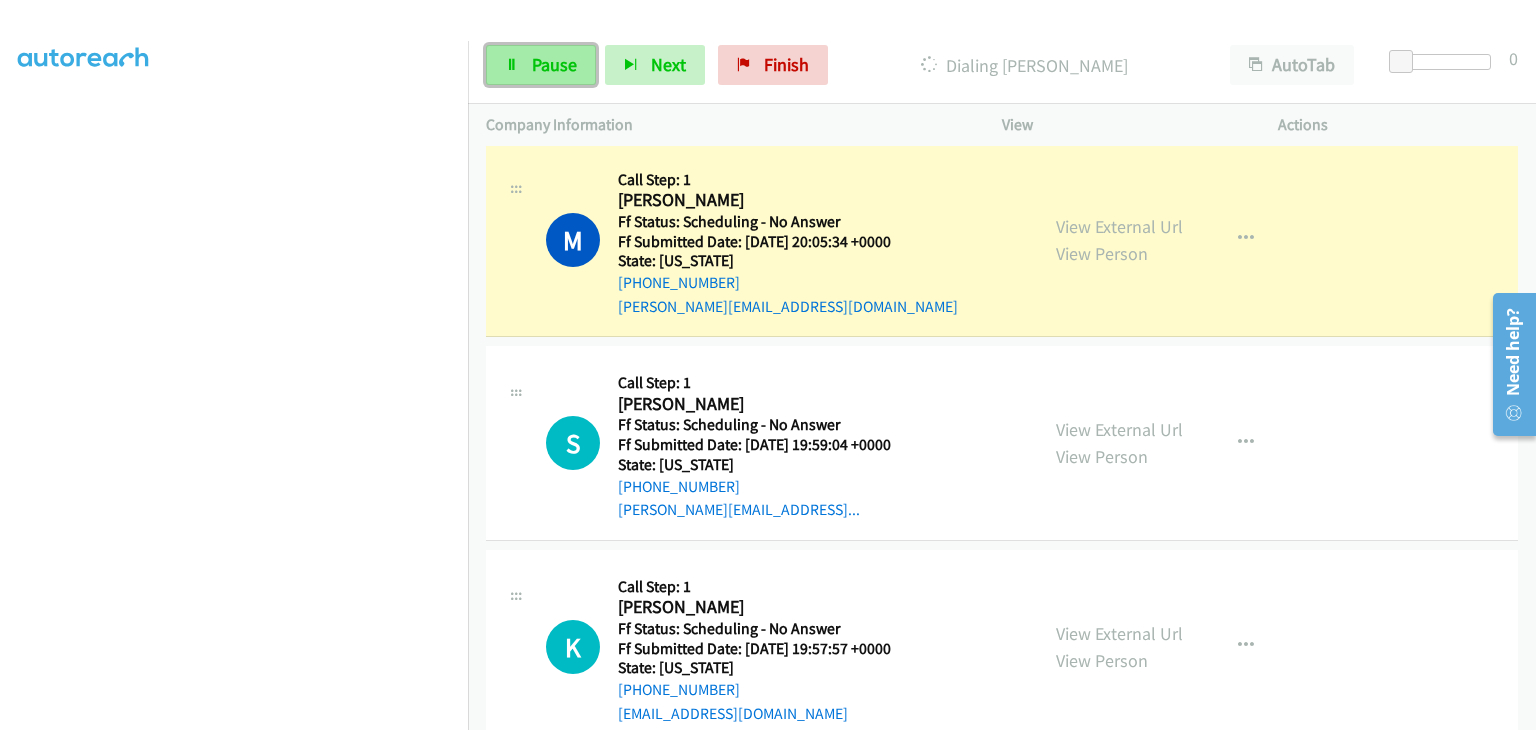click on "Pause" at bounding box center (554, 64) 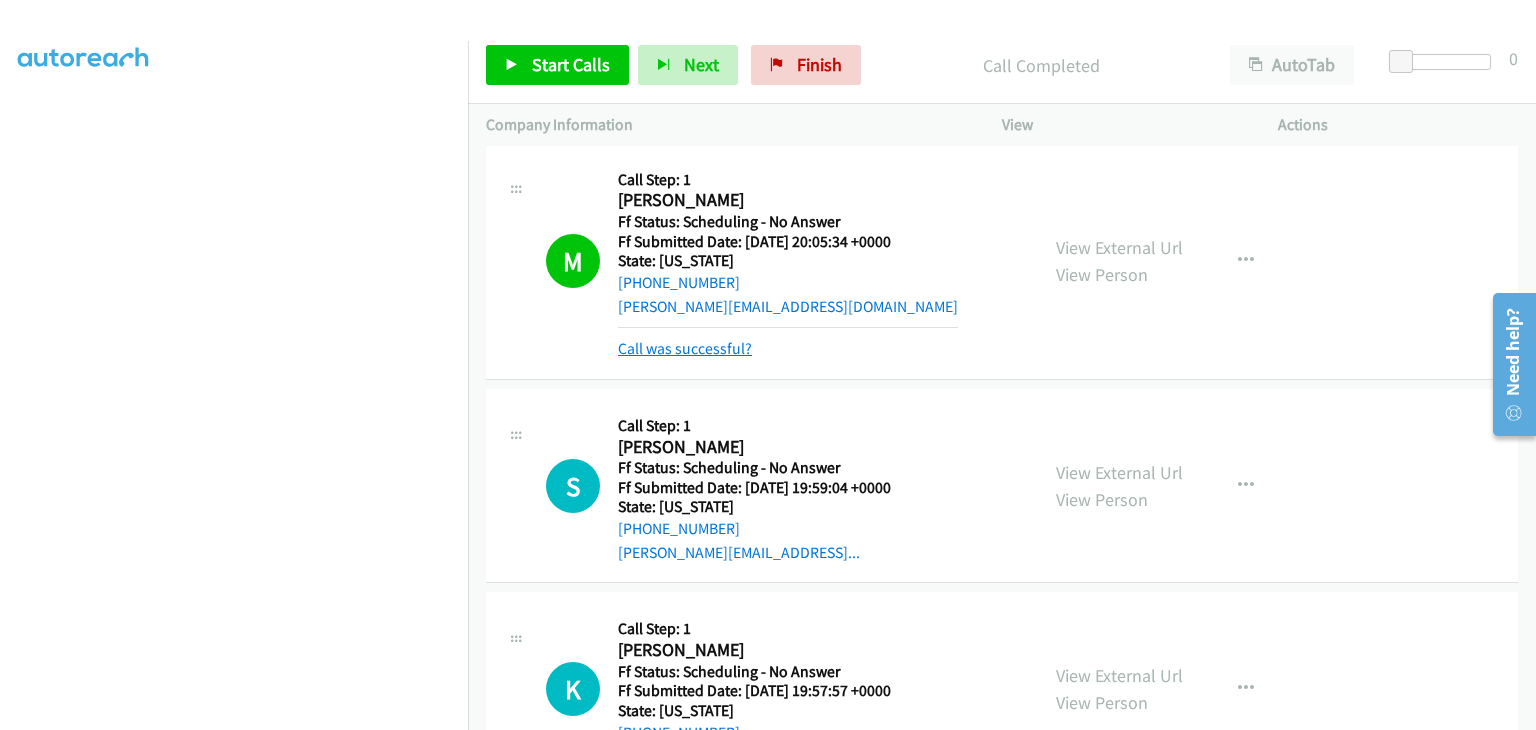click on "Call was successful?" at bounding box center [685, 348] 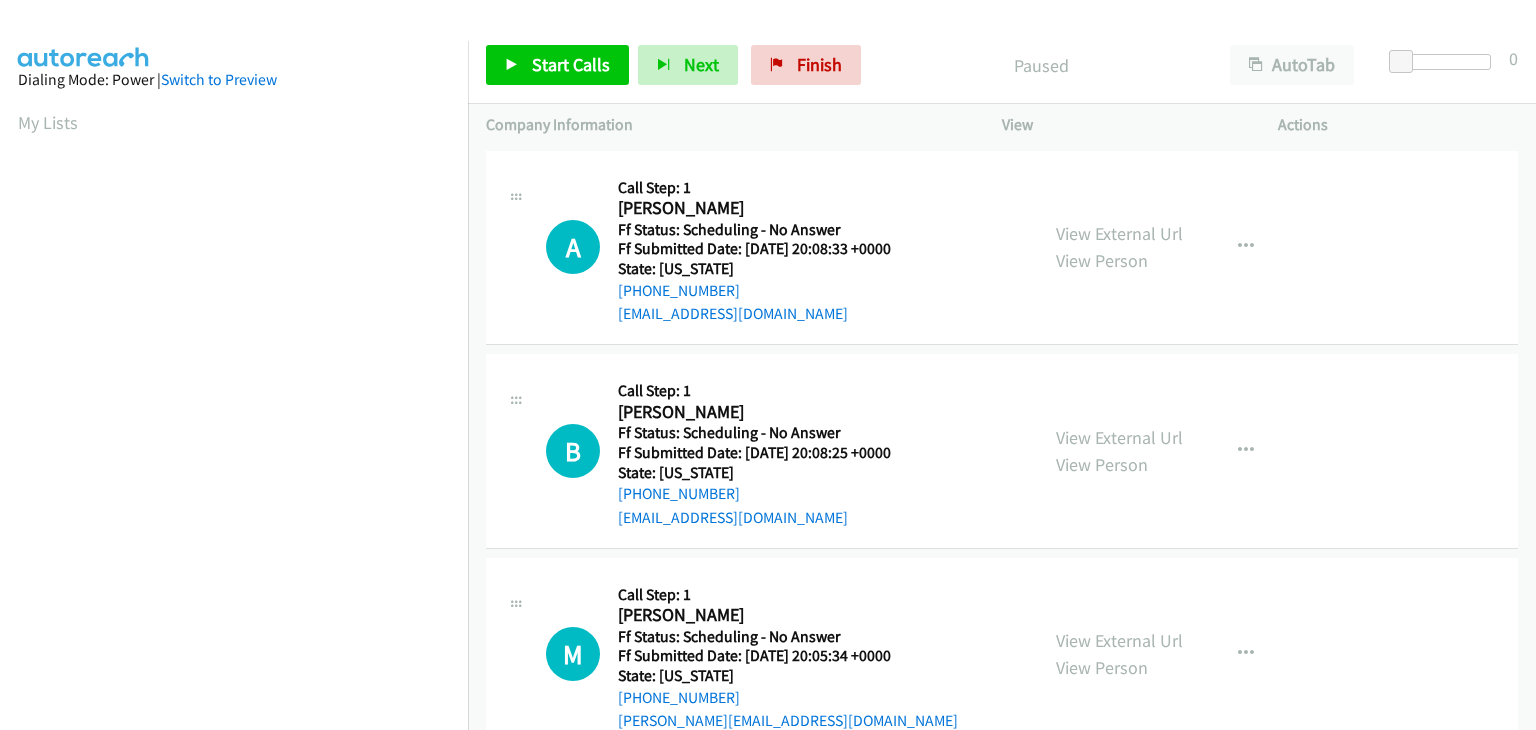 scroll, scrollTop: 0, scrollLeft: 0, axis: both 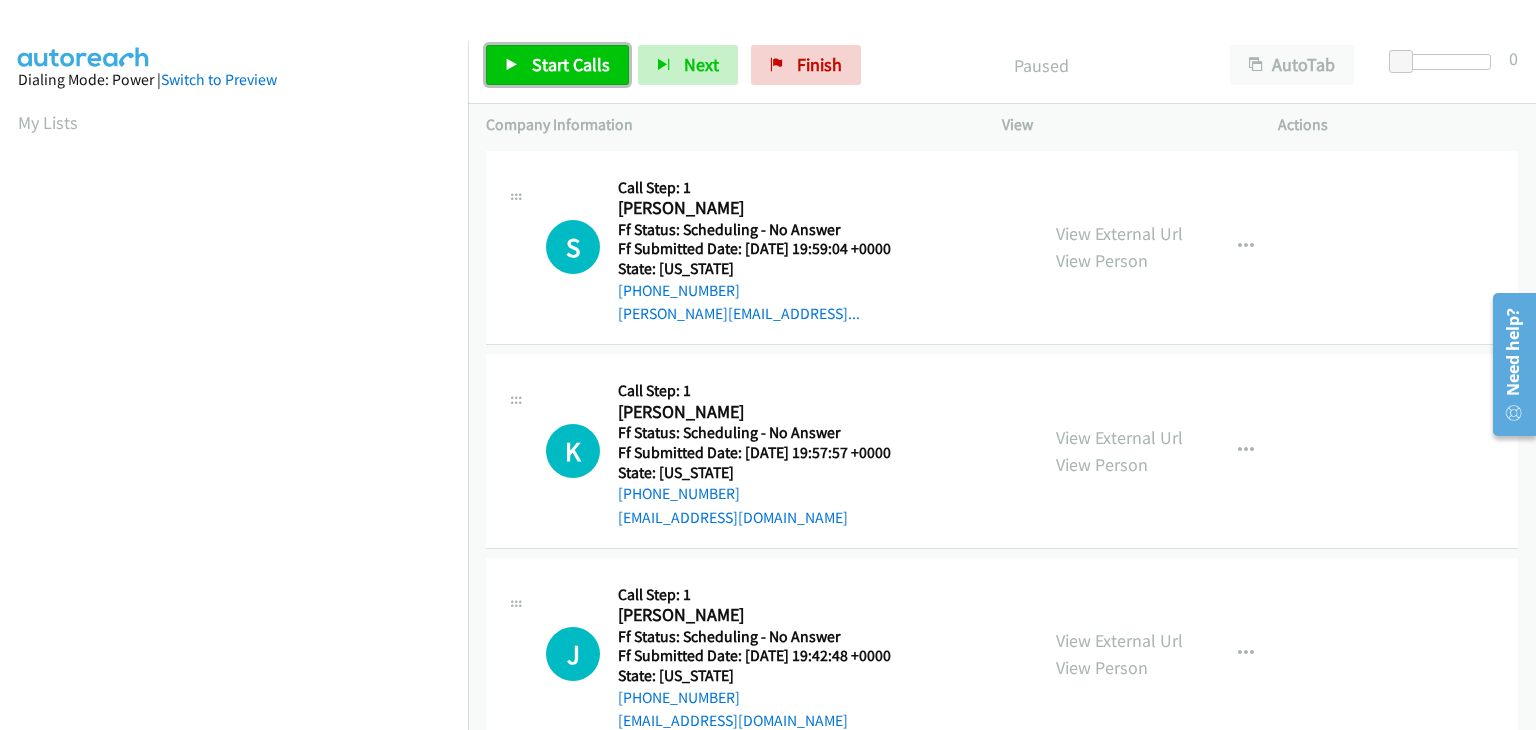 click on "Start Calls" at bounding box center [571, 64] 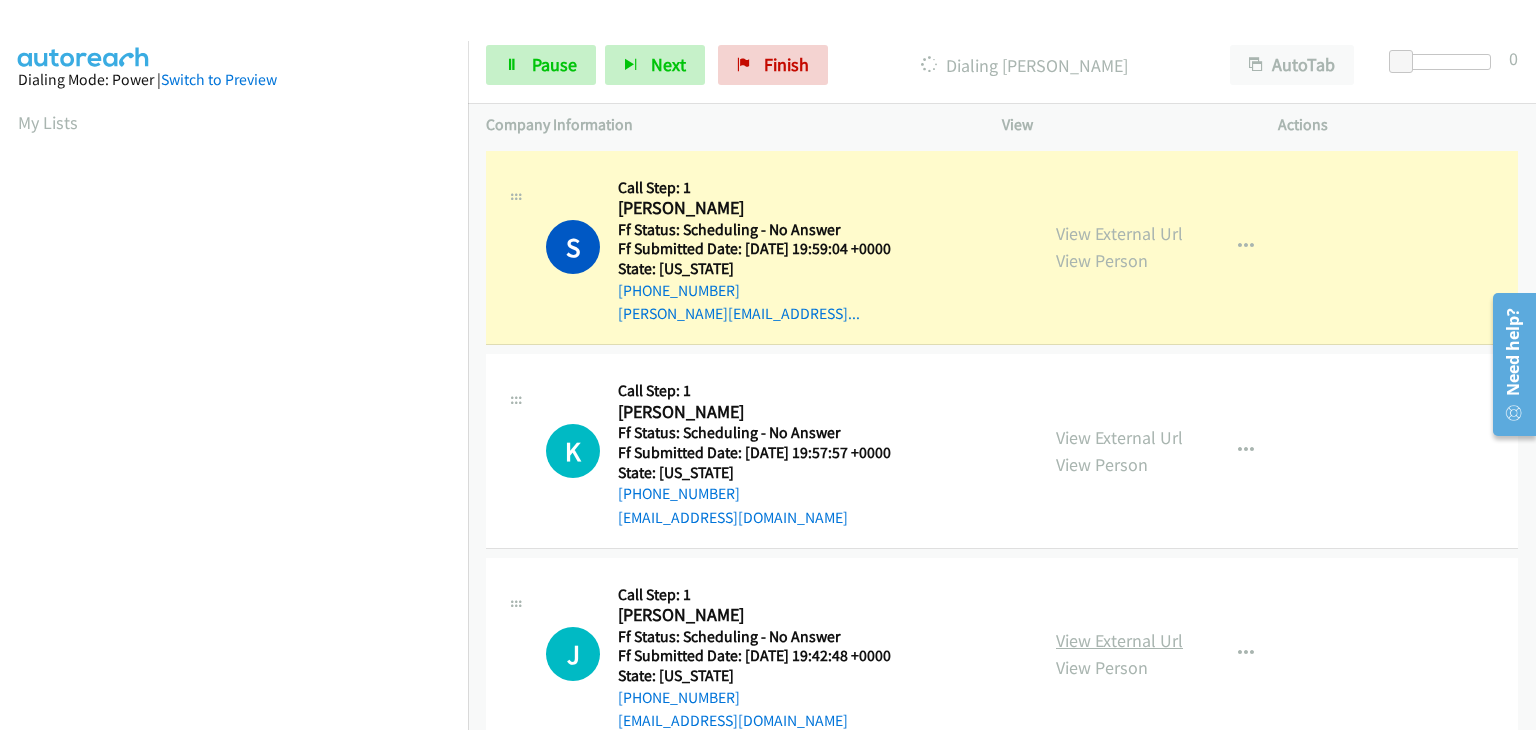 click on "View External Url" at bounding box center [1119, 640] 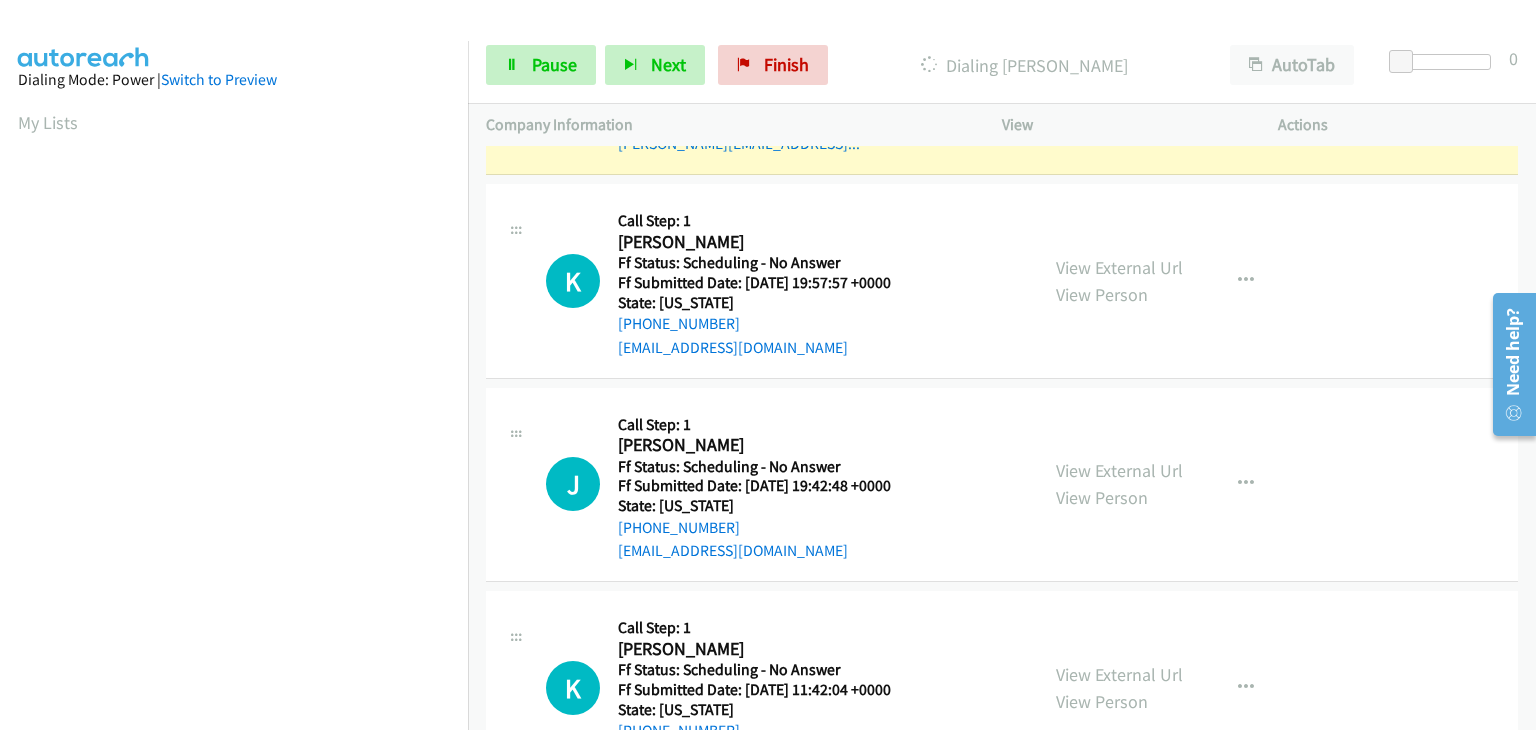 scroll, scrollTop: 200, scrollLeft: 0, axis: vertical 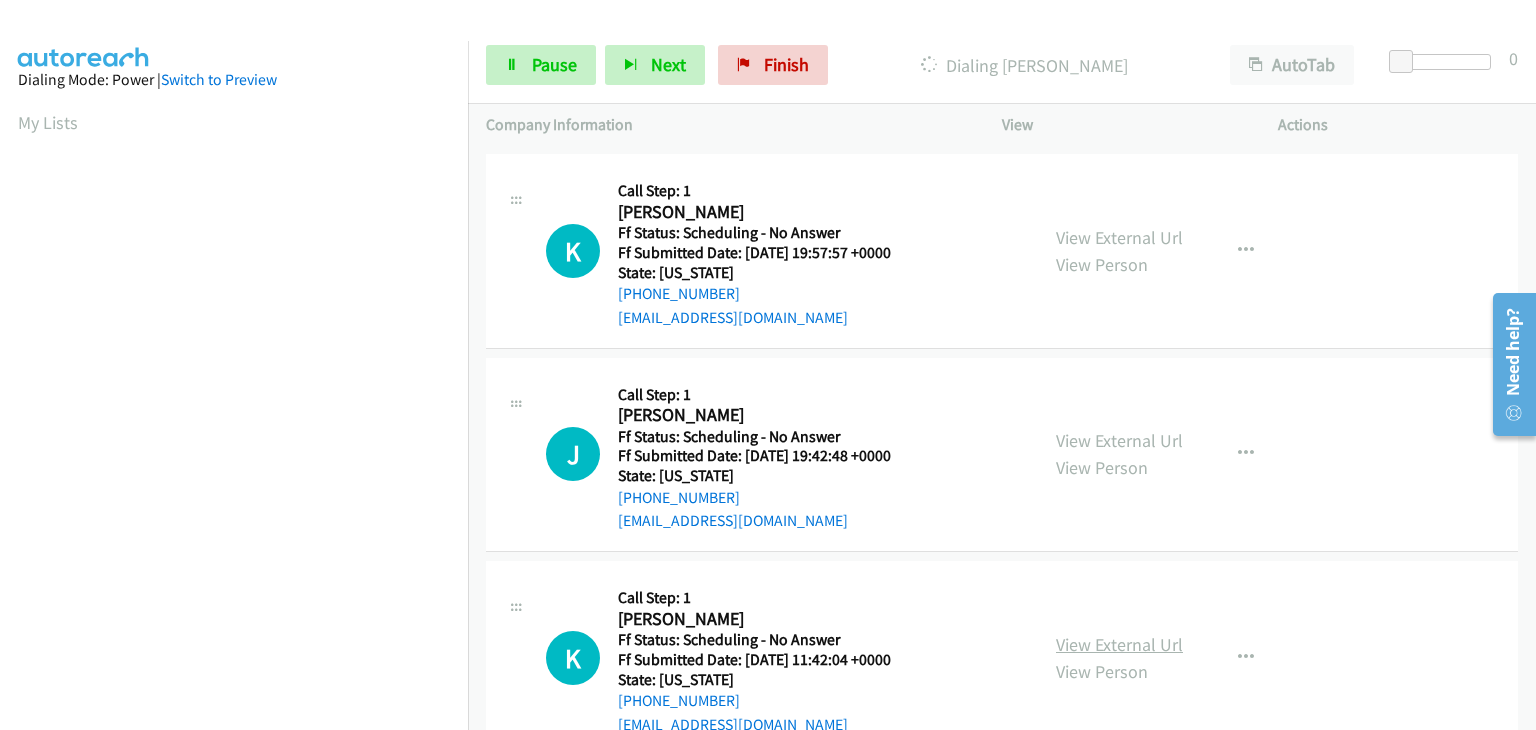 click on "View External Url" at bounding box center [1119, 644] 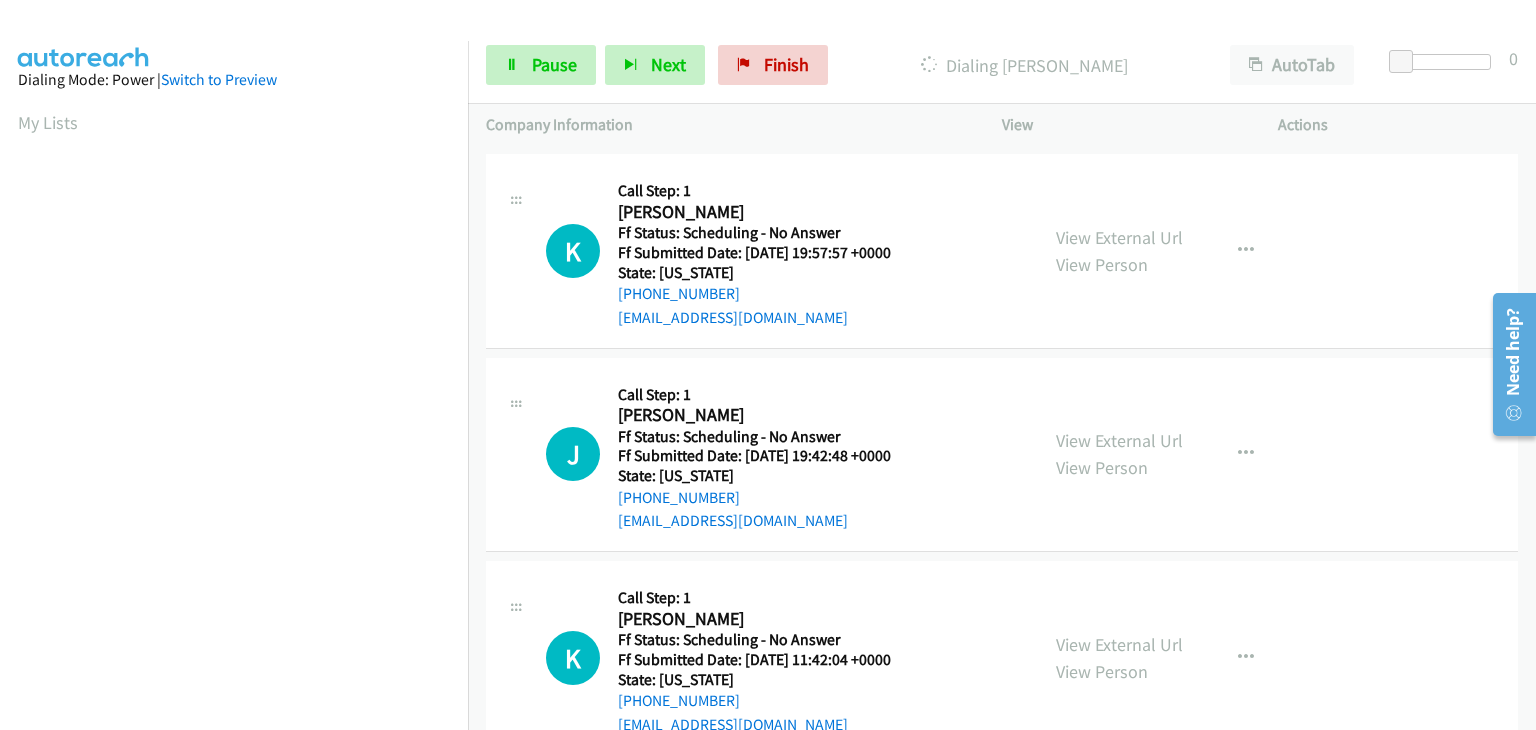 scroll, scrollTop: 392, scrollLeft: 0, axis: vertical 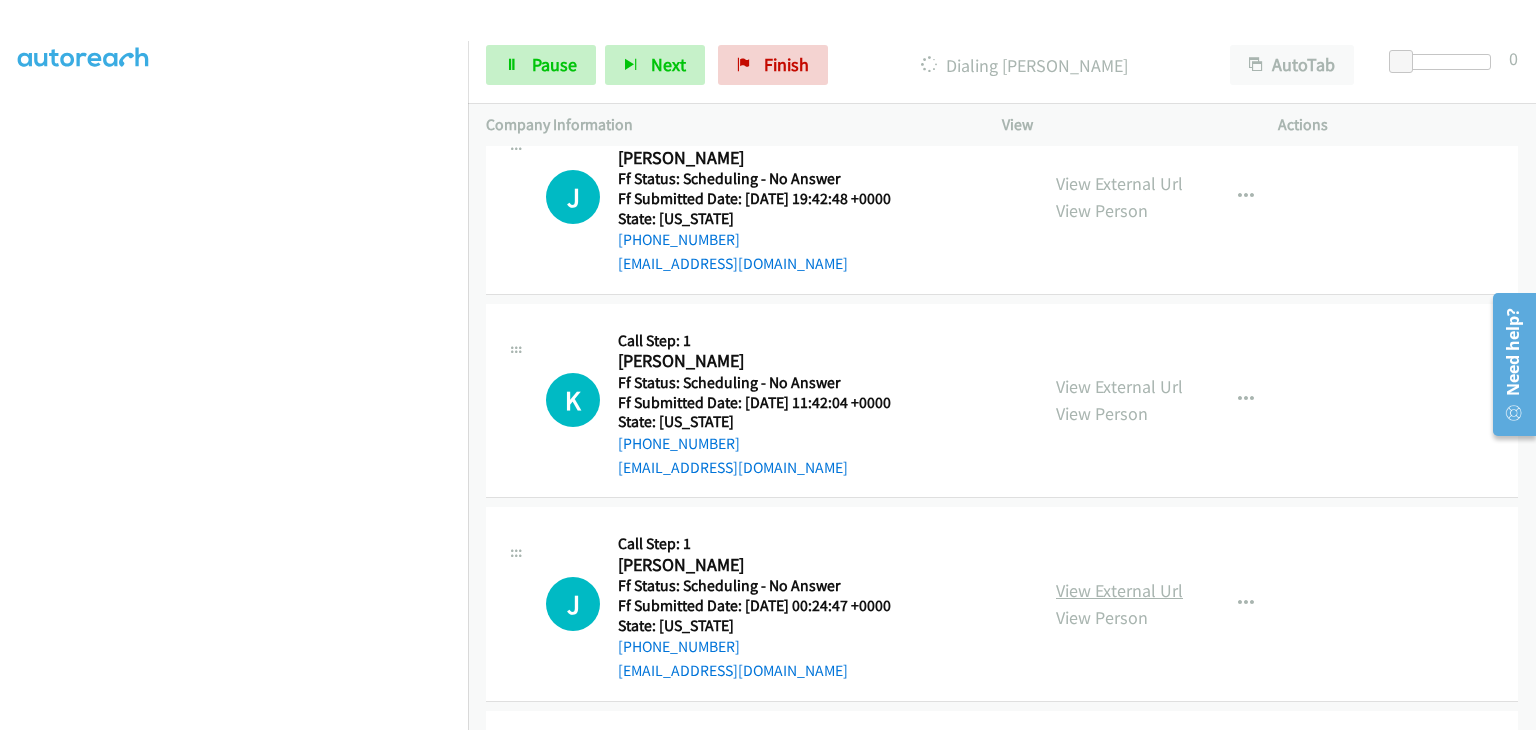 click on "View External Url" at bounding box center (1119, 590) 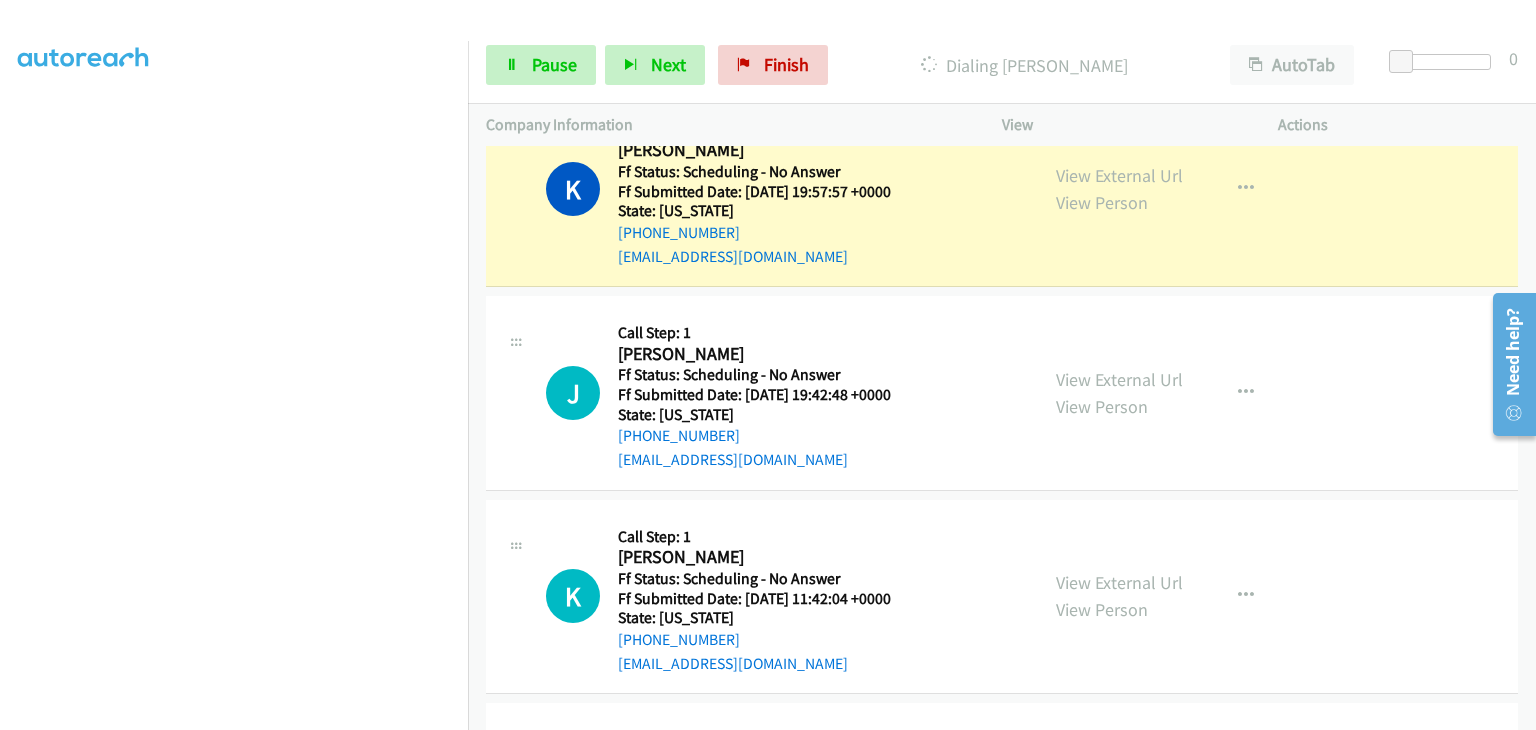 scroll, scrollTop: 300, scrollLeft: 0, axis: vertical 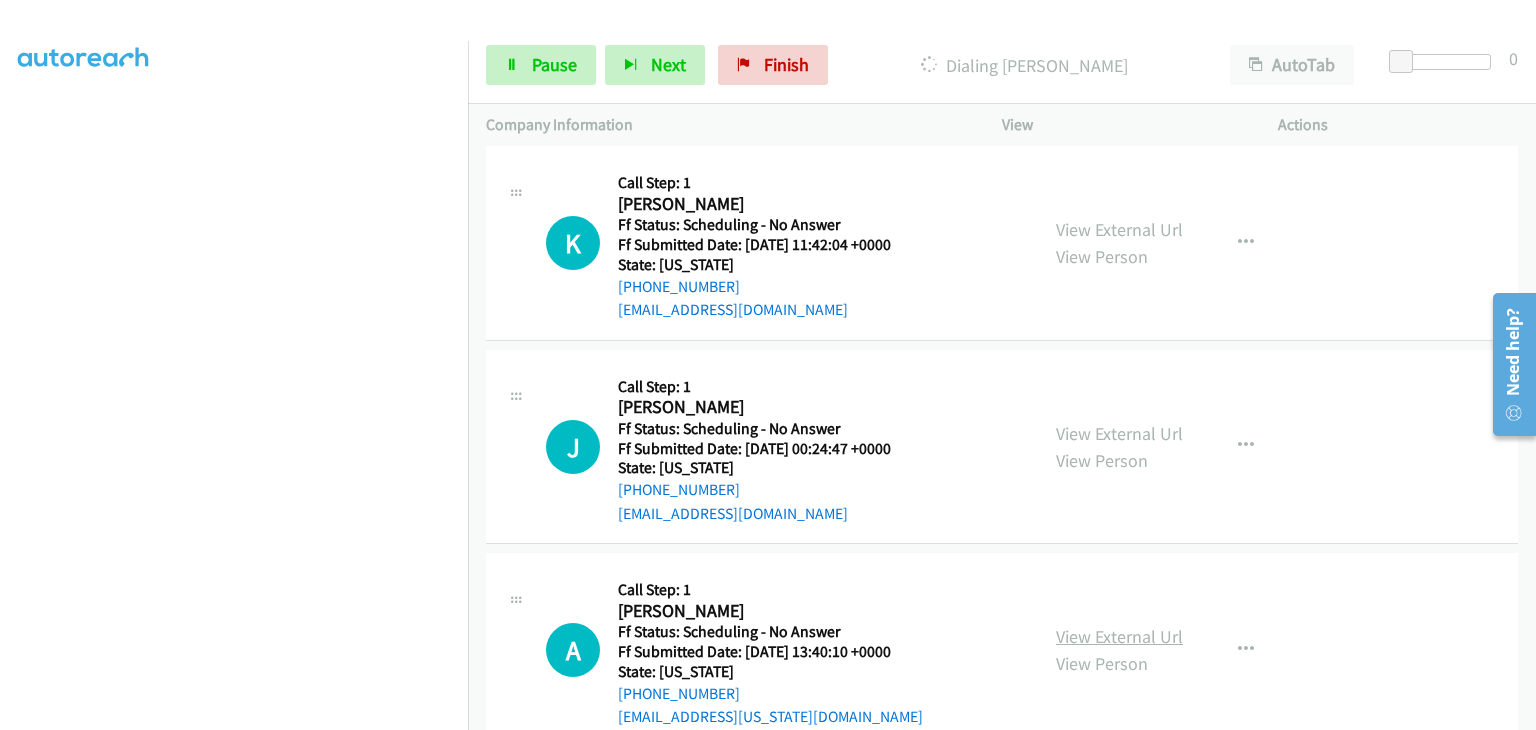 click on "View External Url" at bounding box center [1119, 636] 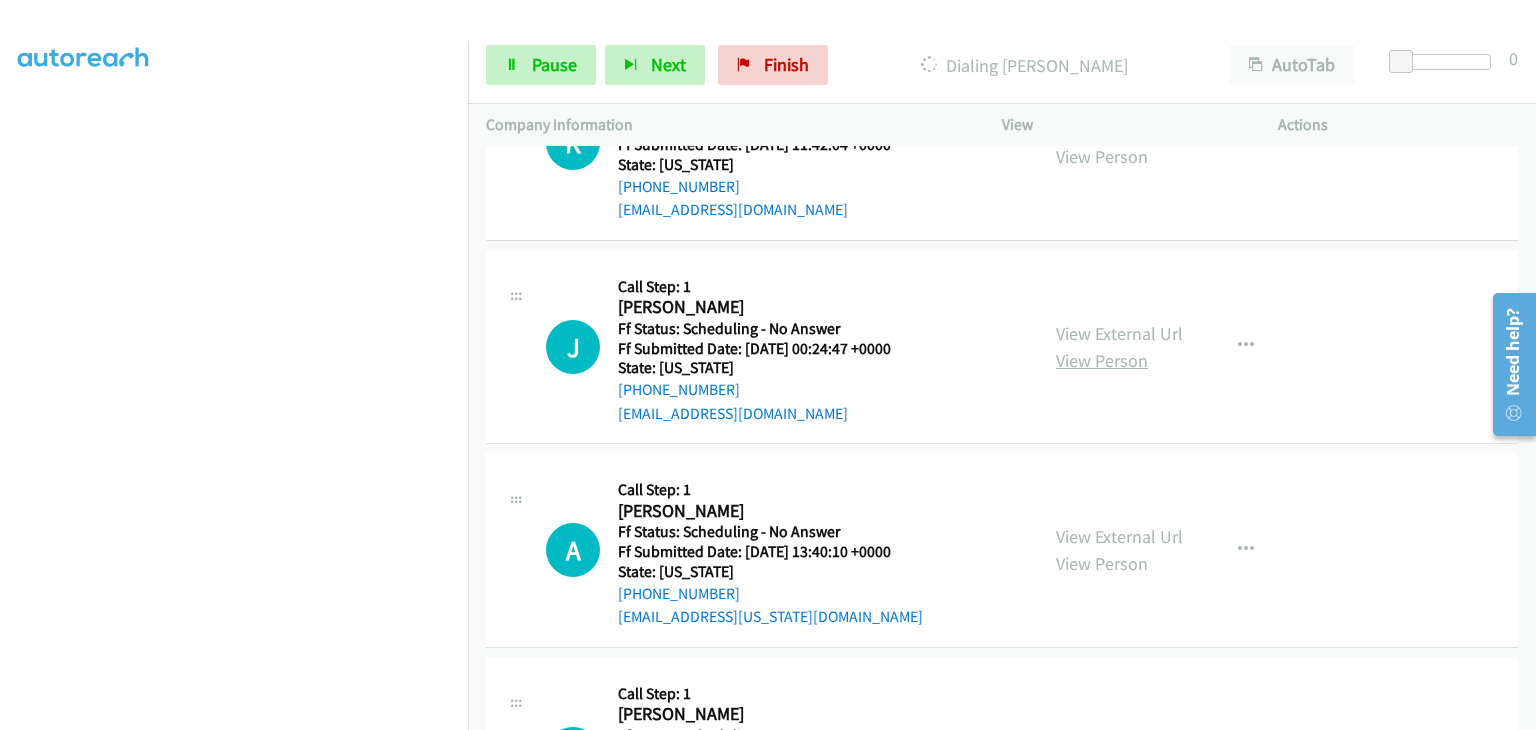 scroll, scrollTop: 900, scrollLeft: 0, axis: vertical 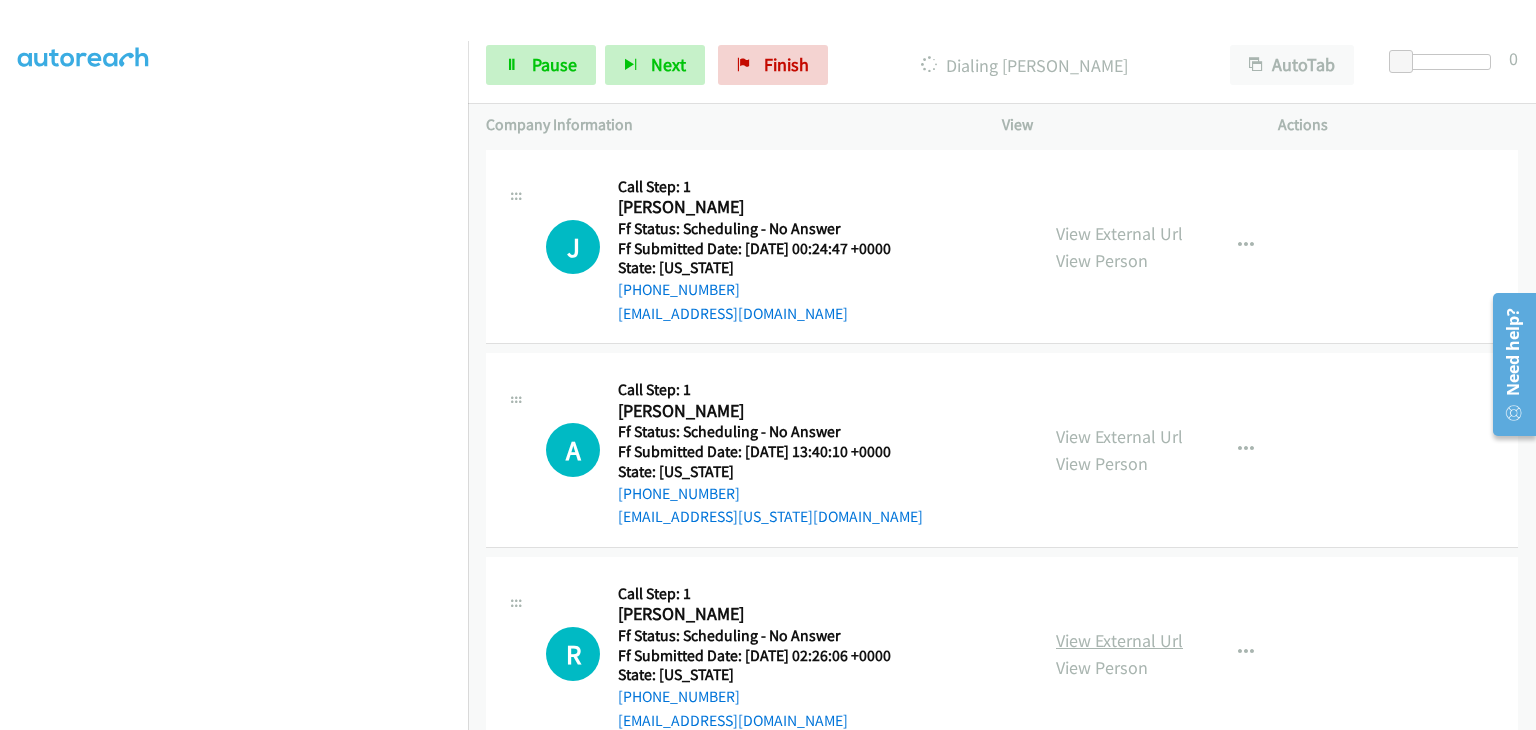 click on "View External Url" at bounding box center (1119, 640) 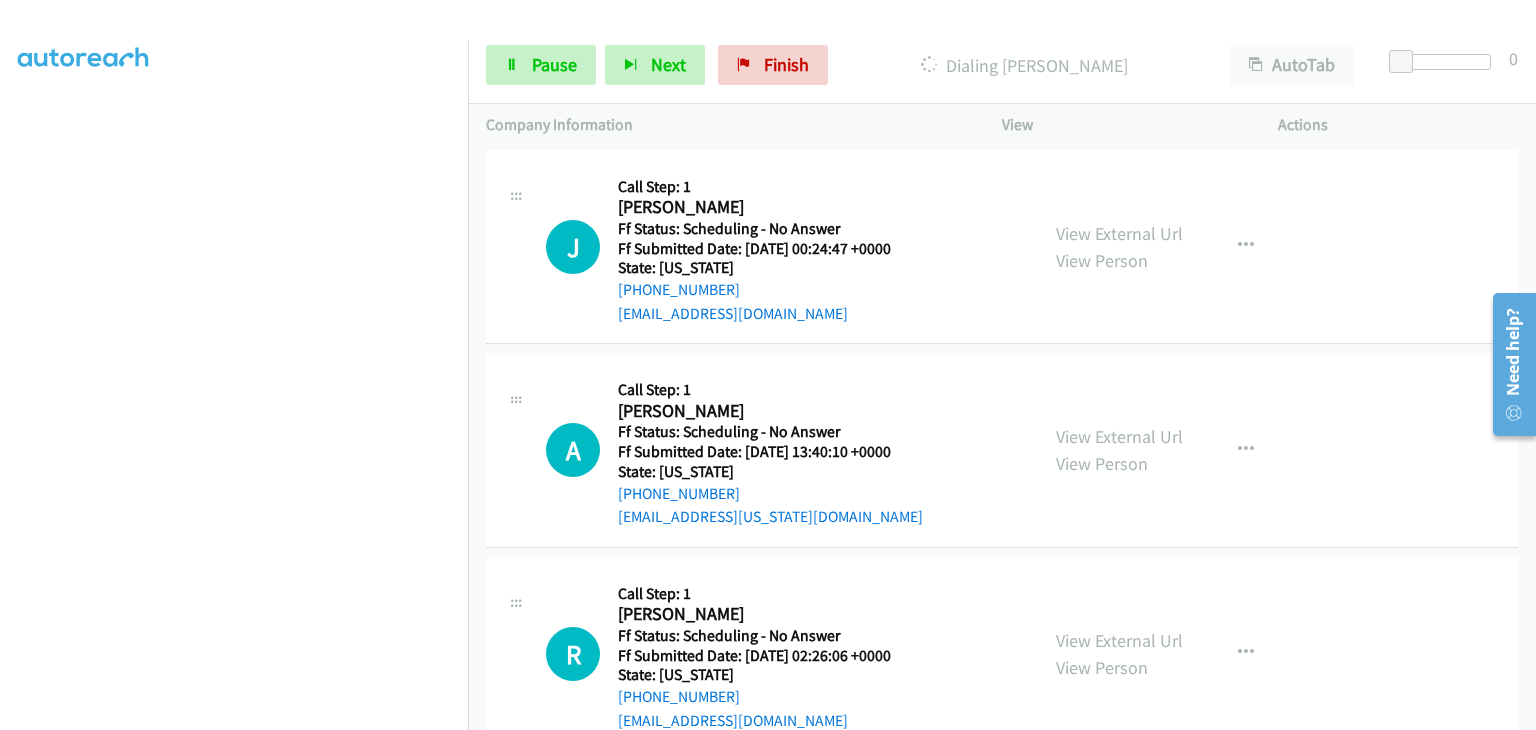 scroll, scrollTop: 392, scrollLeft: 0, axis: vertical 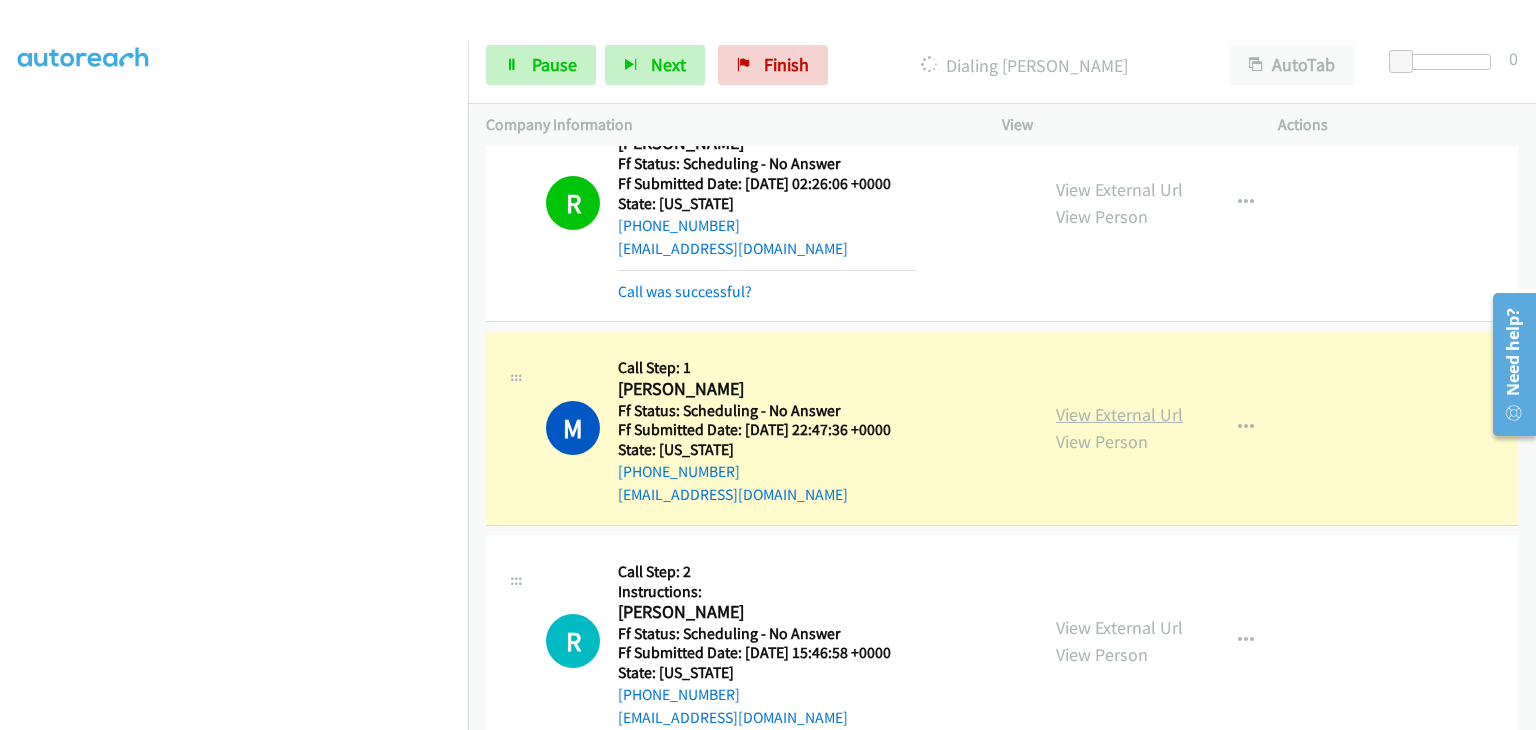 click on "View External Url" at bounding box center (1119, 414) 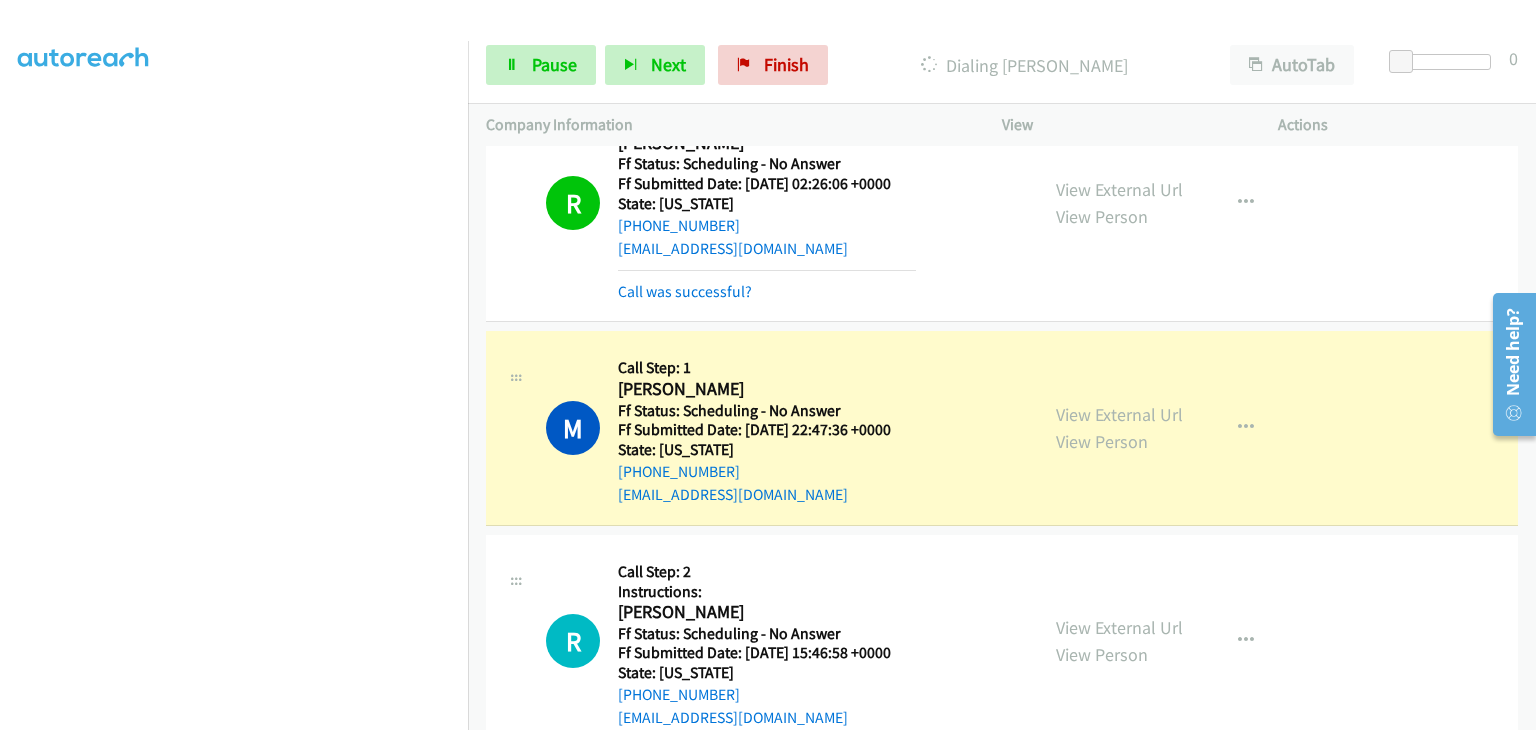 scroll, scrollTop: 392, scrollLeft: 0, axis: vertical 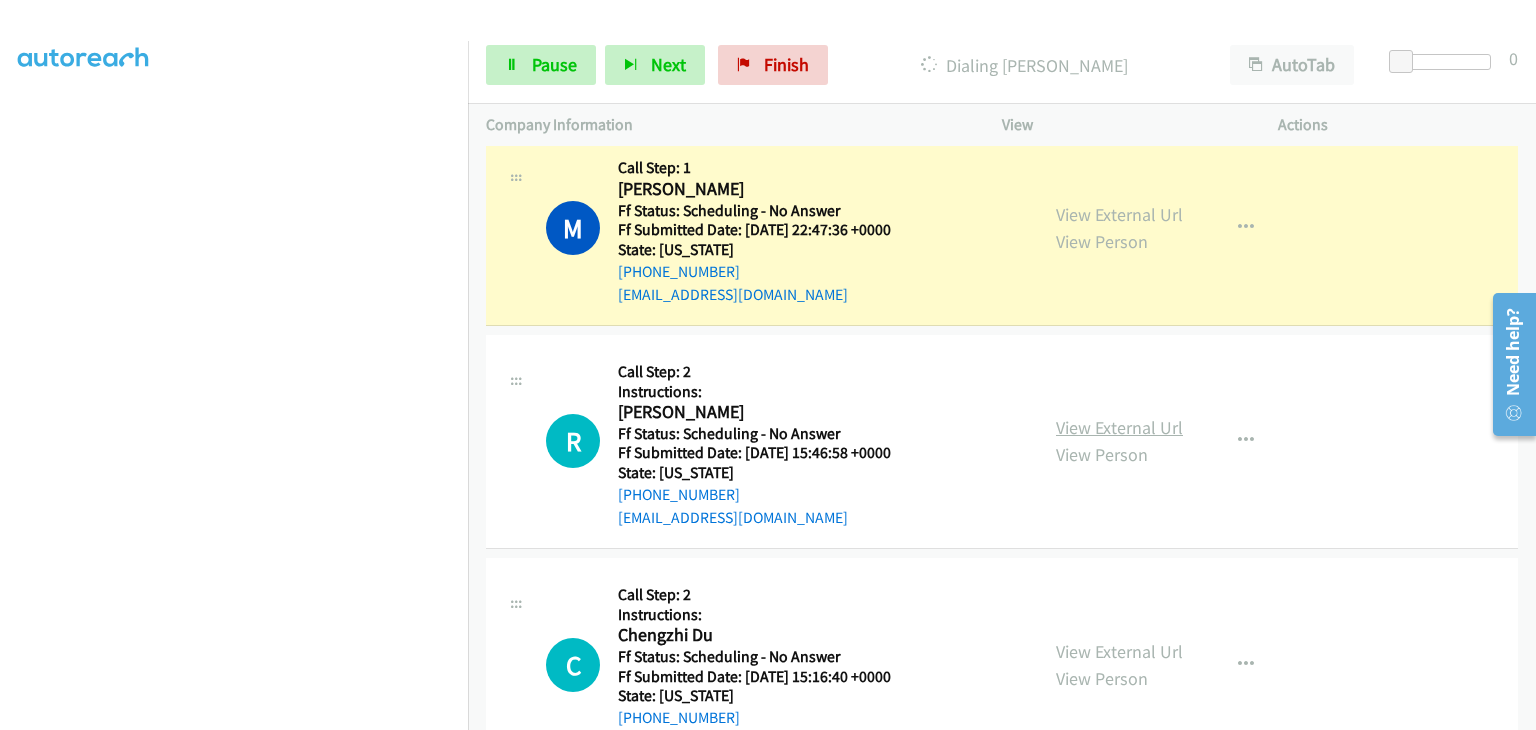 click on "View External Url" at bounding box center [1119, 427] 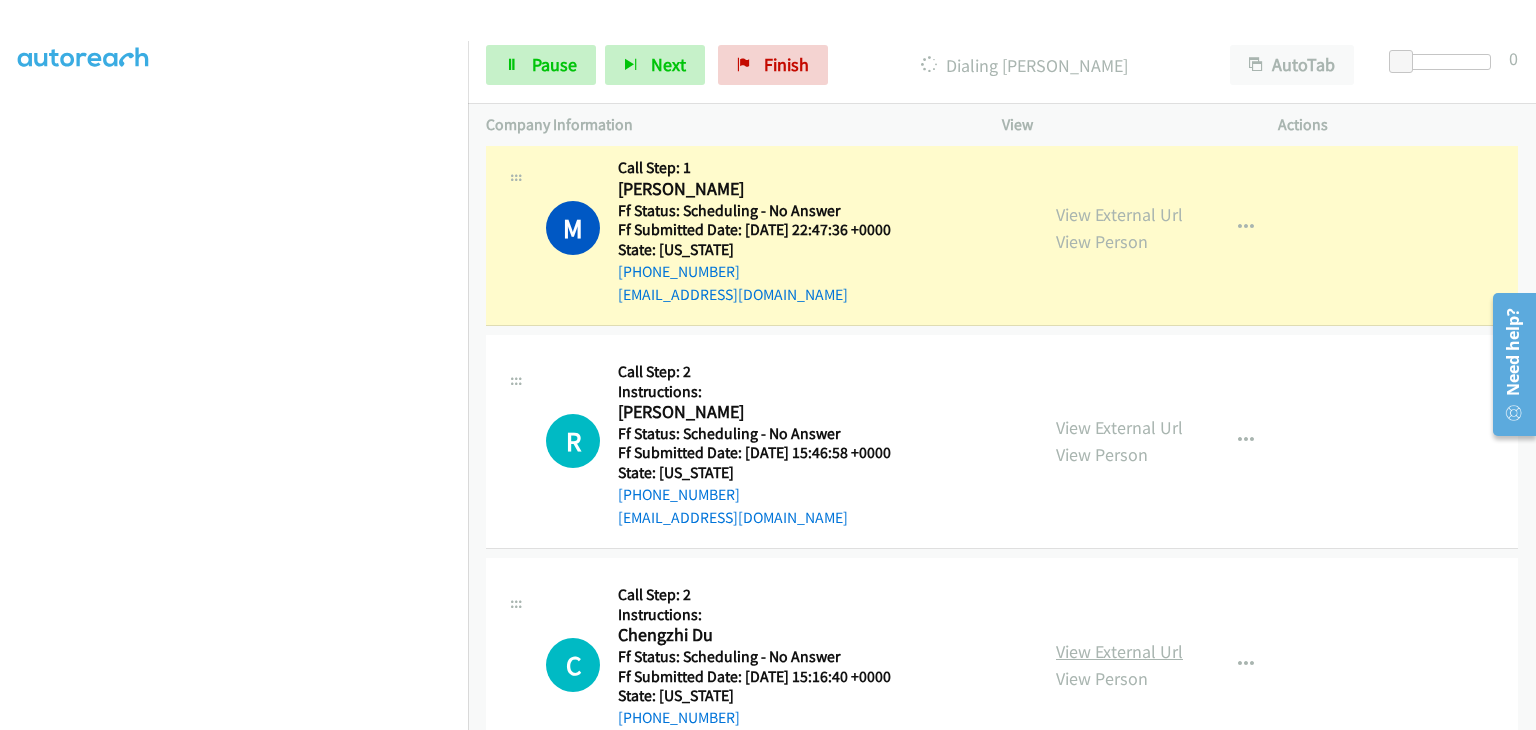 click on "View External Url" at bounding box center [1119, 651] 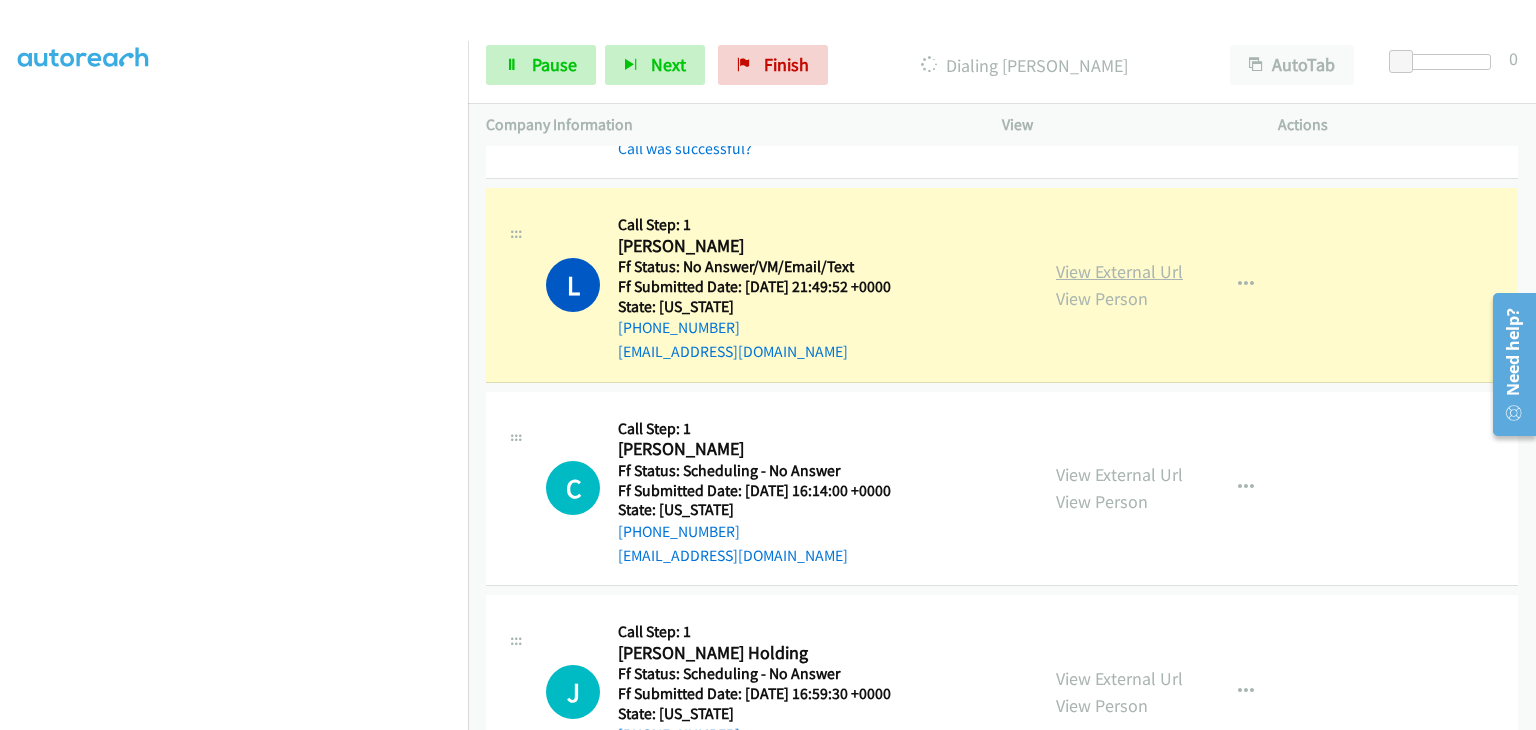scroll, scrollTop: 2464, scrollLeft: 0, axis: vertical 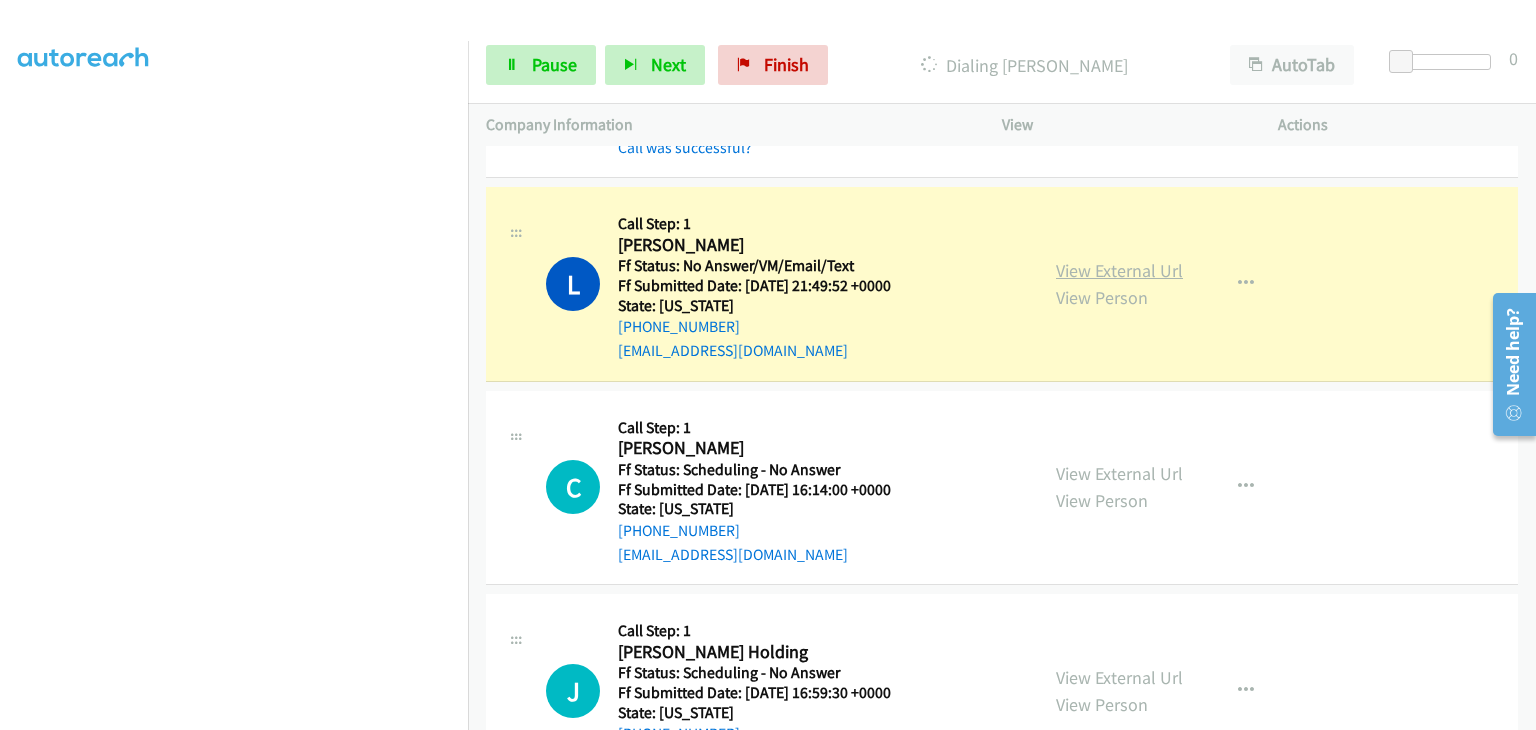 click on "View External Url" at bounding box center (1119, 270) 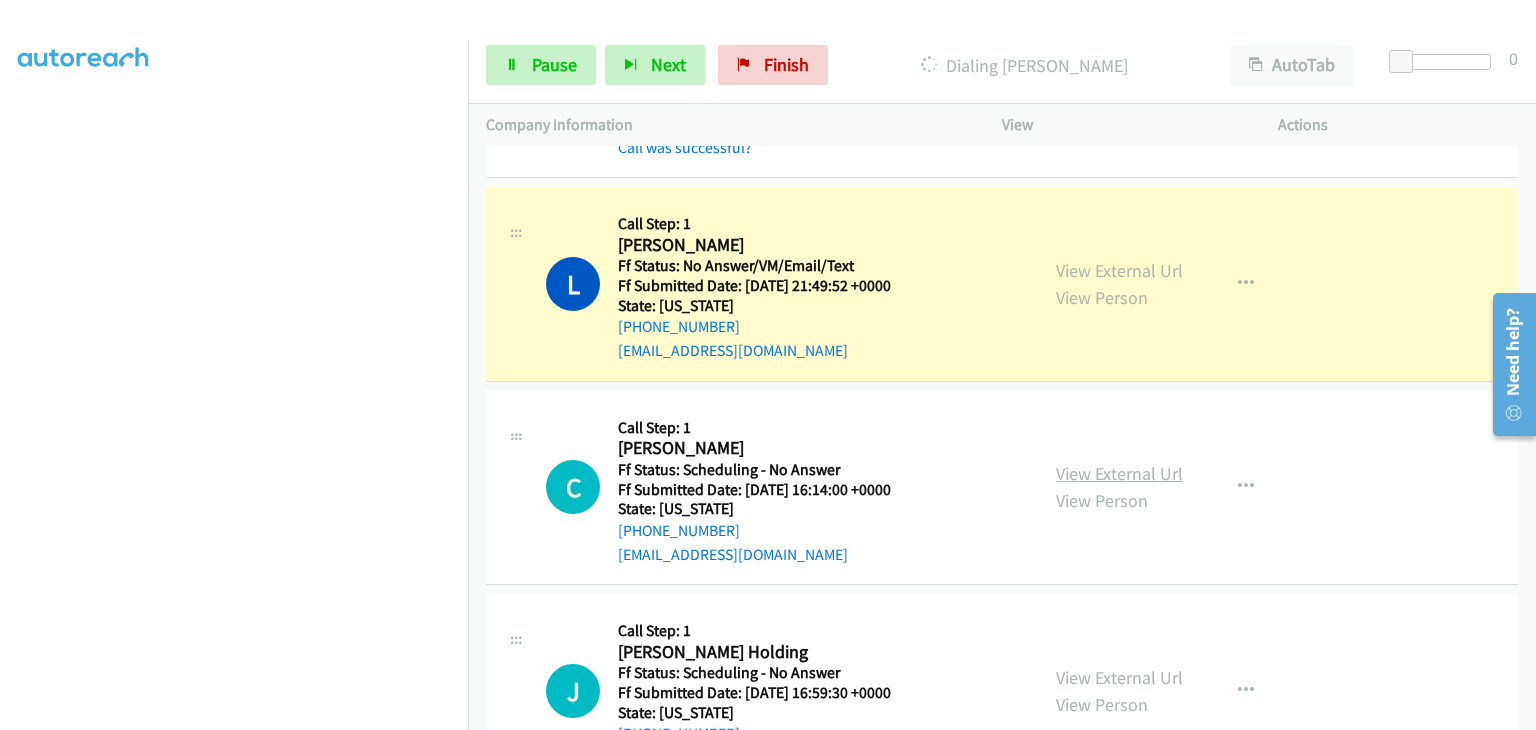 click on "View External Url" at bounding box center (1119, 473) 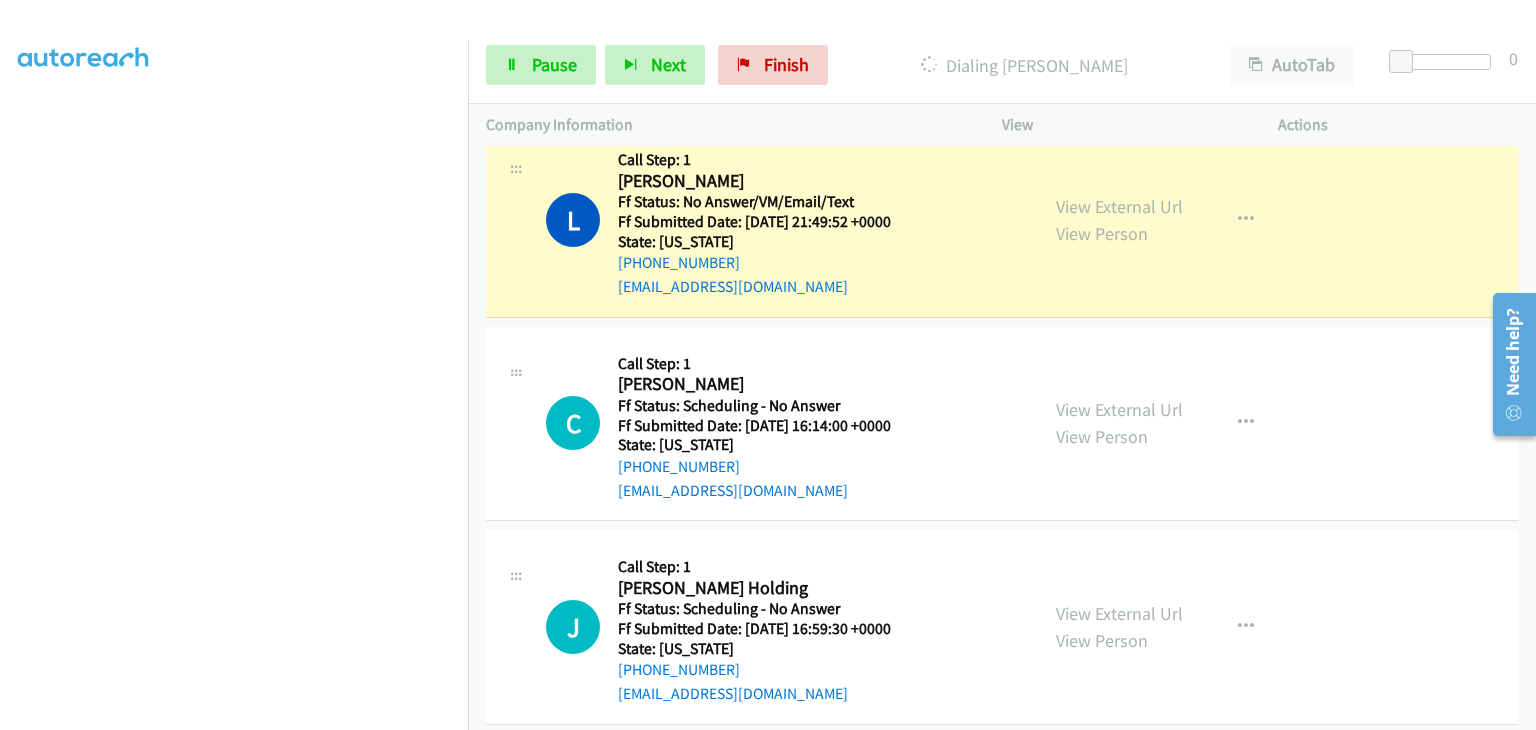 scroll, scrollTop: 2564, scrollLeft: 0, axis: vertical 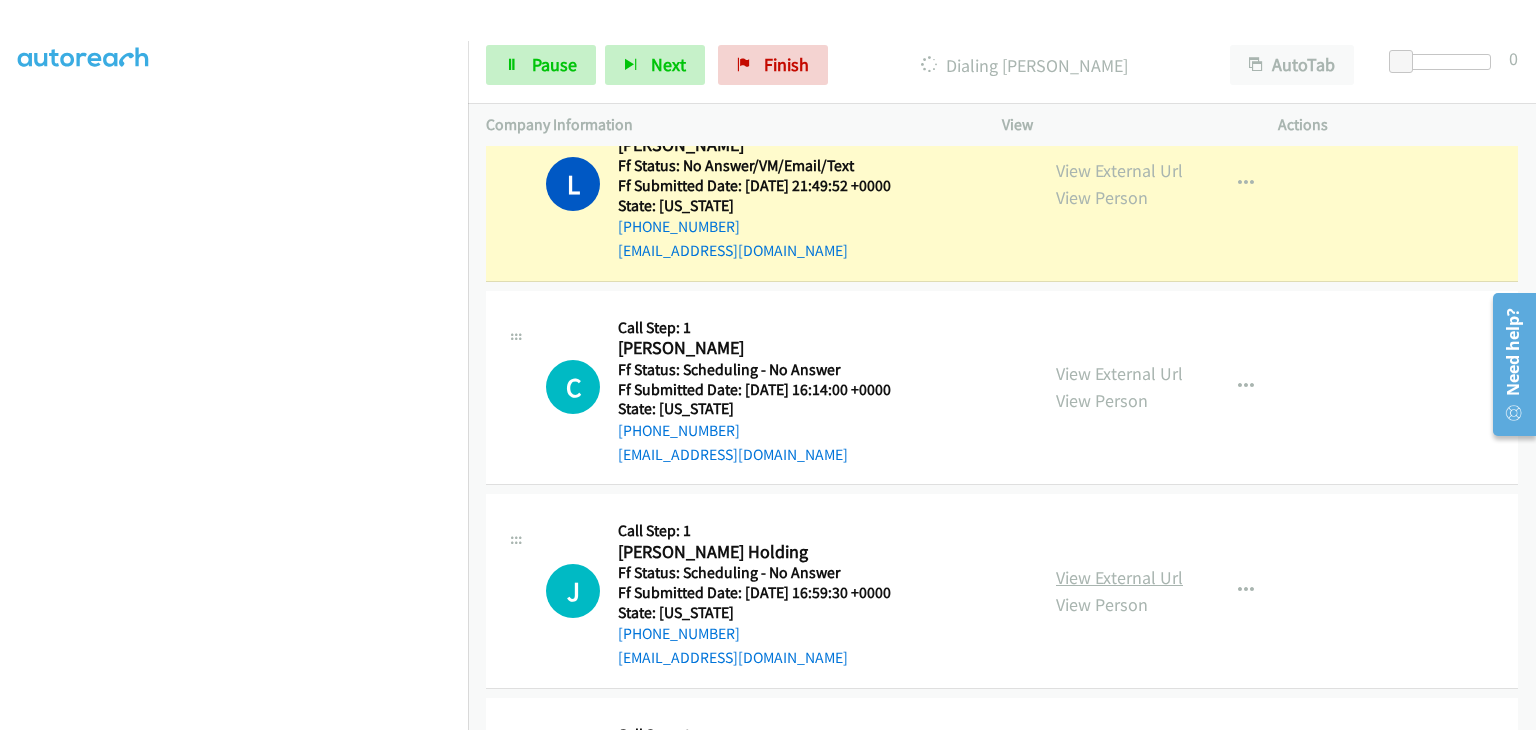 click on "View External Url" at bounding box center [1119, 577] 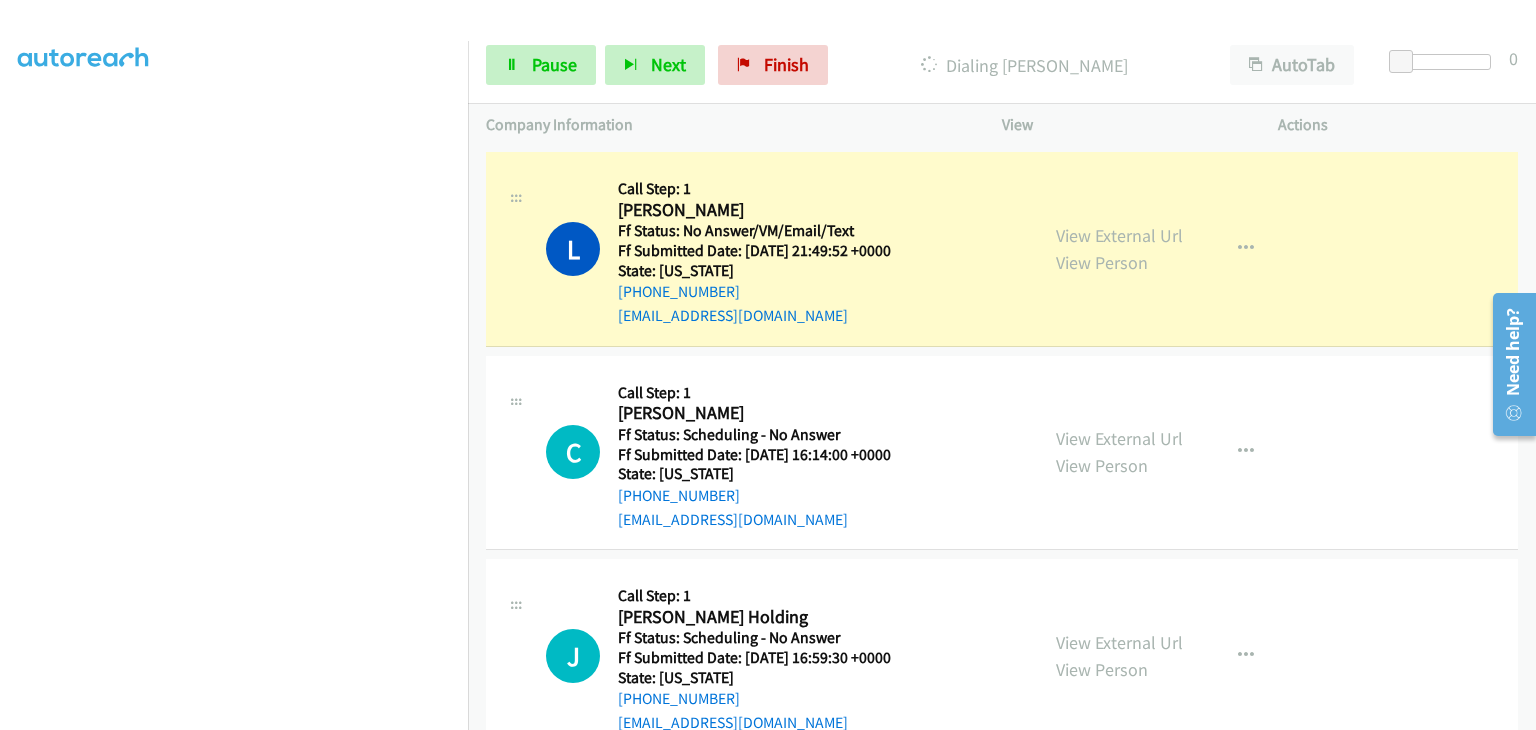 scroll, scrollTop: 2464, scrollLeft: 0, axis: vertical 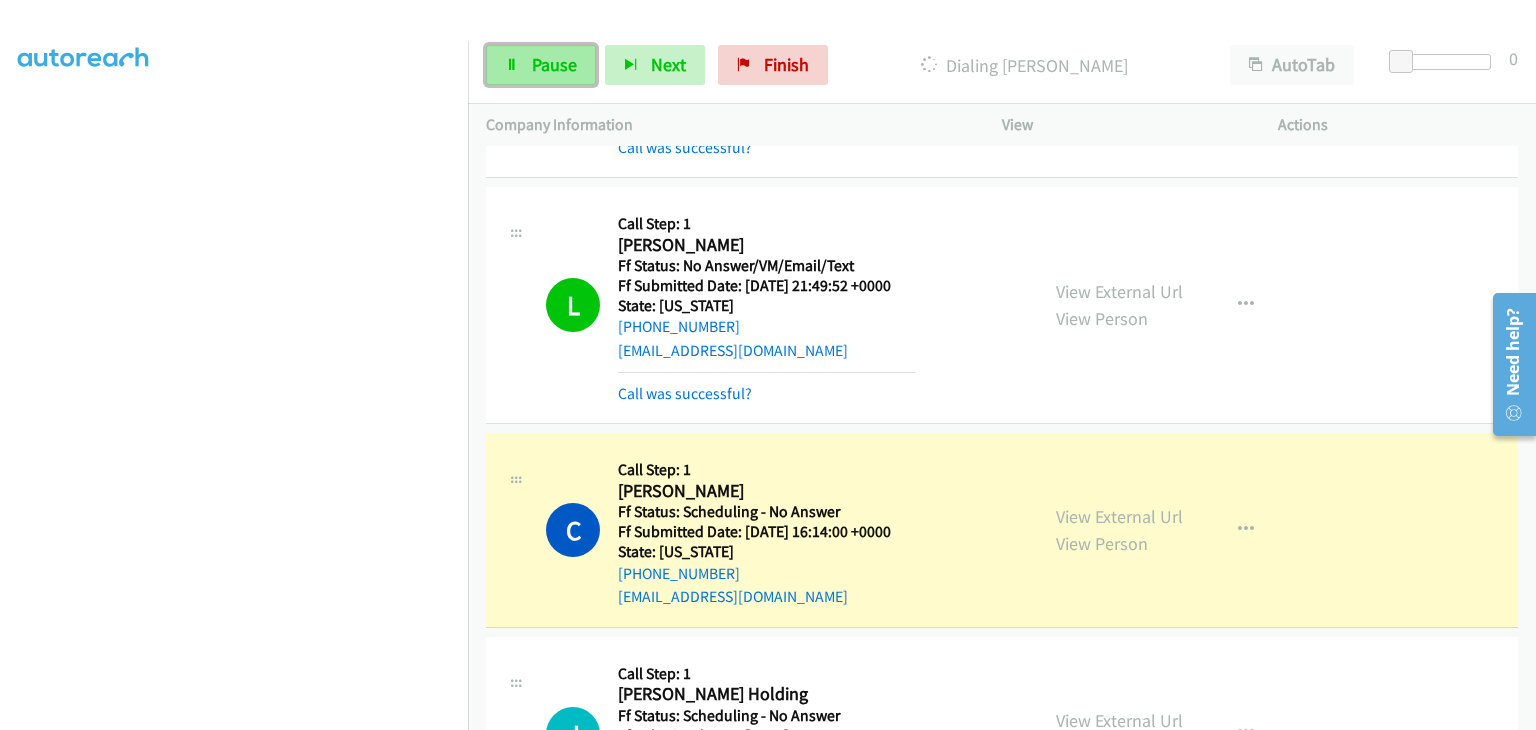 click on "Pause" at bounding box center (554, 64) 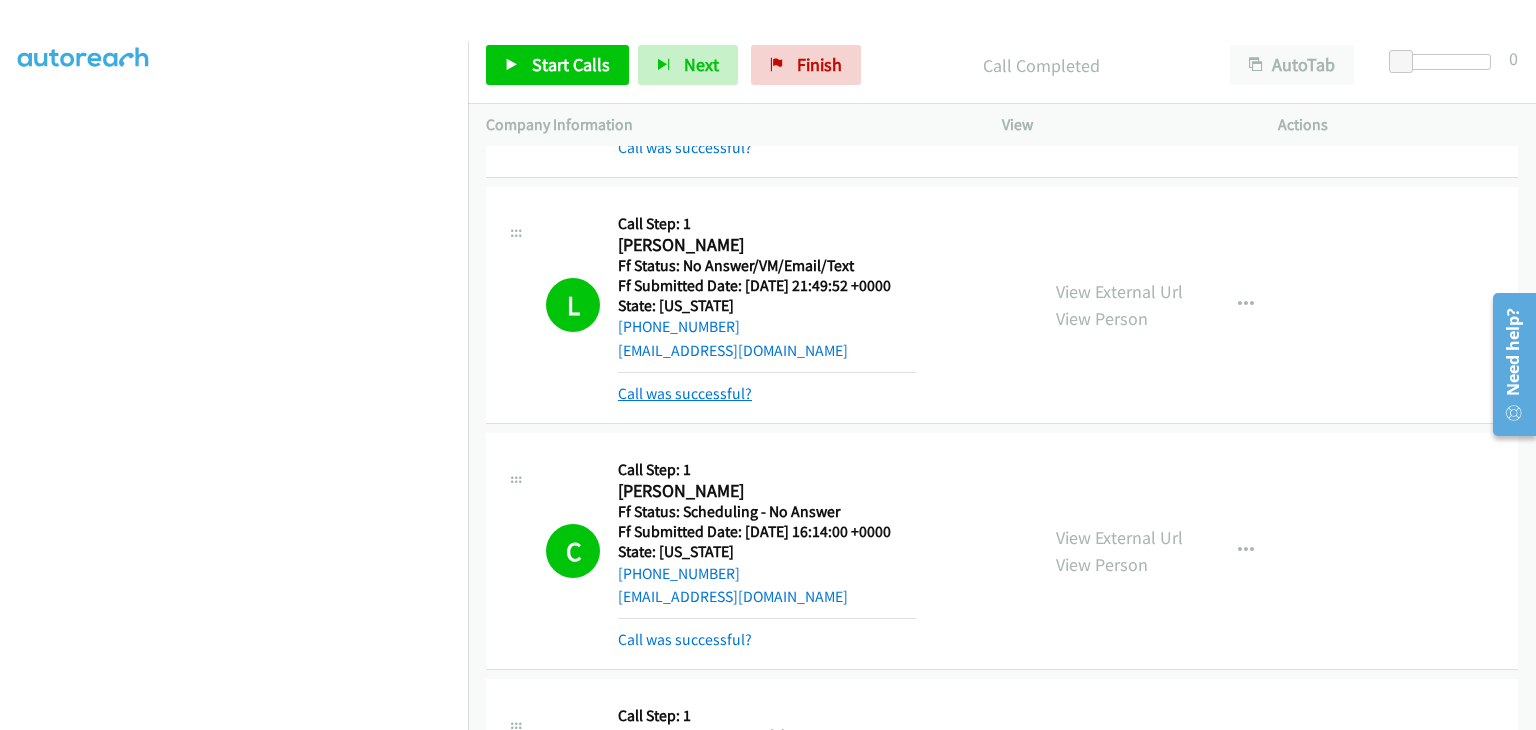 click on "Call was successful?" at bounding box center [685, 393] 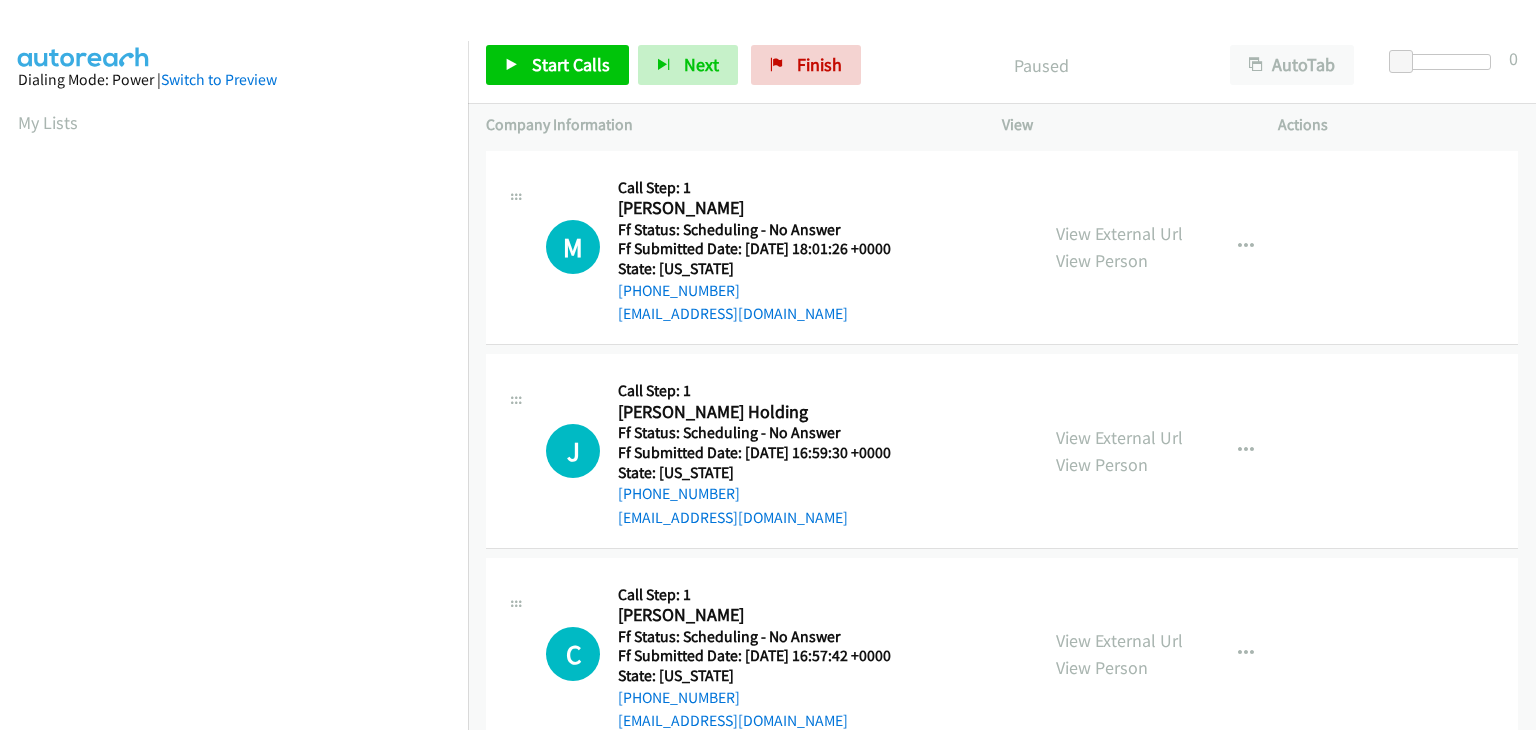 scroll, scrollTop: 0, scrollLeft: 0, axis: both 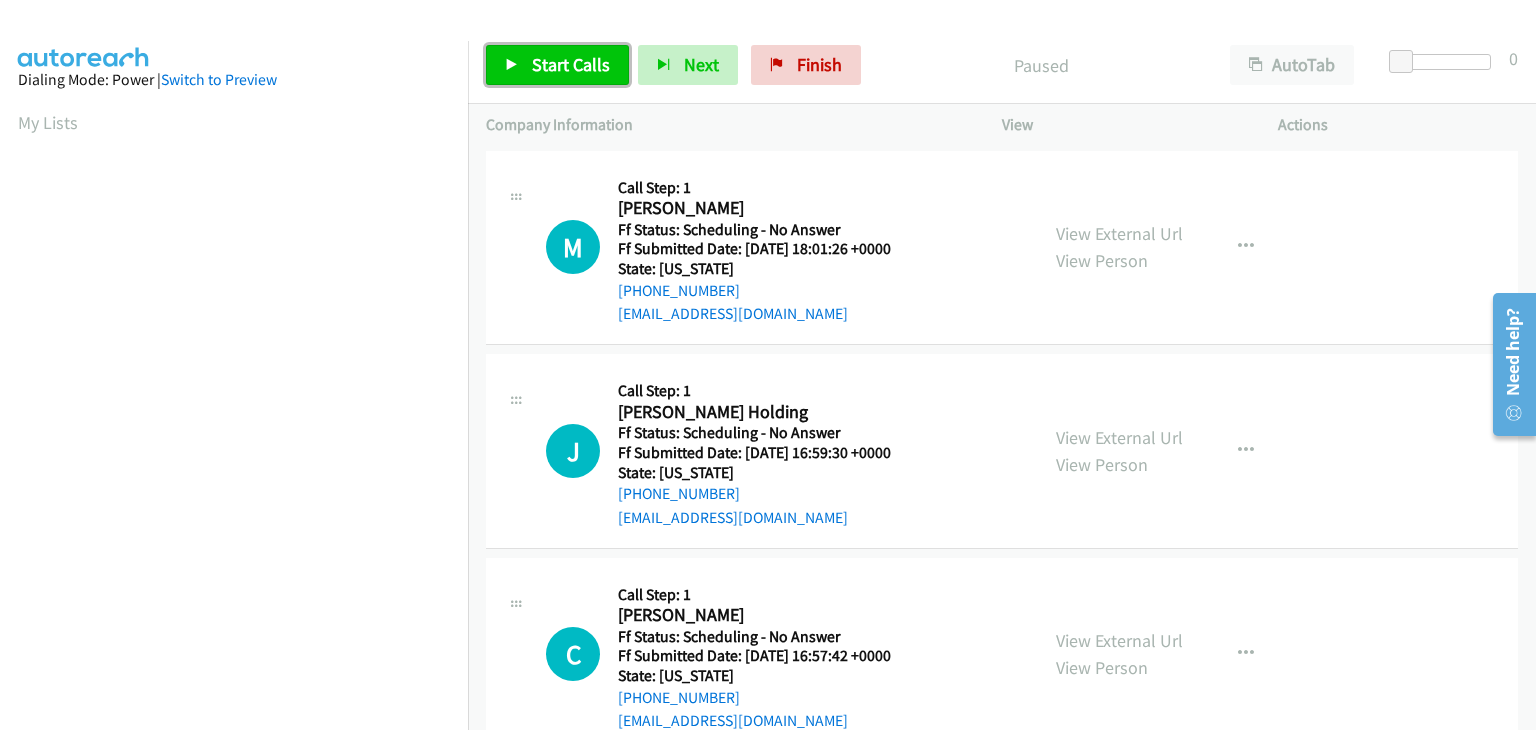 click on "Start Calls" at bounding box center (571, 64) 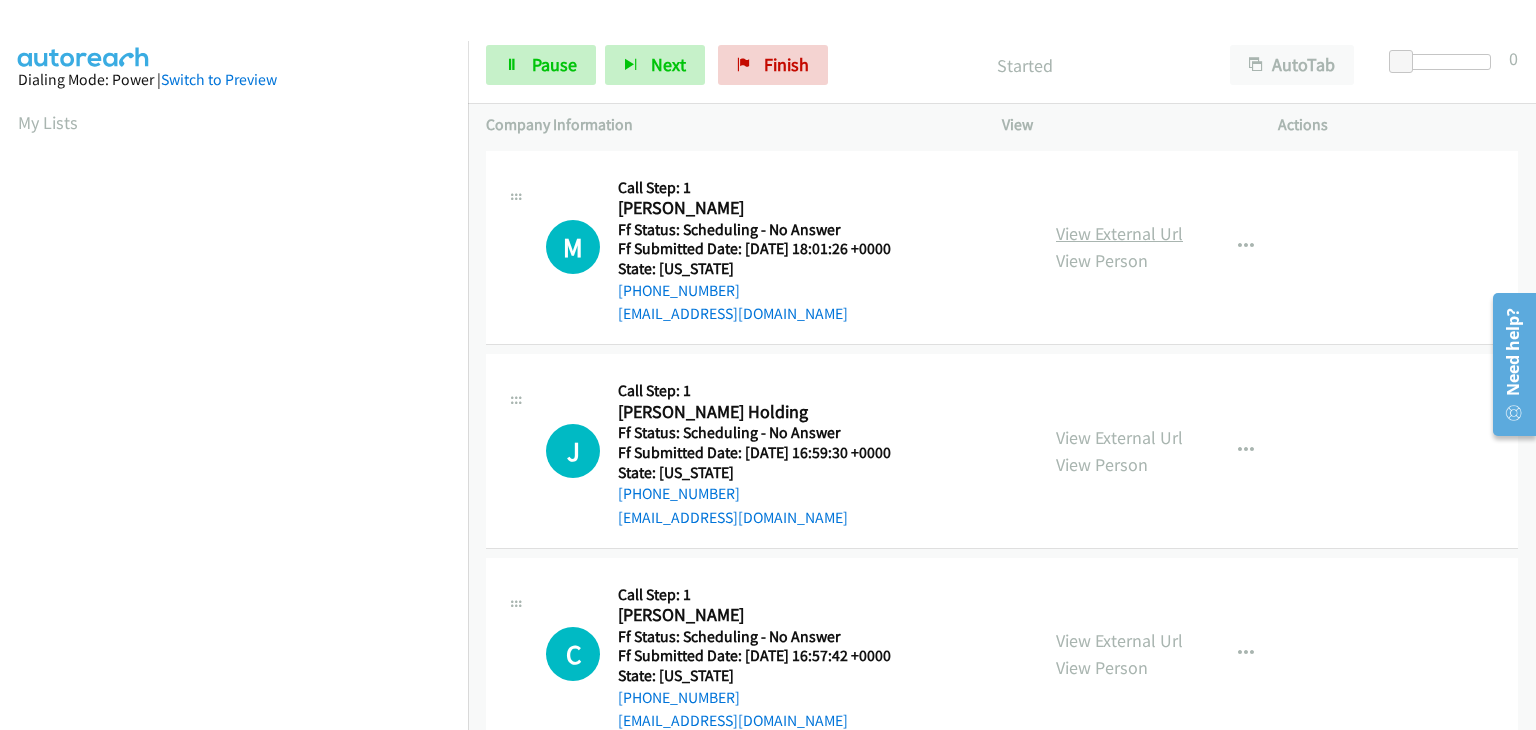click on "View External Url" at bounding box center [1119, 233] 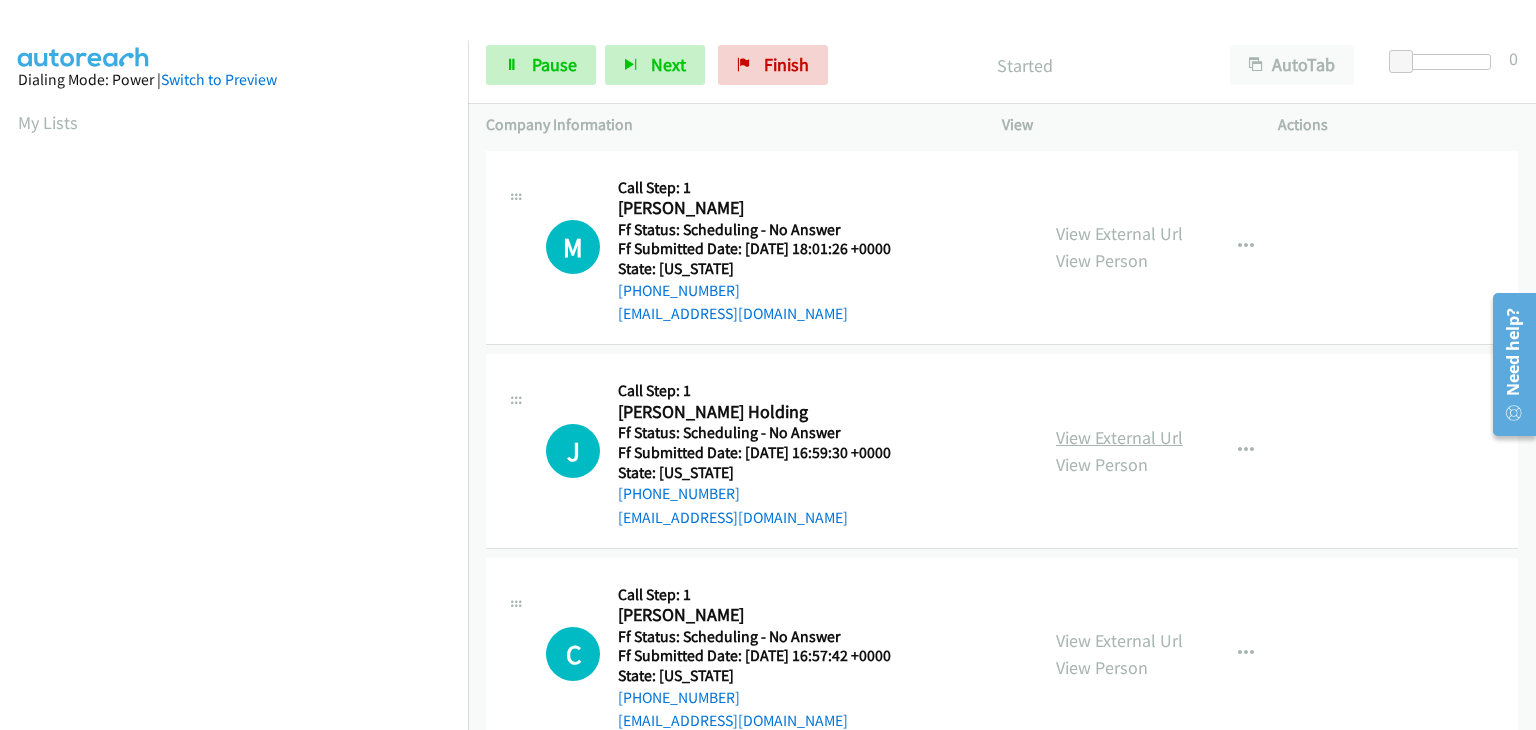 click on "View External Url" at bounding box center [1119, 437] 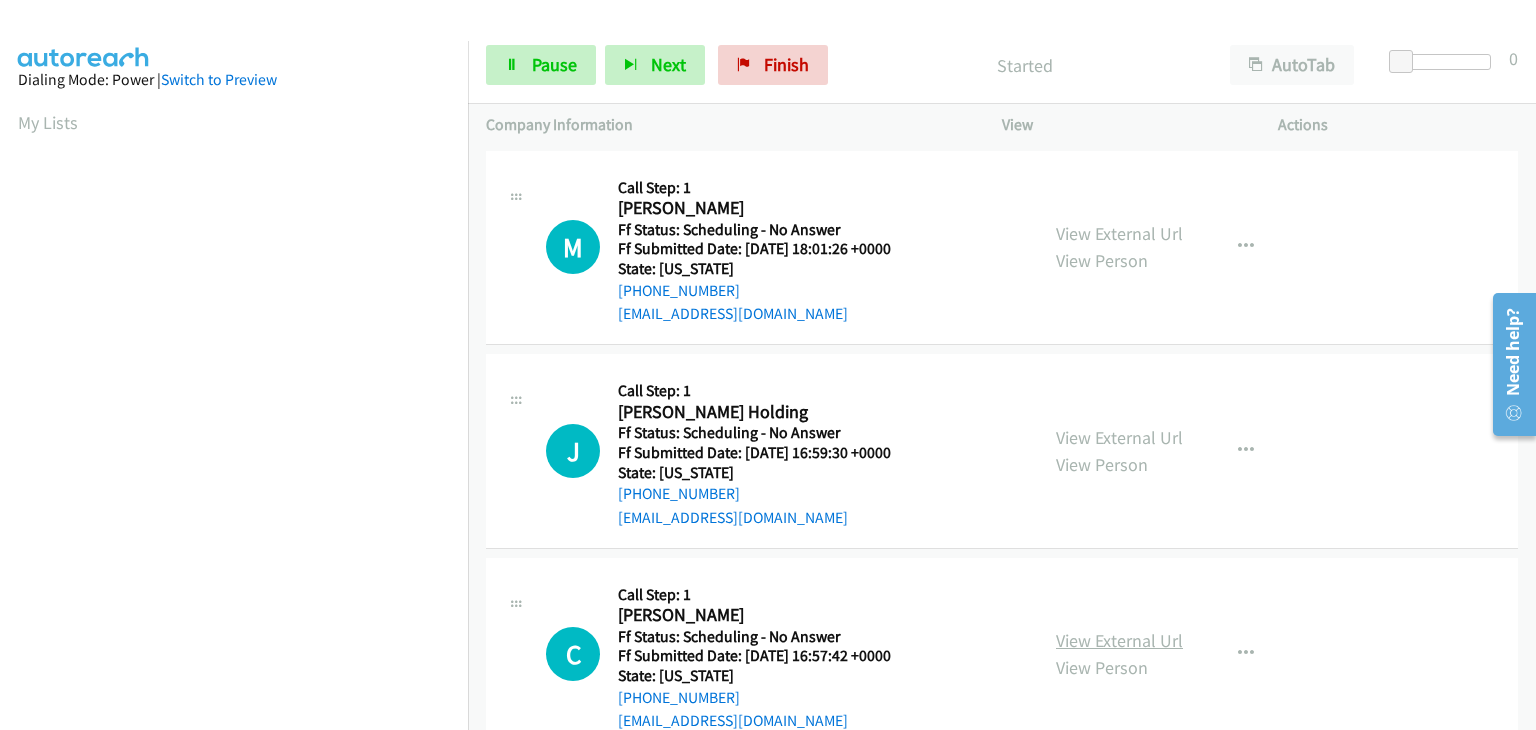 click on "View External Url" at bounding box center (1119, 640) 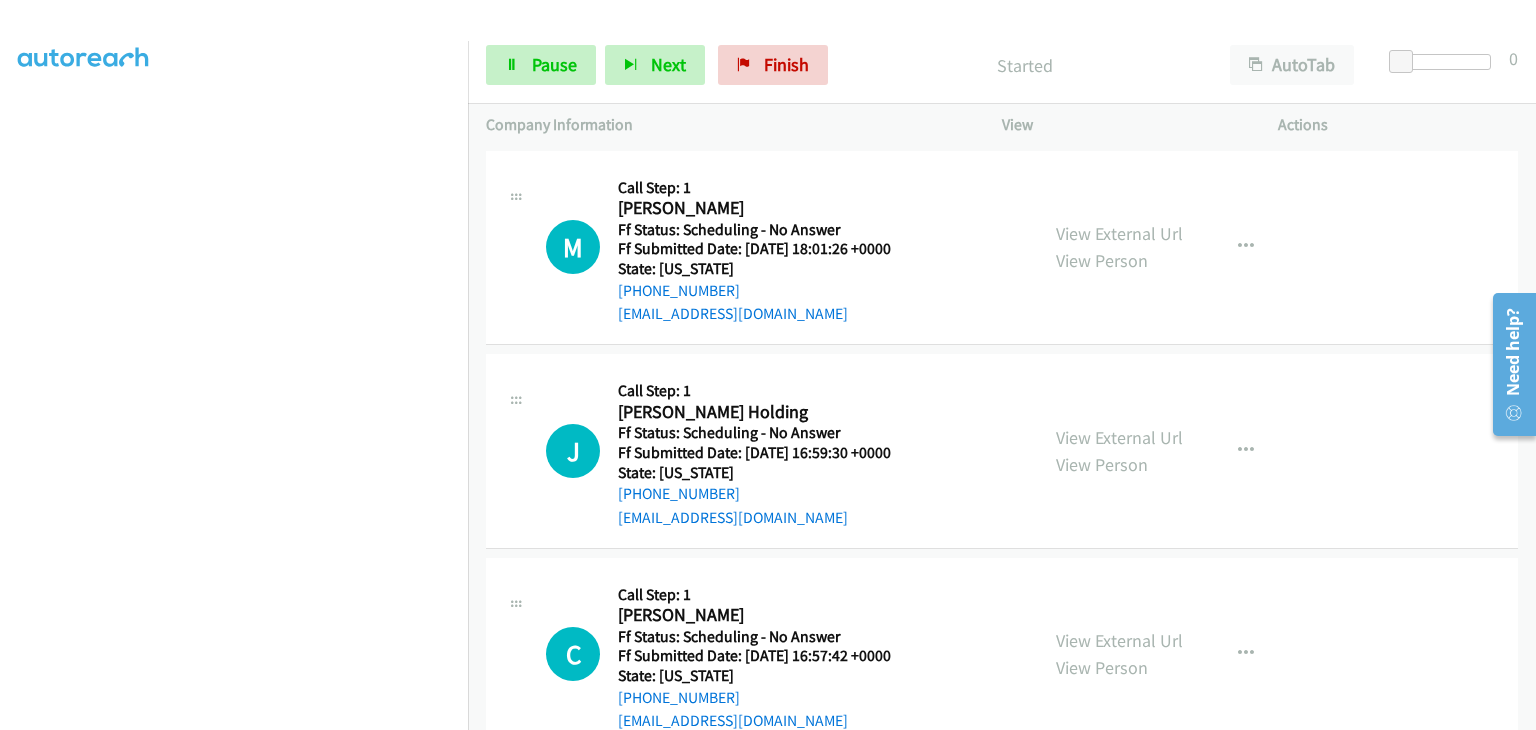 scroll, scrollTop: 0, scrollLeft: 0, axis: both 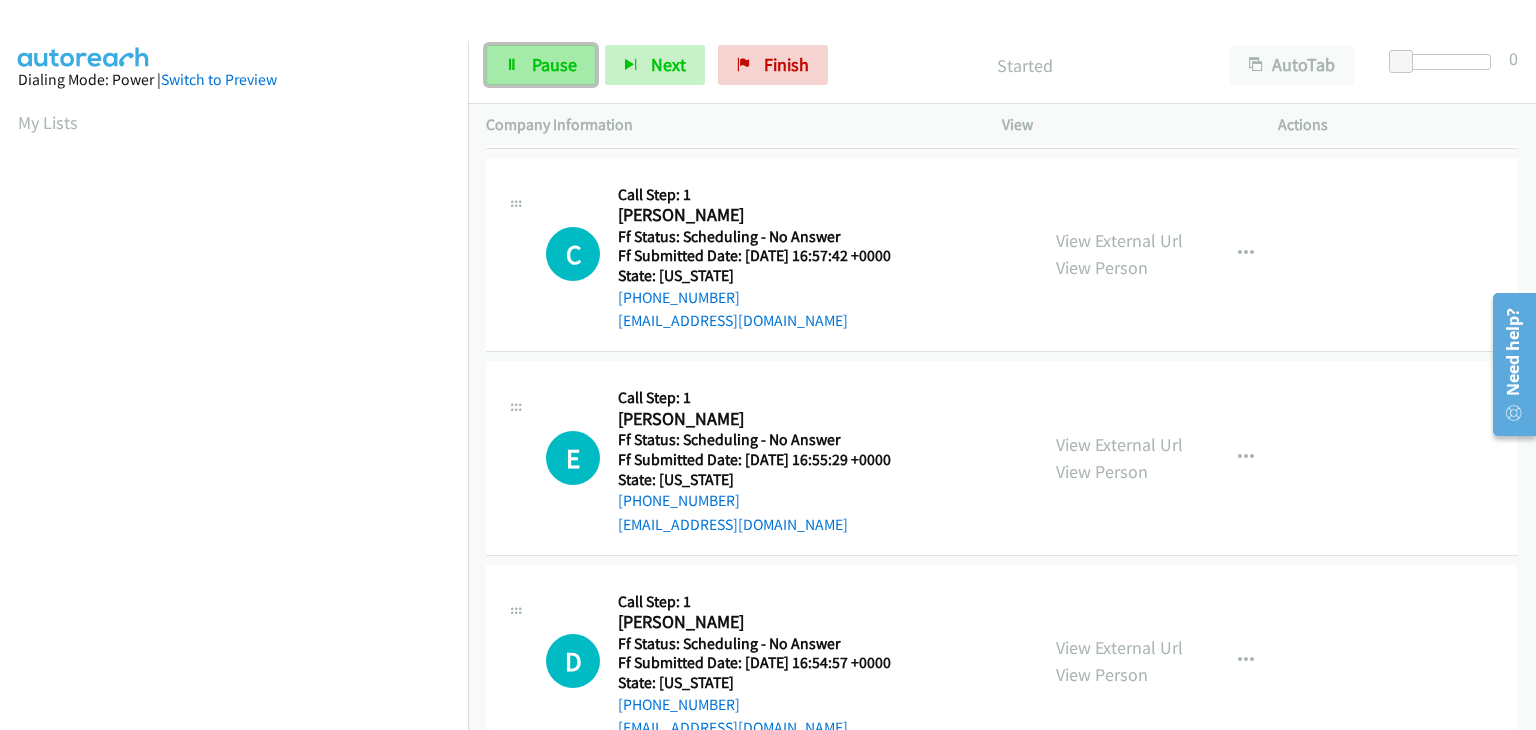 click on "Pause" at bounding box center [554, 64] 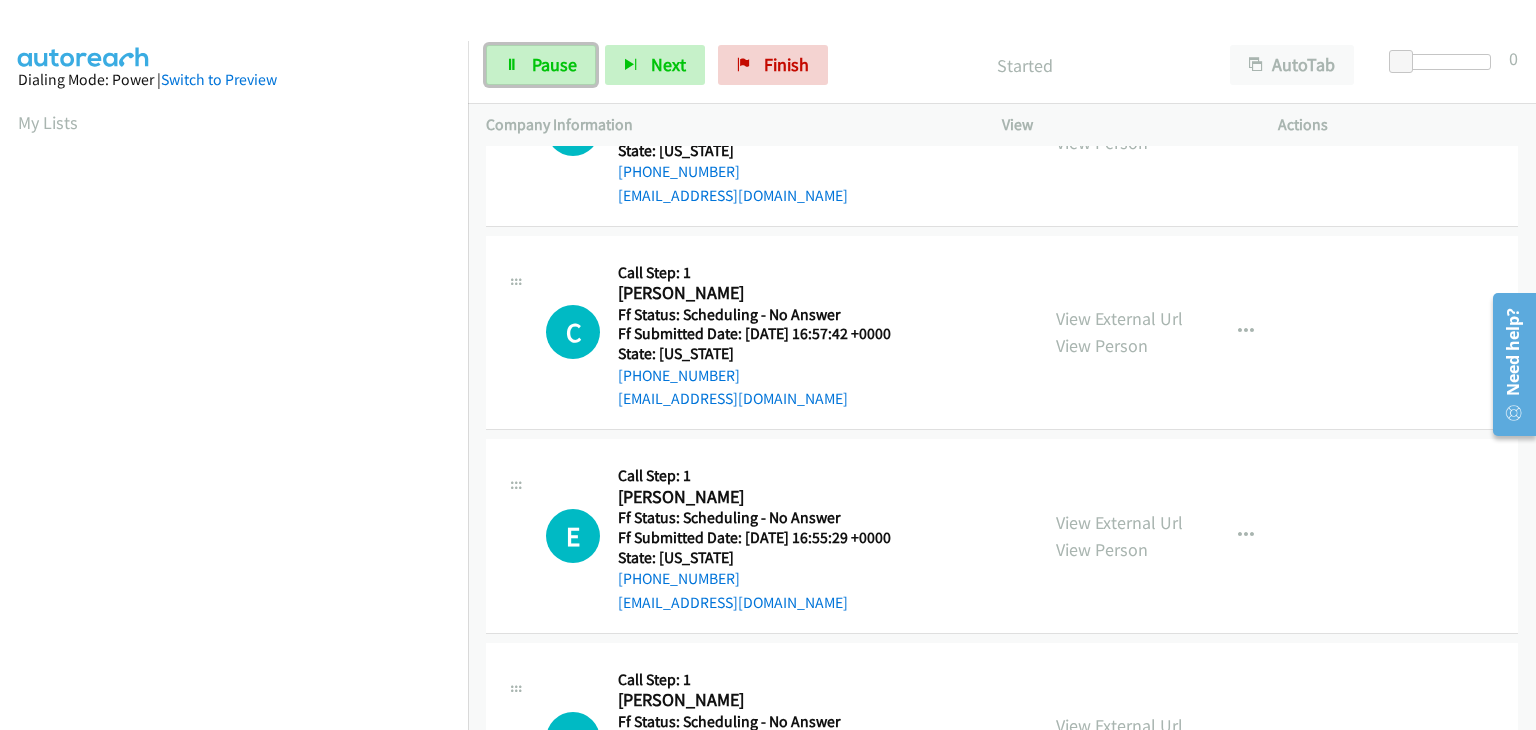 scroll, scrollTop: 0, scrollLeft: 0, axis: both 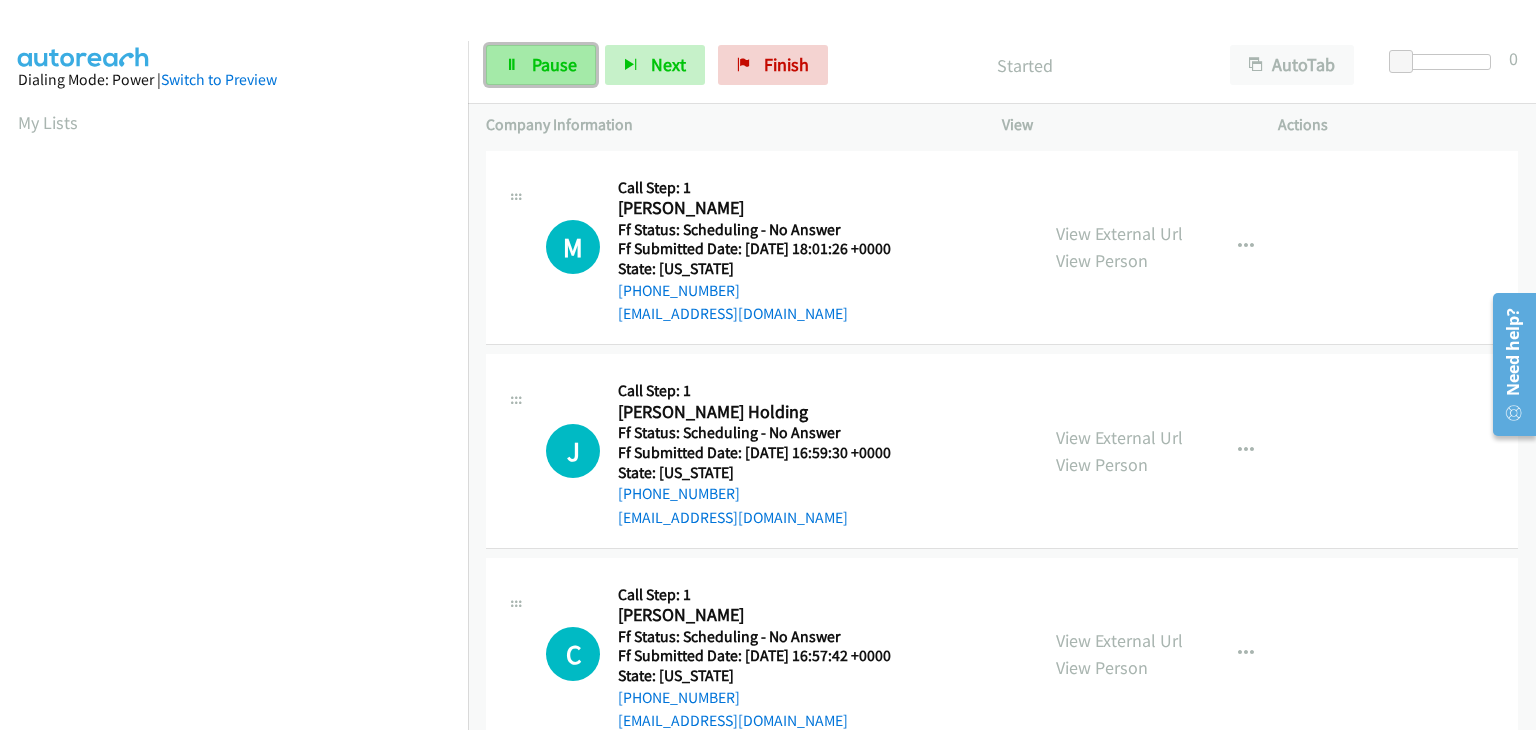 click on "Pause" at bounding box center [541, 65] 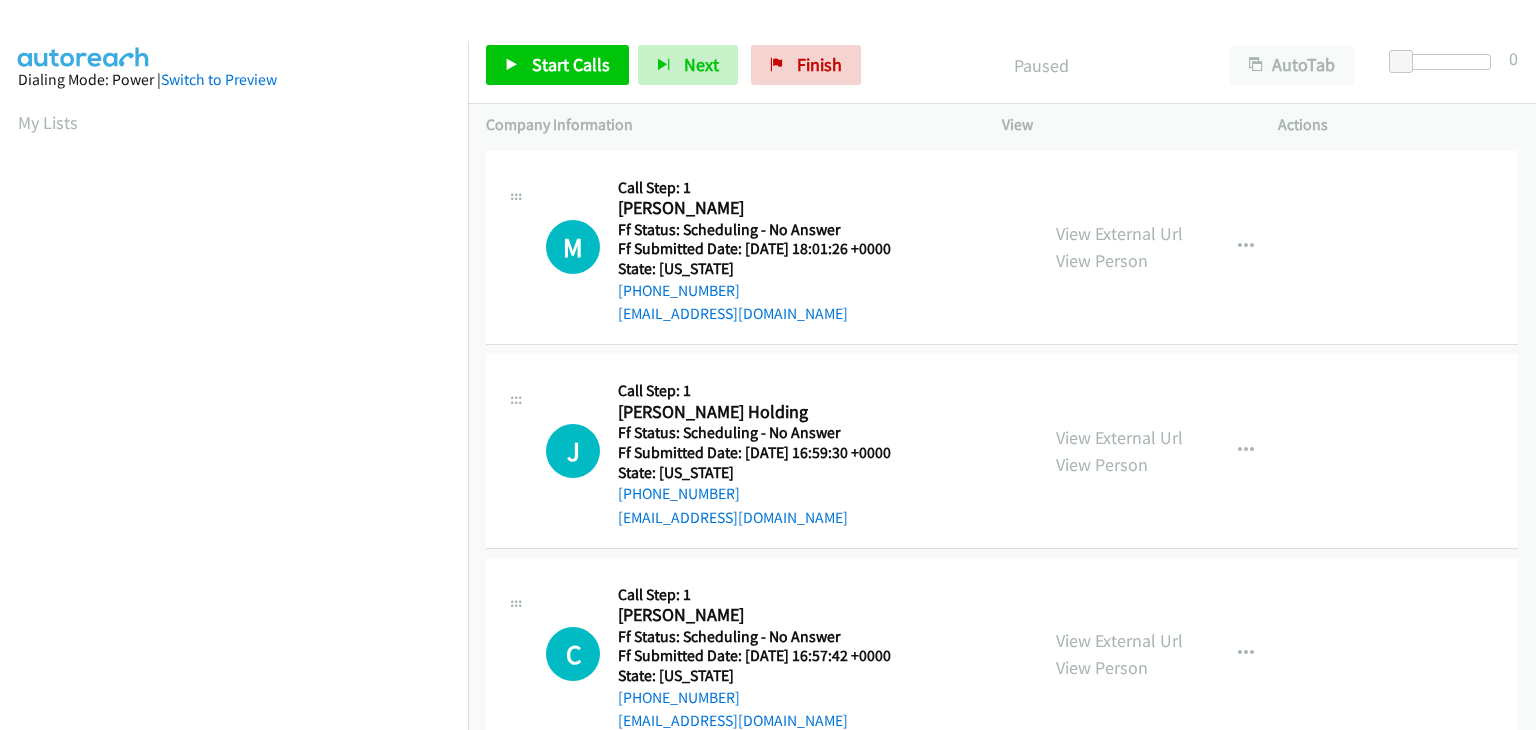 scroll, scrollTop: 0, scrollLeft: 0, axis: both 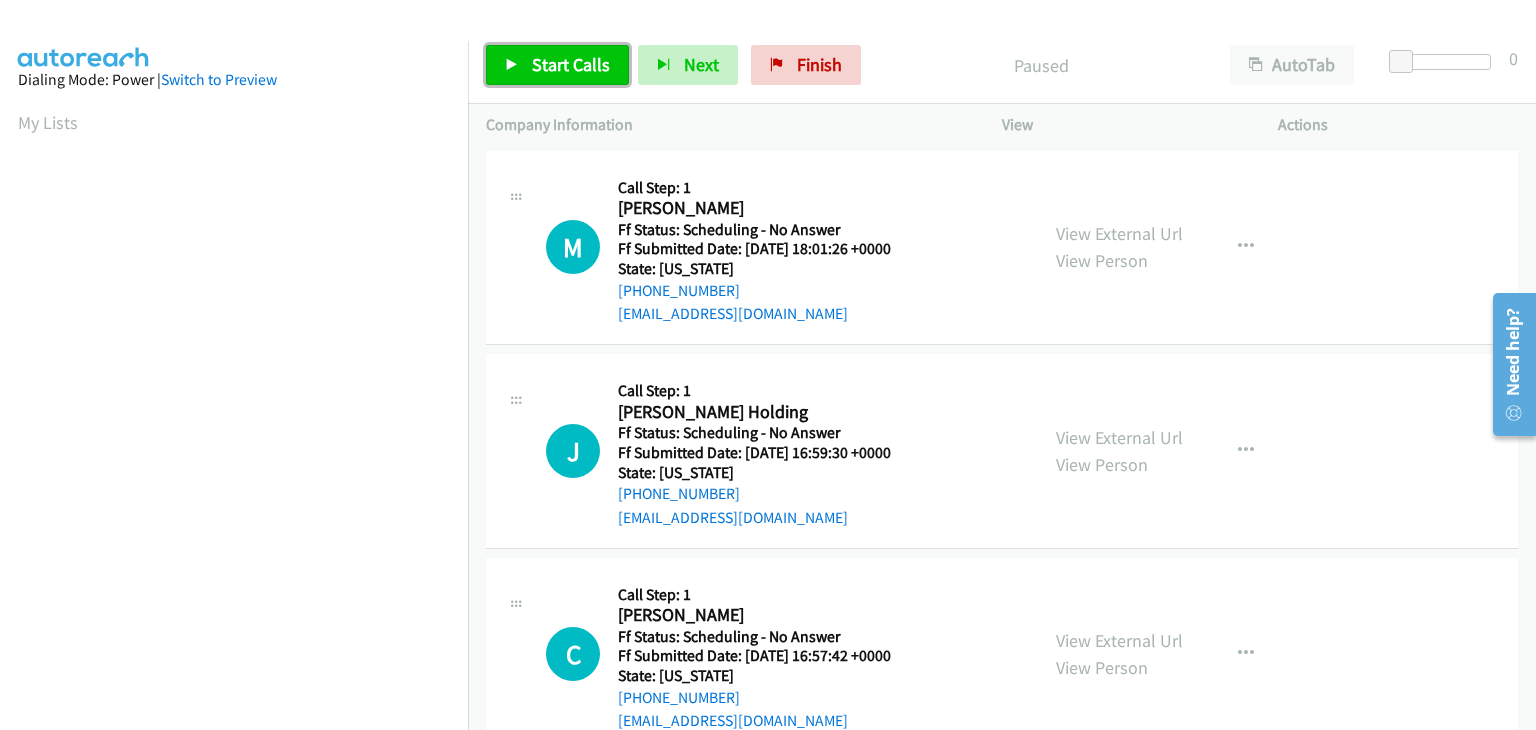 click on "Start Calls" at bounding box center (571, 64) 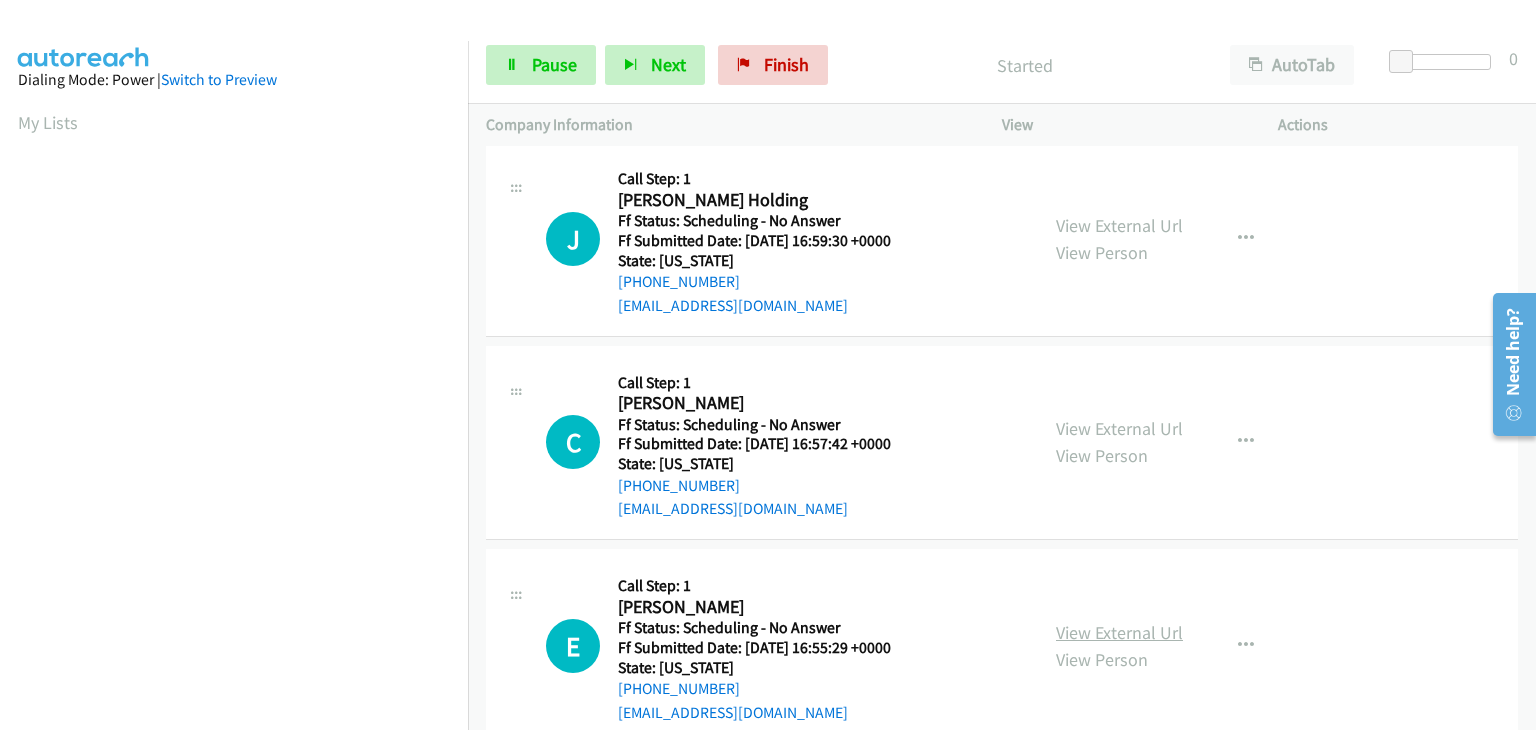 scroll, scrollTop: 300, scrollLeft: 0, axis: vertical 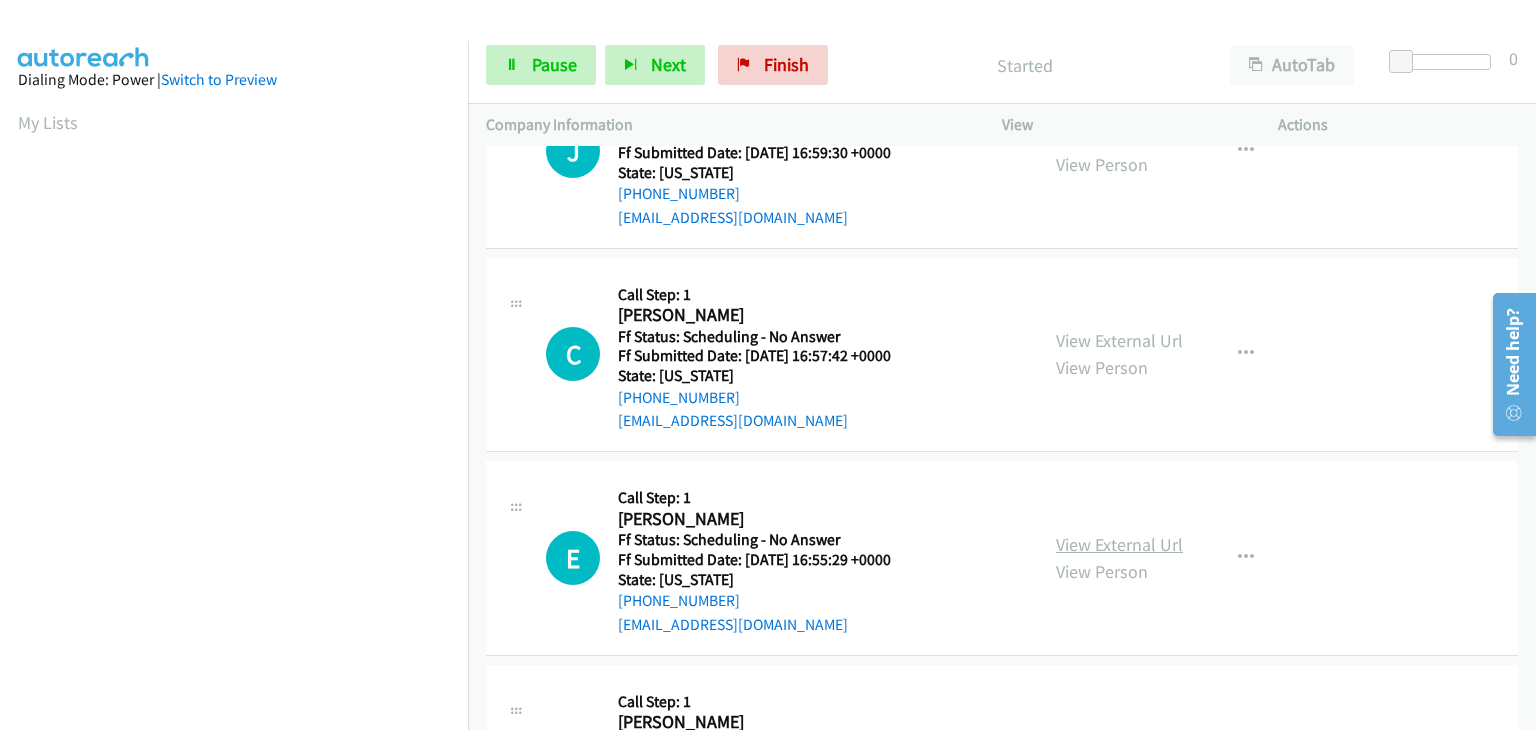 click on "View External Url" at bounding box center (1119, 544) 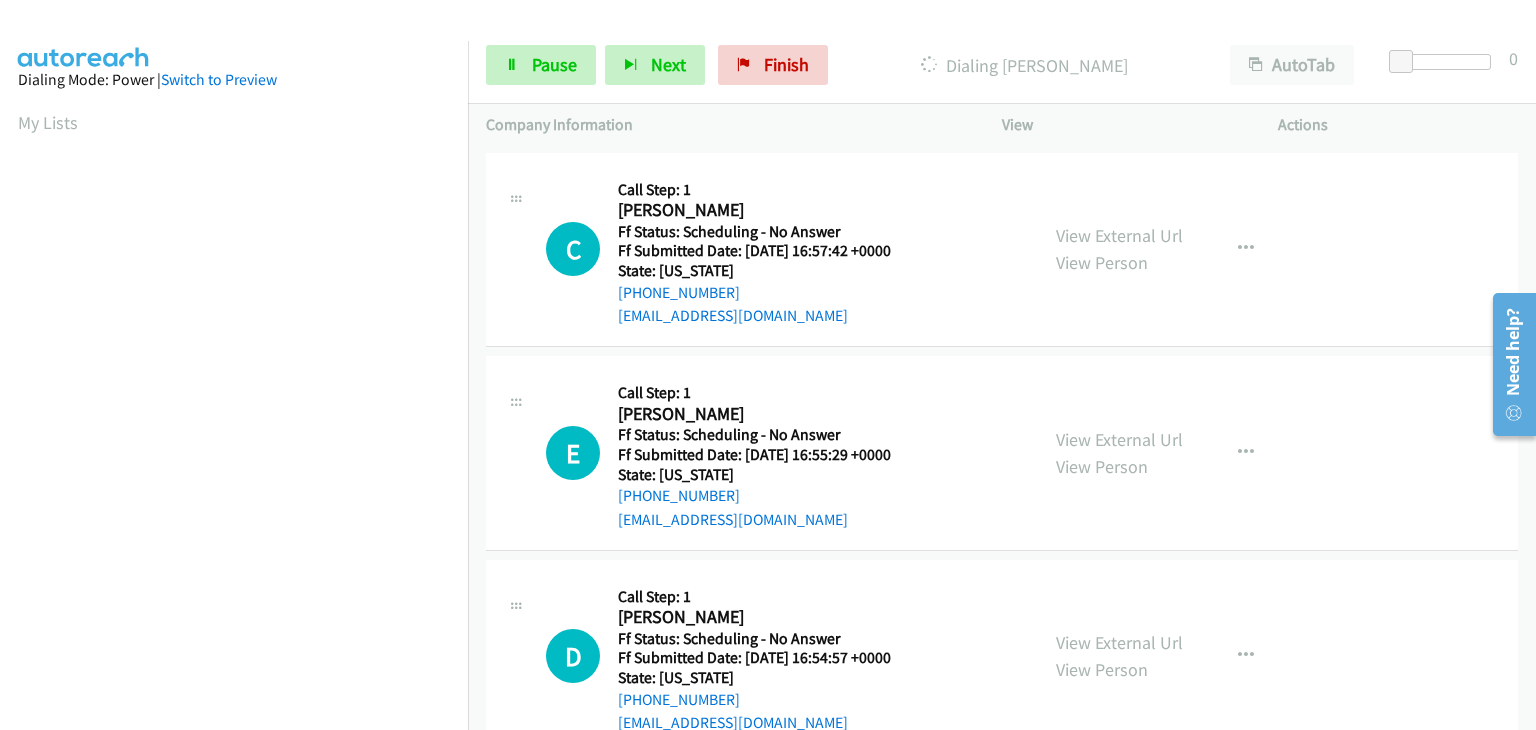 scroll, scrollTop: 500, scrollLeft: 0, axis: vertical 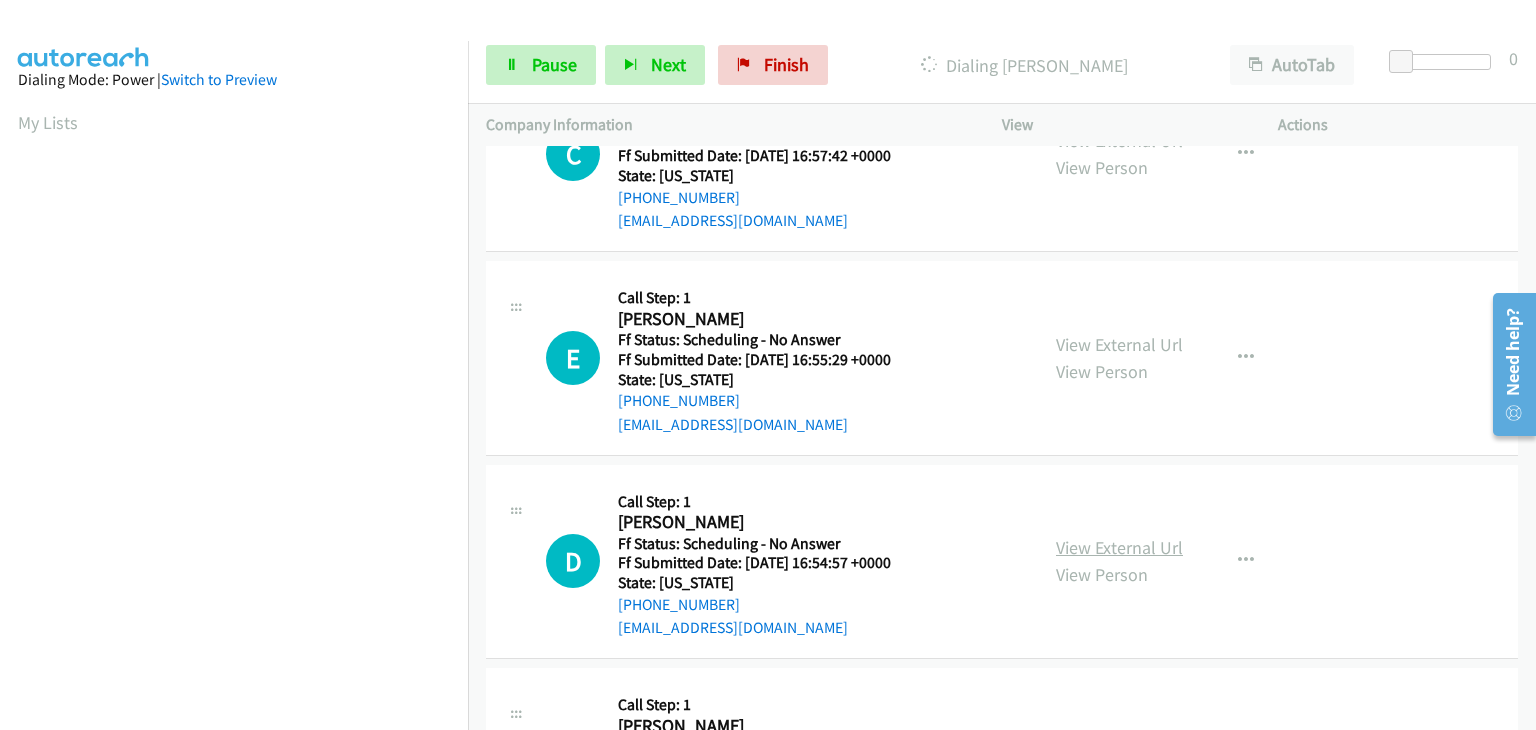 click on "View External Url" at bounding box center [1119, 547] 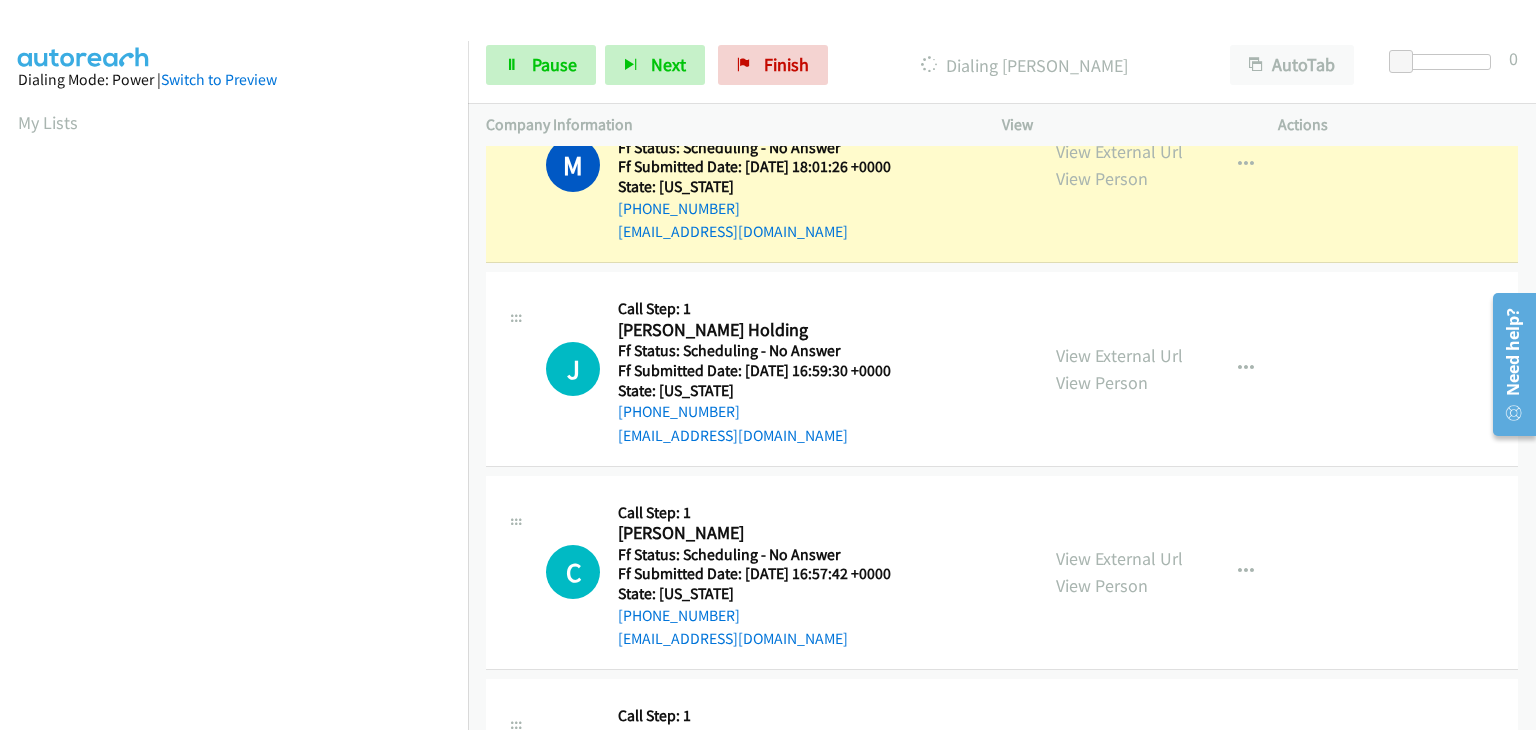 scroll, scrollTop: 0, scrollLeft: 0, axis: both 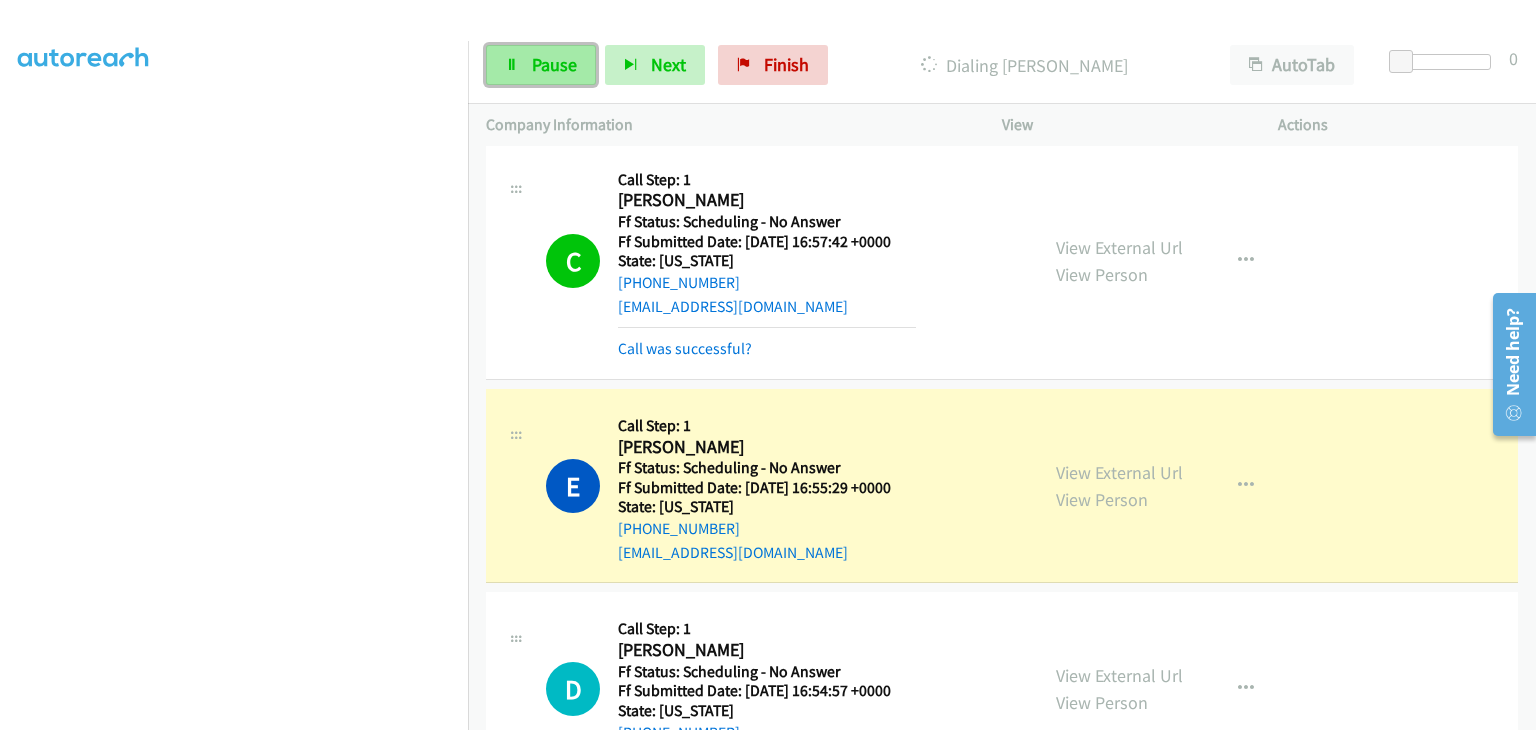 click on "Pause" 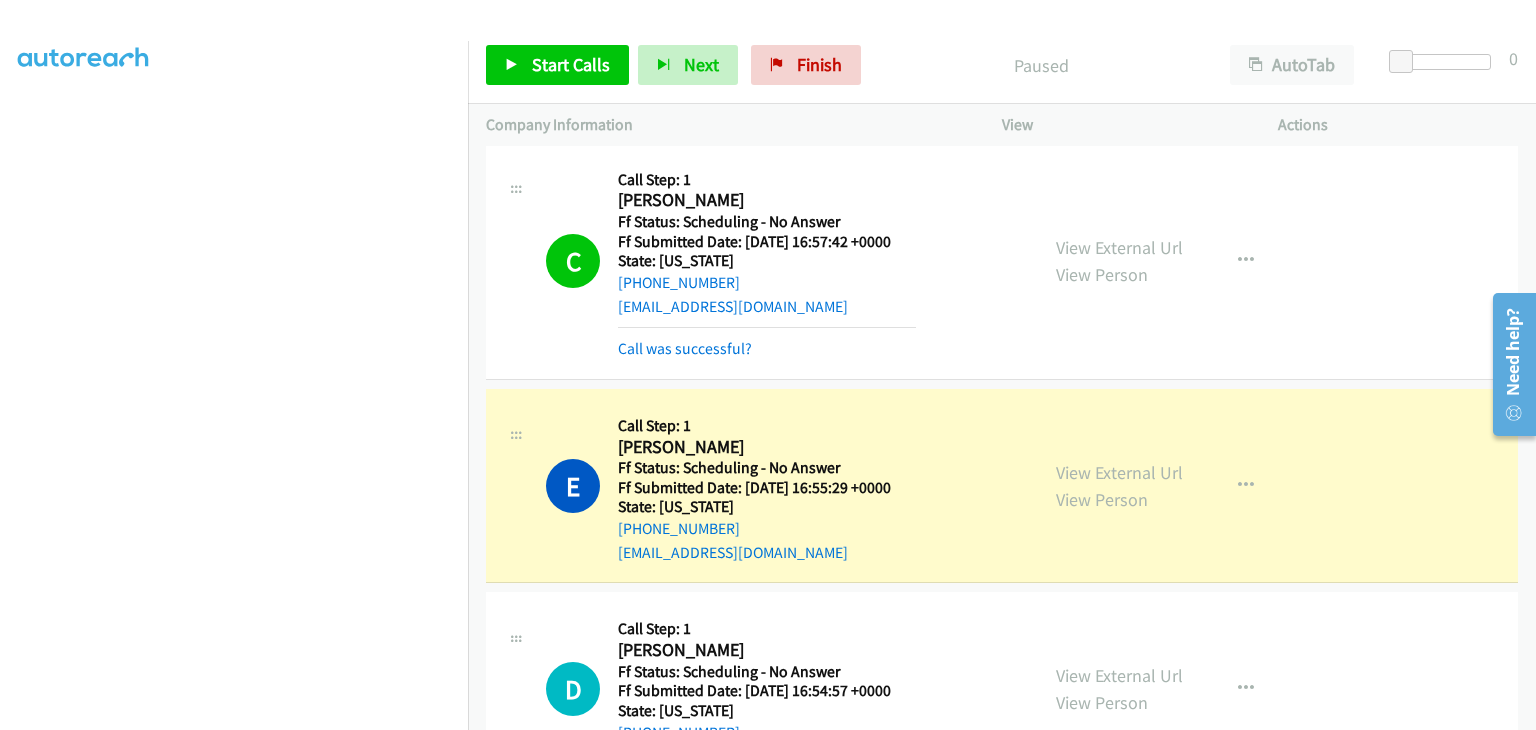 scroll, scrollTop: 392, scrollLeft: 0, axis: vertical 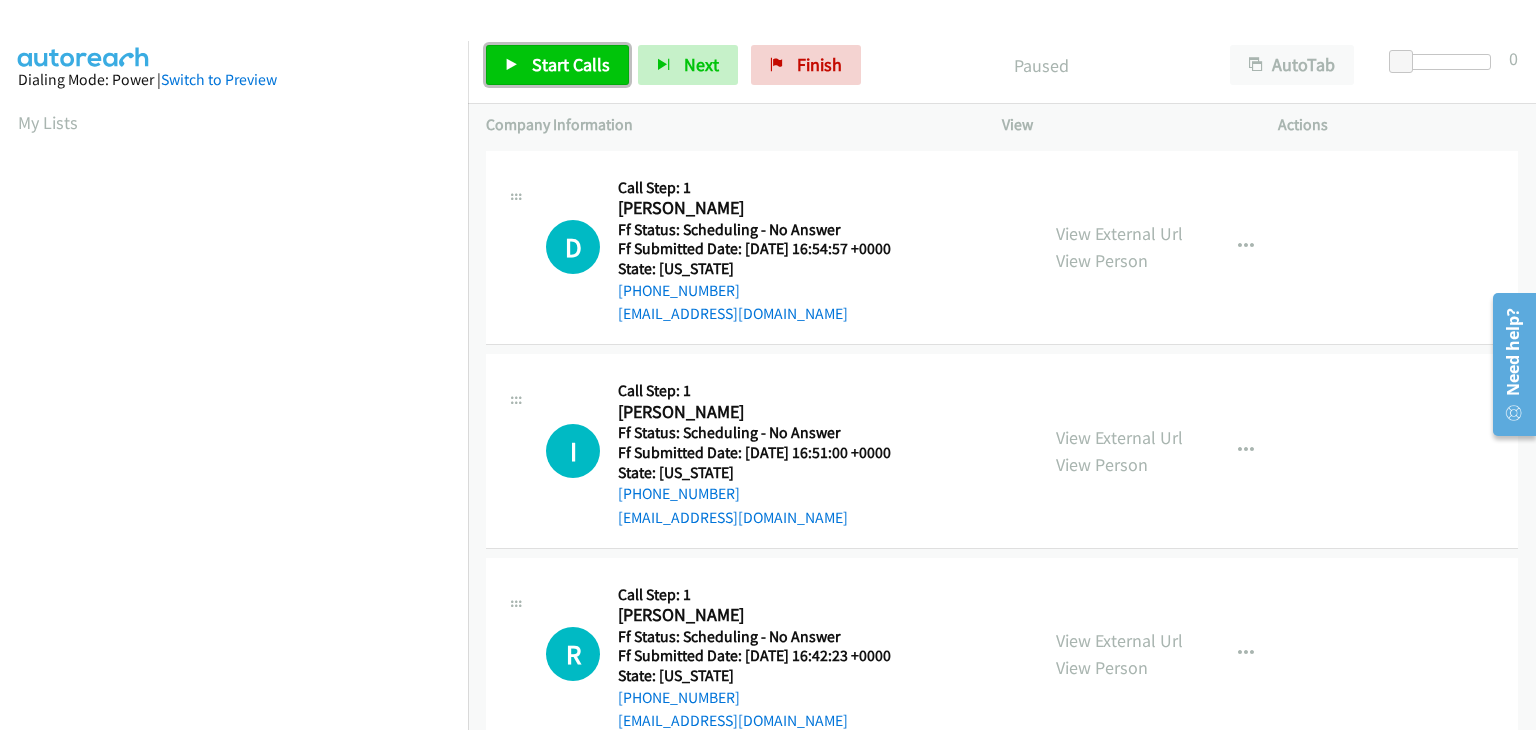 click on "Start Calls" at bounding box center [557, 65] 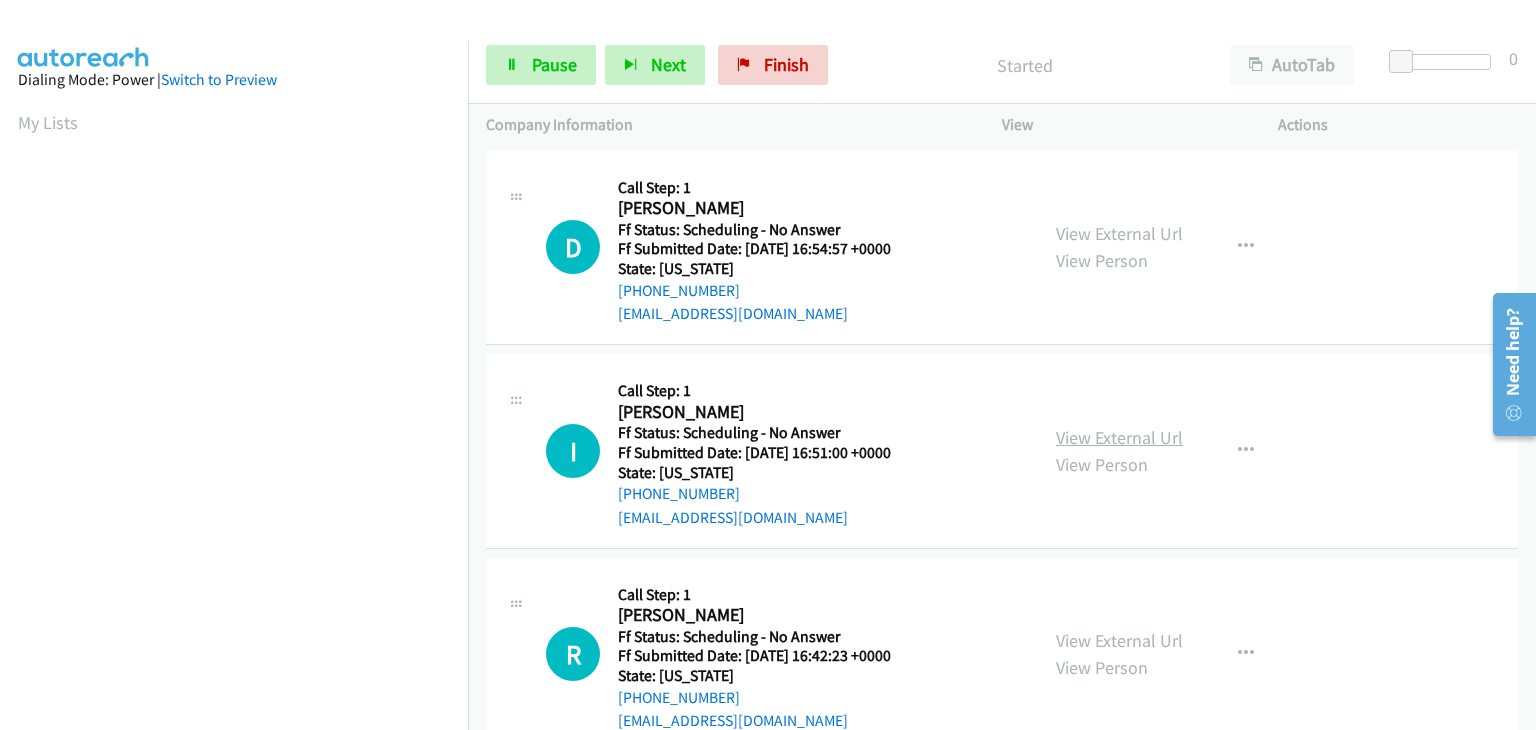click on "View External Url" at bounding box center [1119, 437] 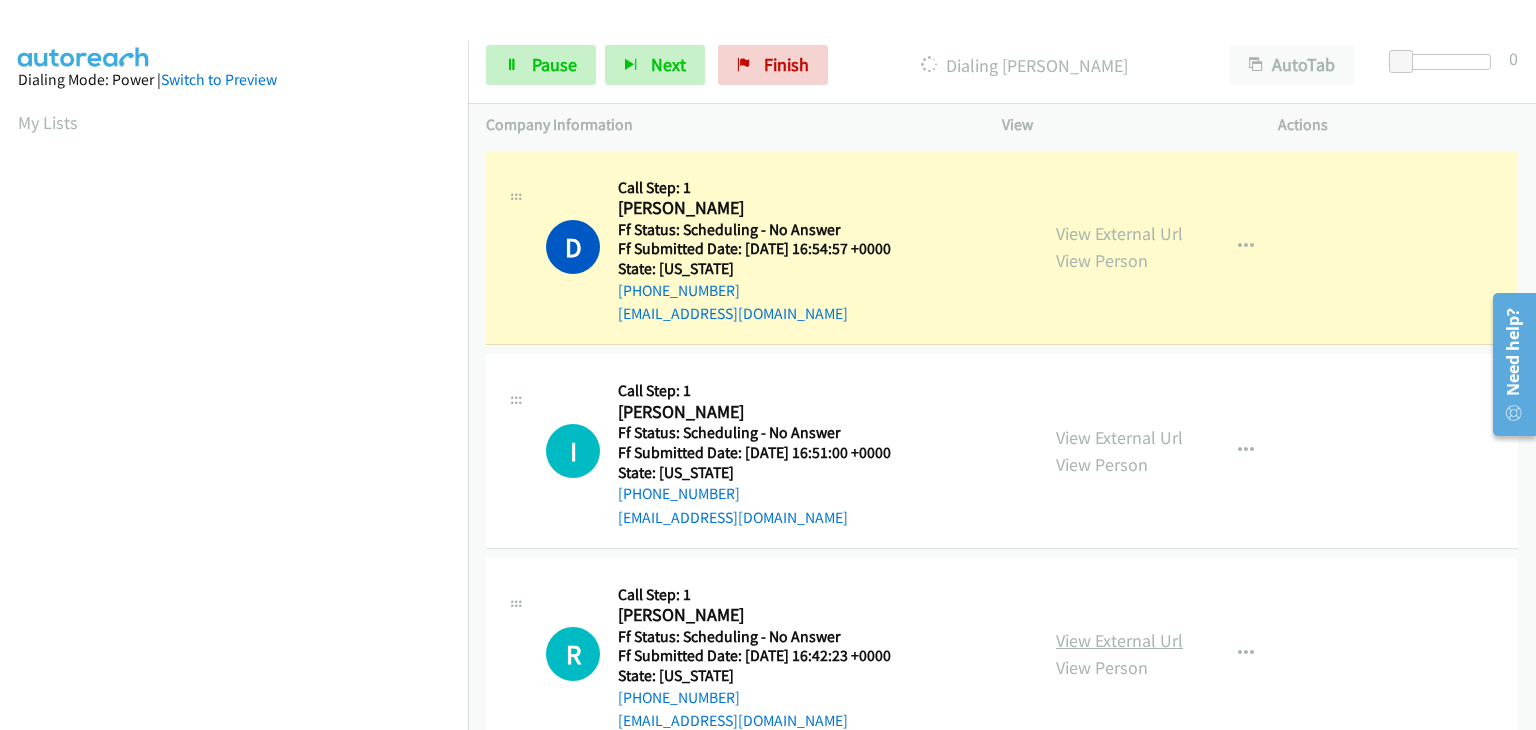 click on "View External Url" at bounding box center (1119, 640) 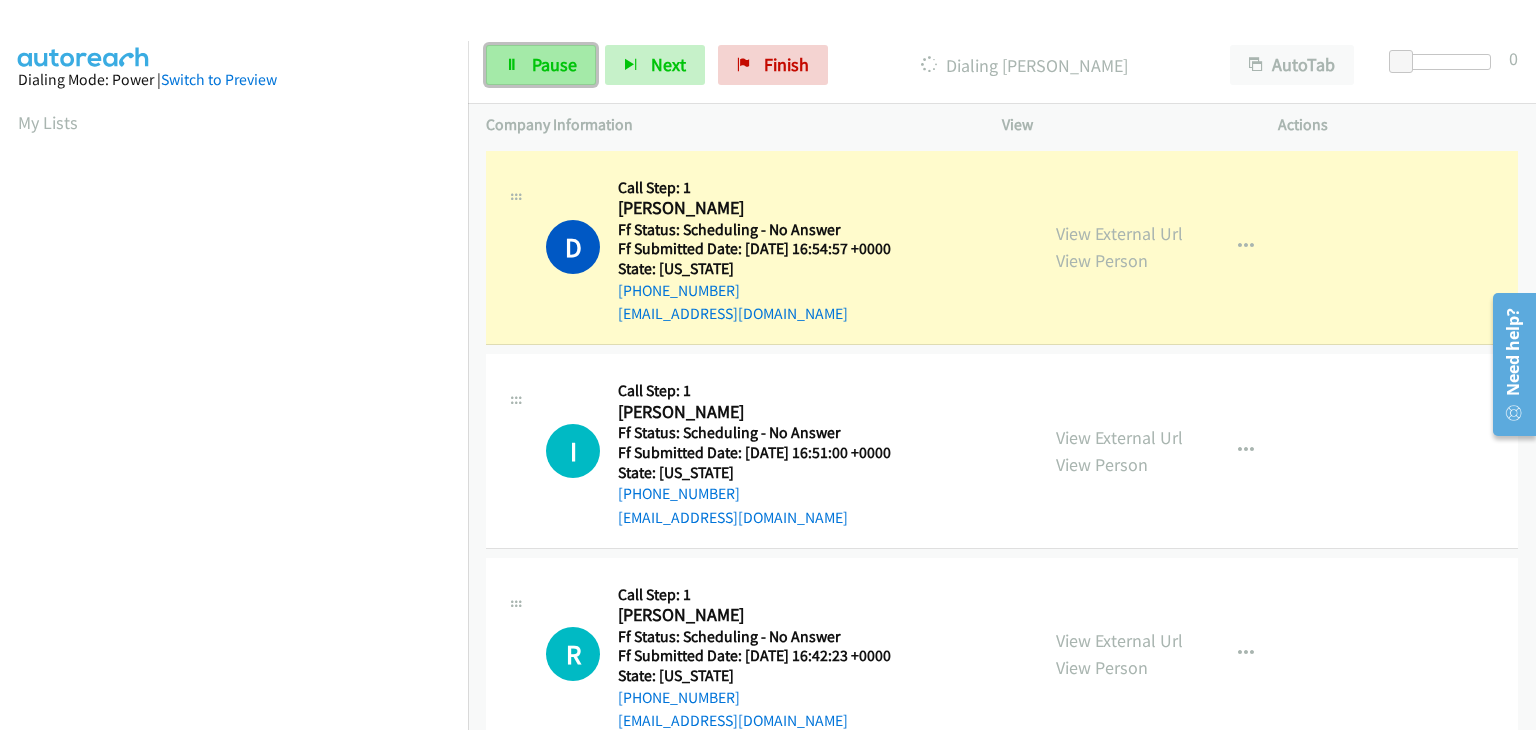 click on "Pause" at bounding box center (554, 64) 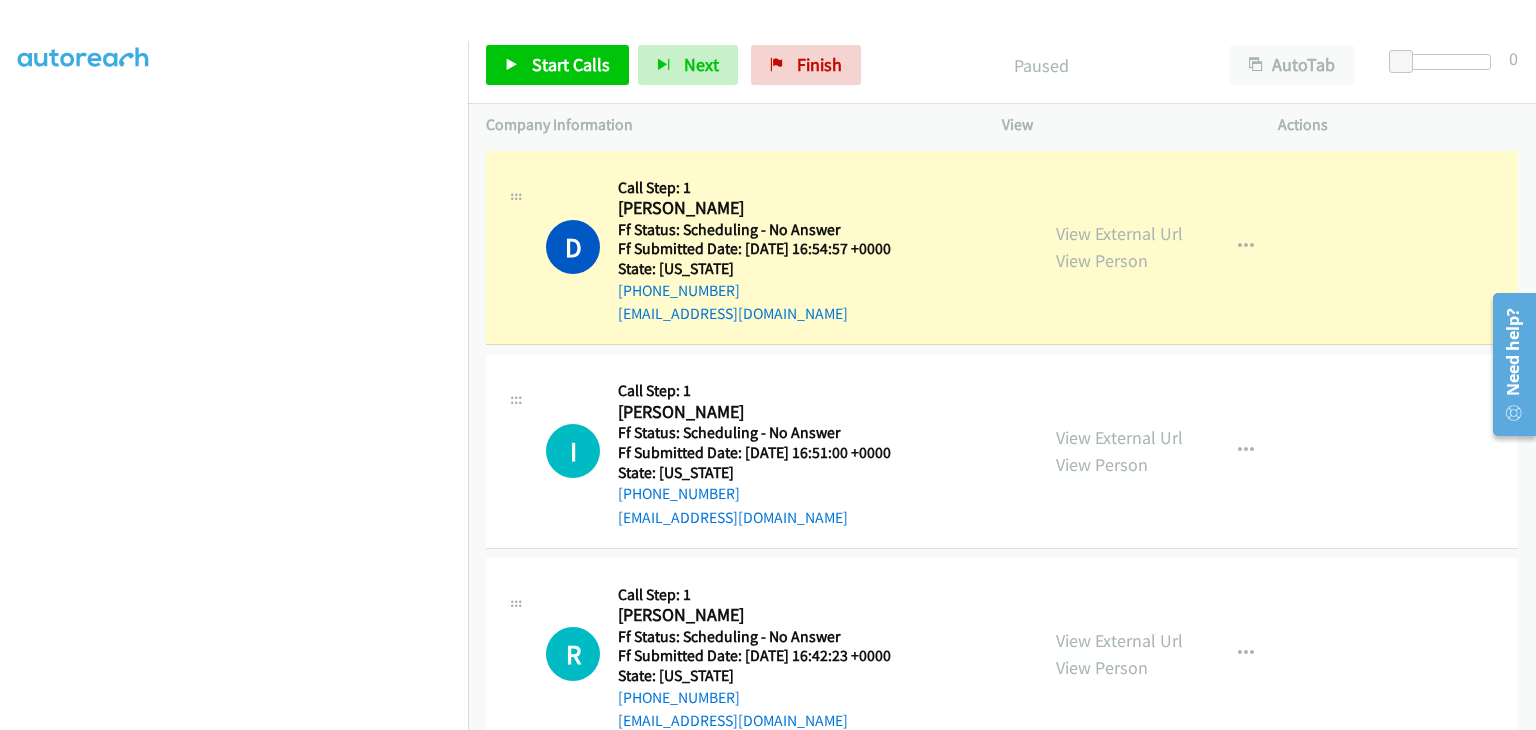 scroll, scrollTop: 392, scrollLeft: 0, axis: vertical 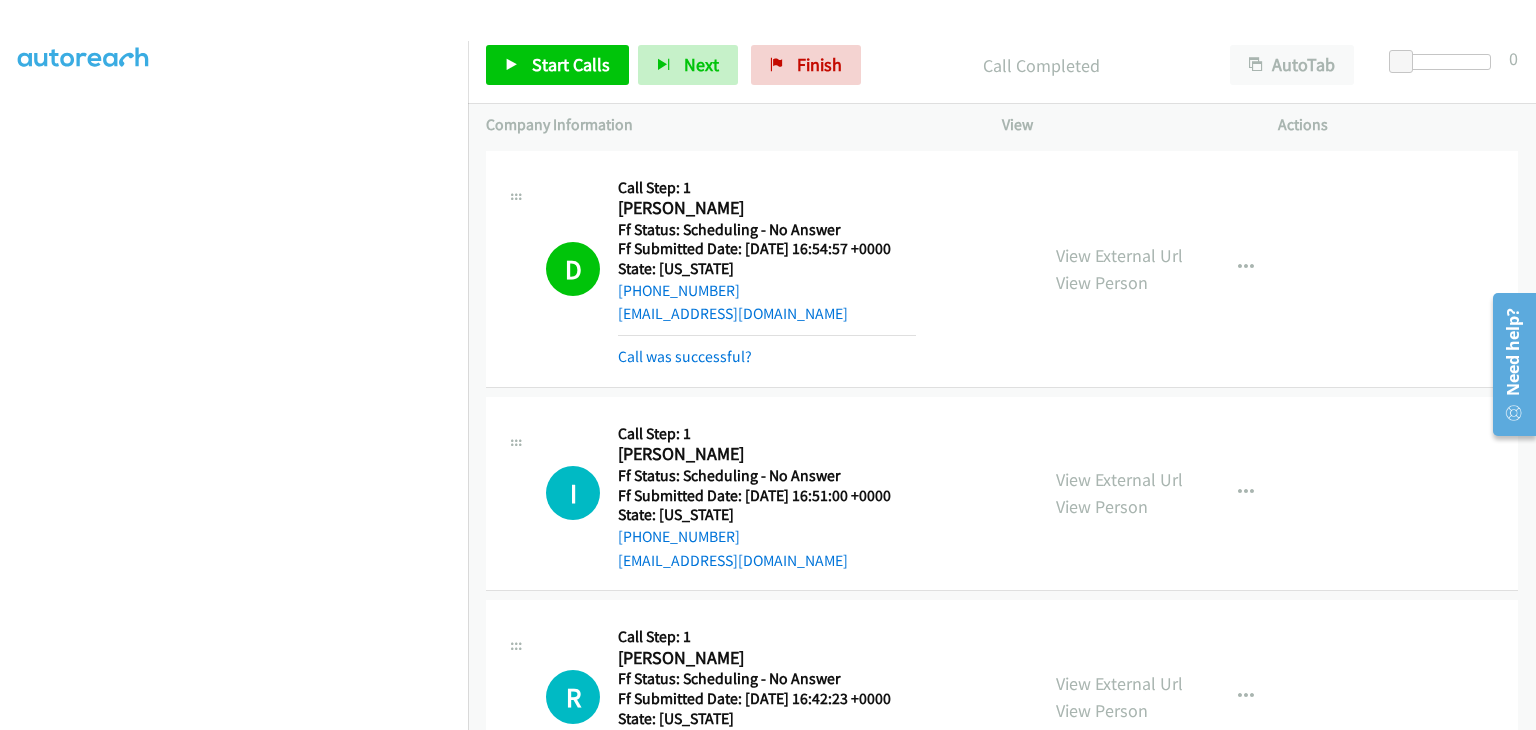 click on "D
Callback Scheduled
Call Step: 1
Davina Irvin
America/New_York
Ff Status: Scheduling - No Answer
Ff Submitted Date: 2025-07-28 16:54:57 +0000
State: Virginia
+1 540-808-5876
davinairvin@gmail.com
Call was successful?
View External Url
View Person
View External Url
Email
Schedule/Manage Callback
Skip Call
Add to do not call list" at bounding box center (1002, 269) 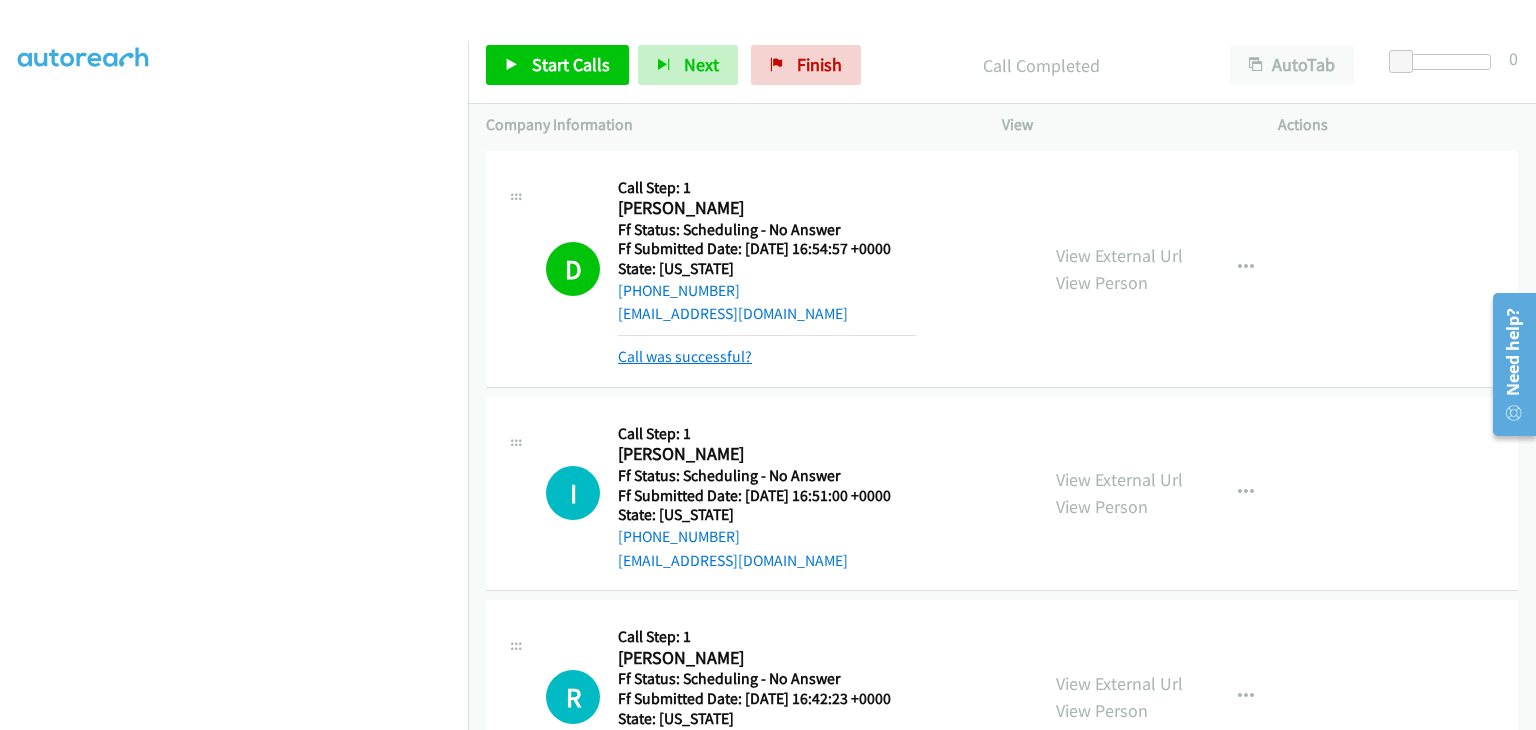 click on "Call was successful?" at bounding box center (685, 356) 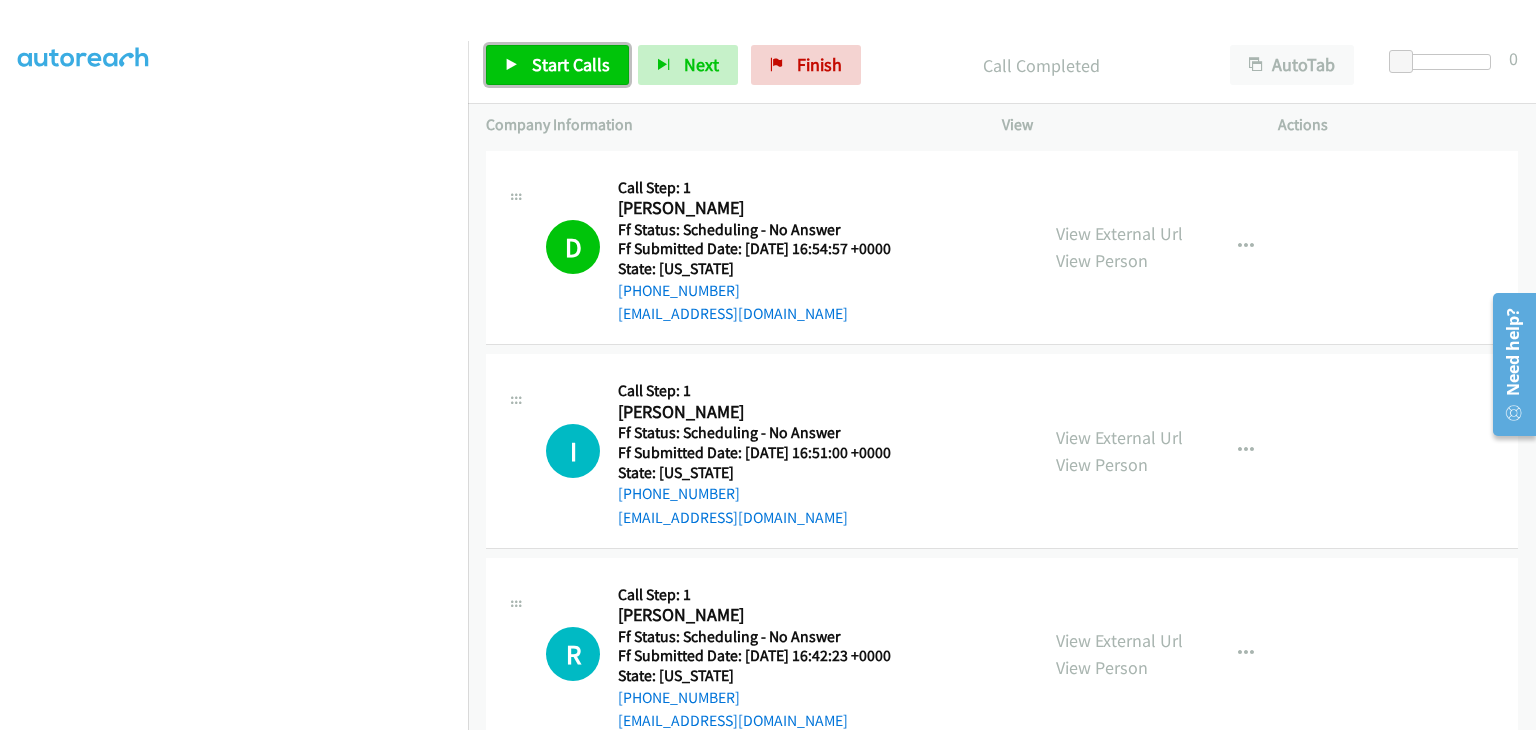 click on "Start Calls" at bounding box center [571, 64] 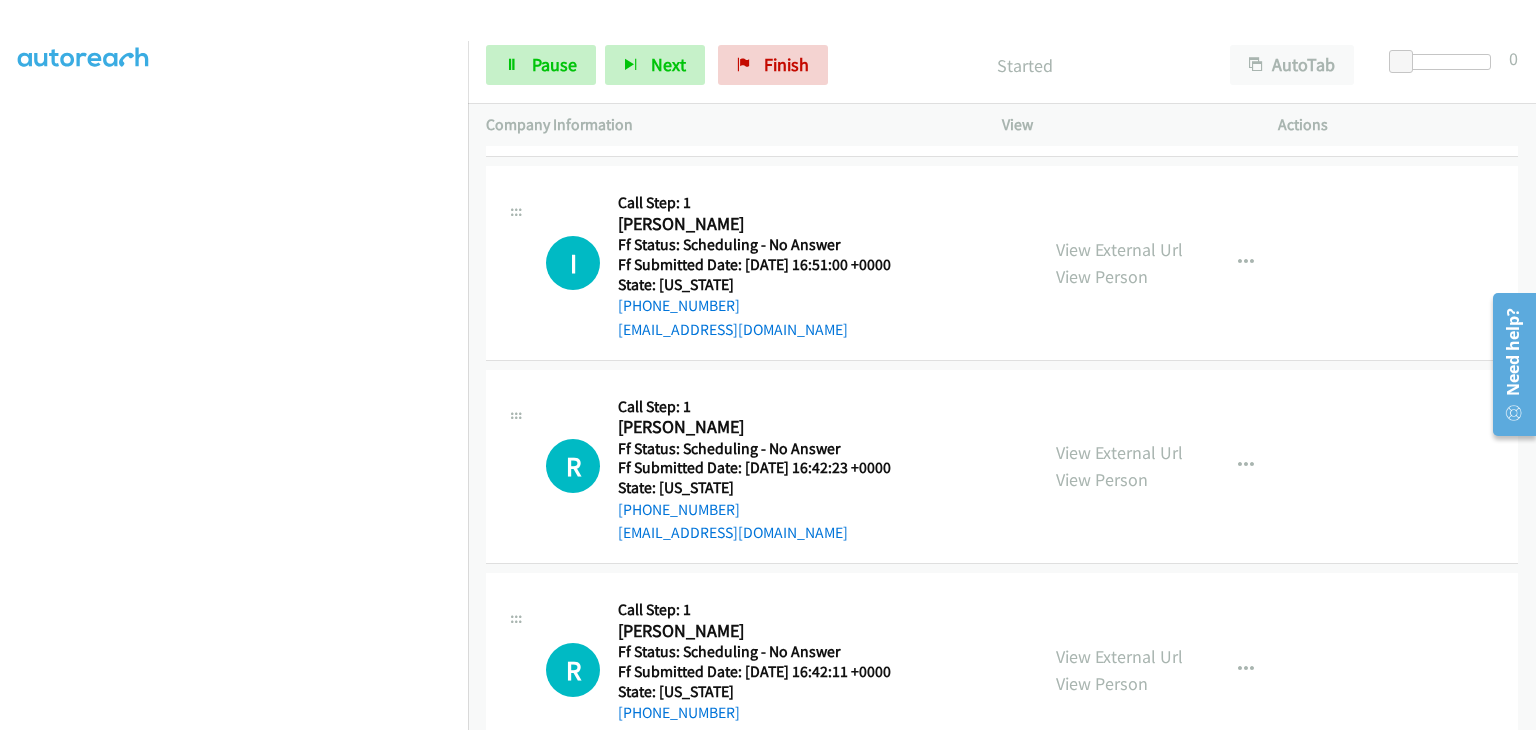 scroll, scrollTop: 200, scrollLeft: 0, axis: vertical 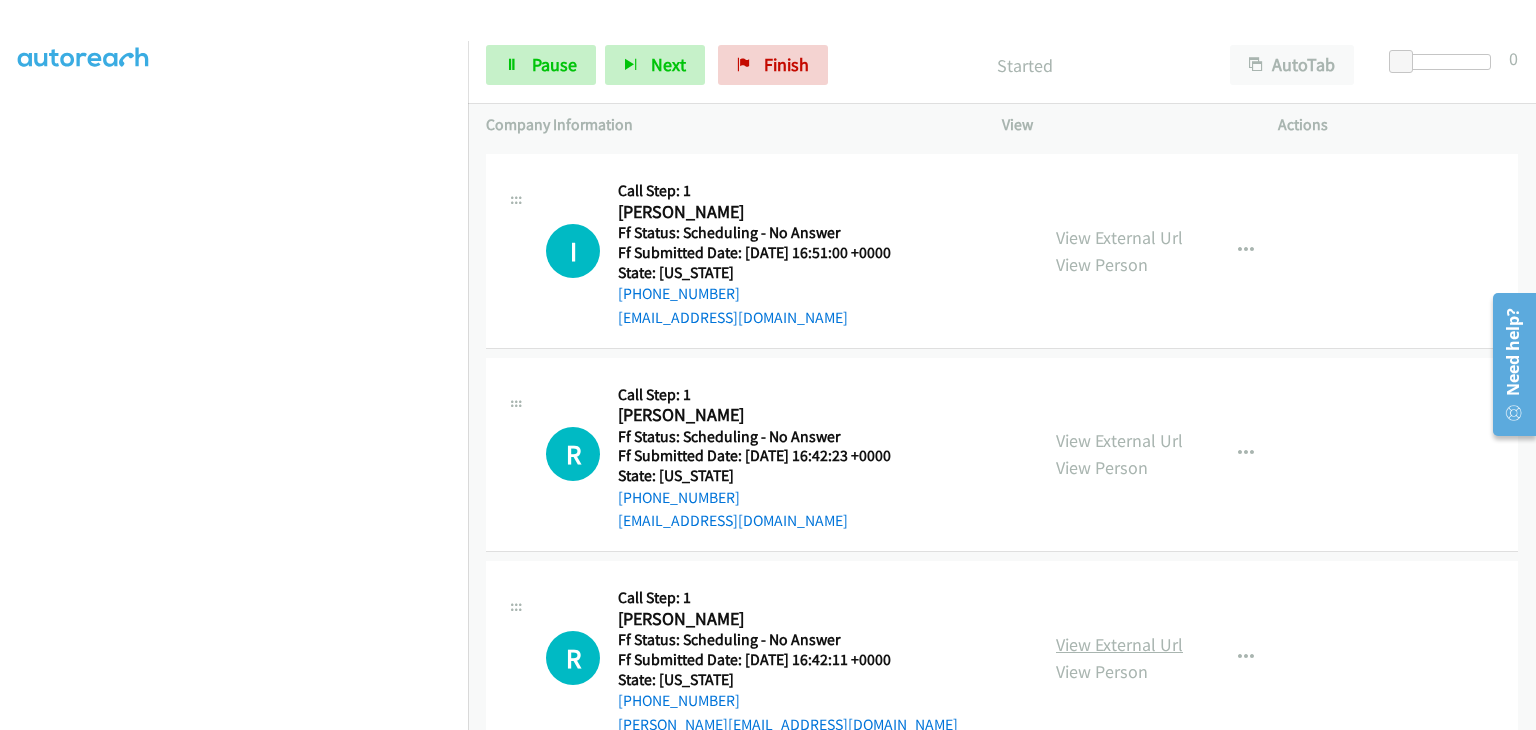 click on "View External Url" at bounding box center (1119, 644) 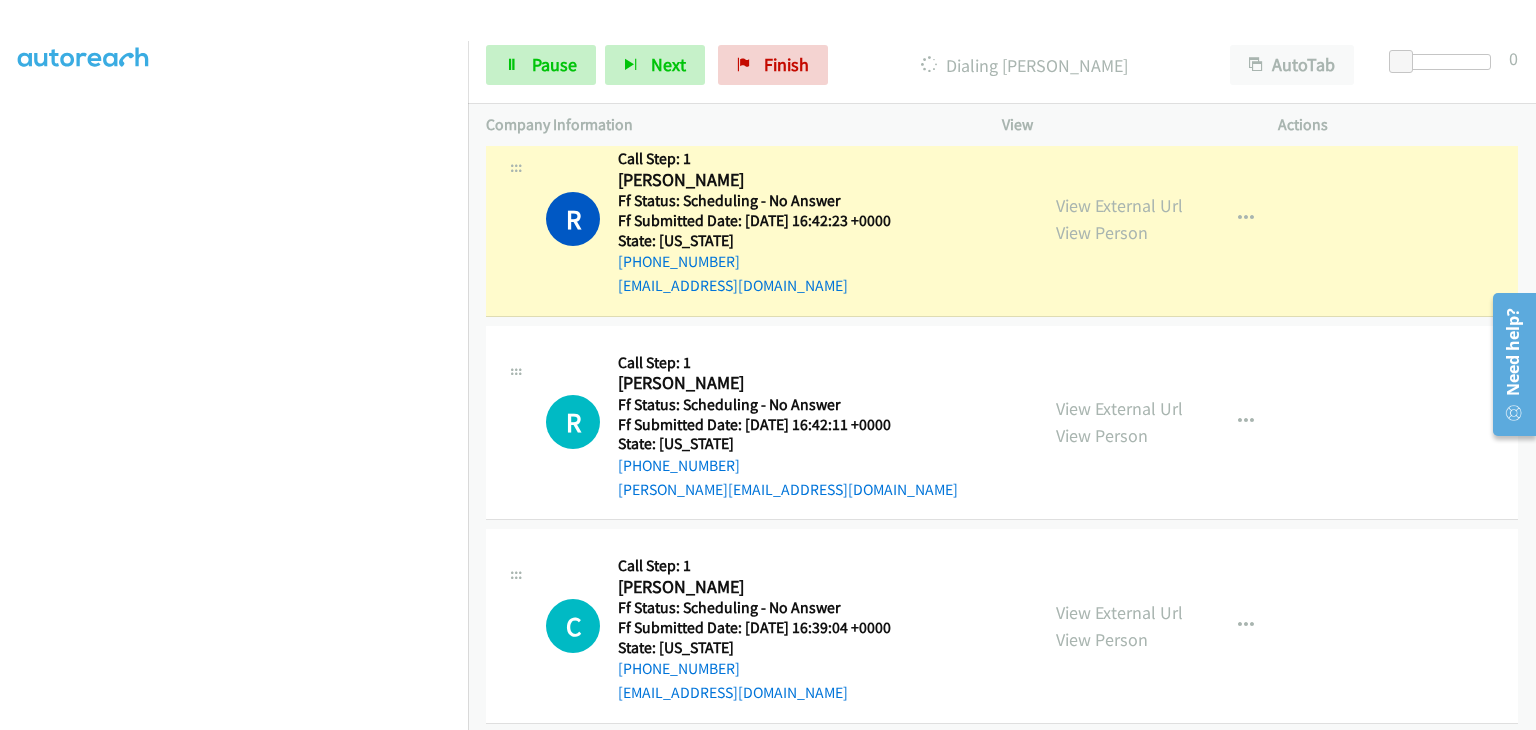 scroll, scrollTop: 500, scrollLeft: 0, axis: vertical 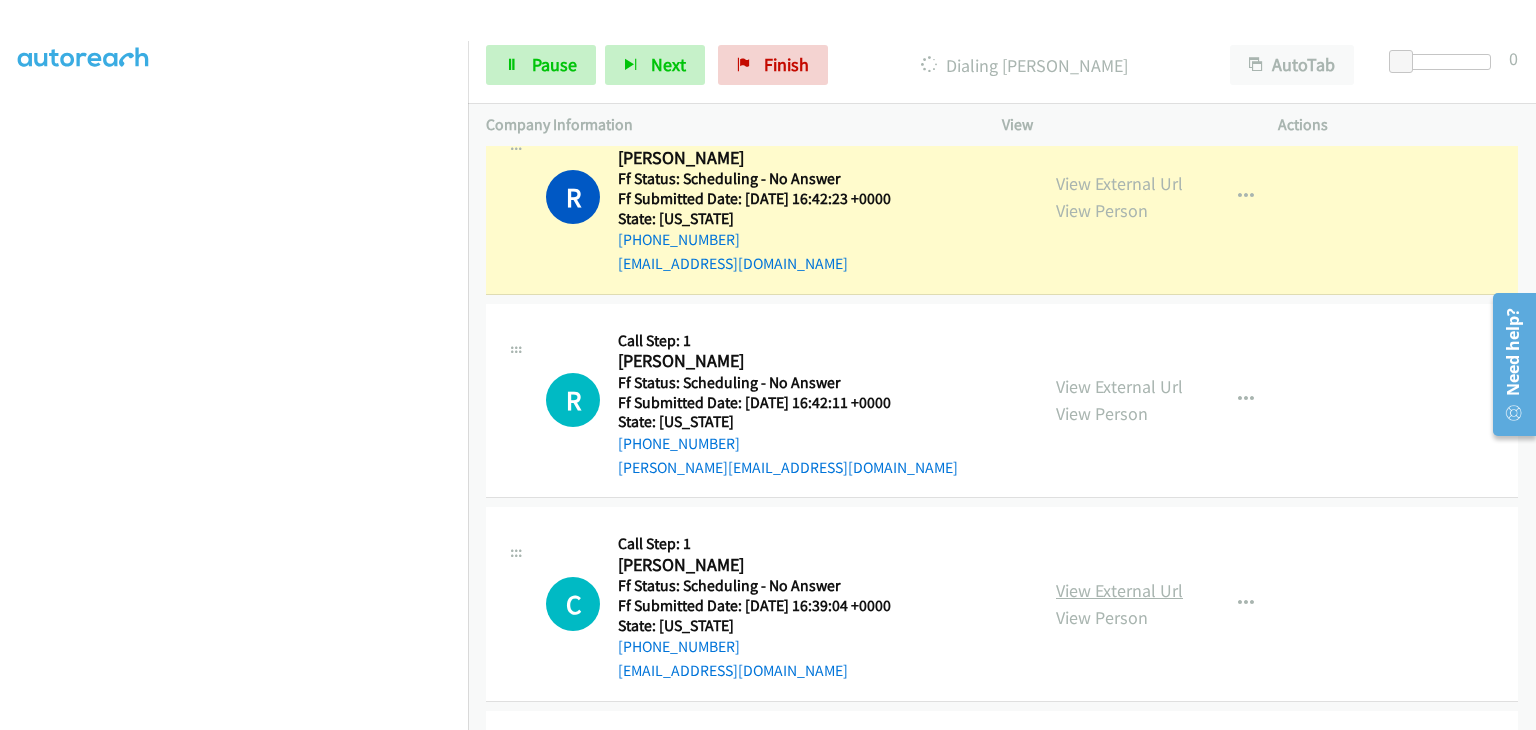 click on "View External Url" at bounding box center [1119, 590] 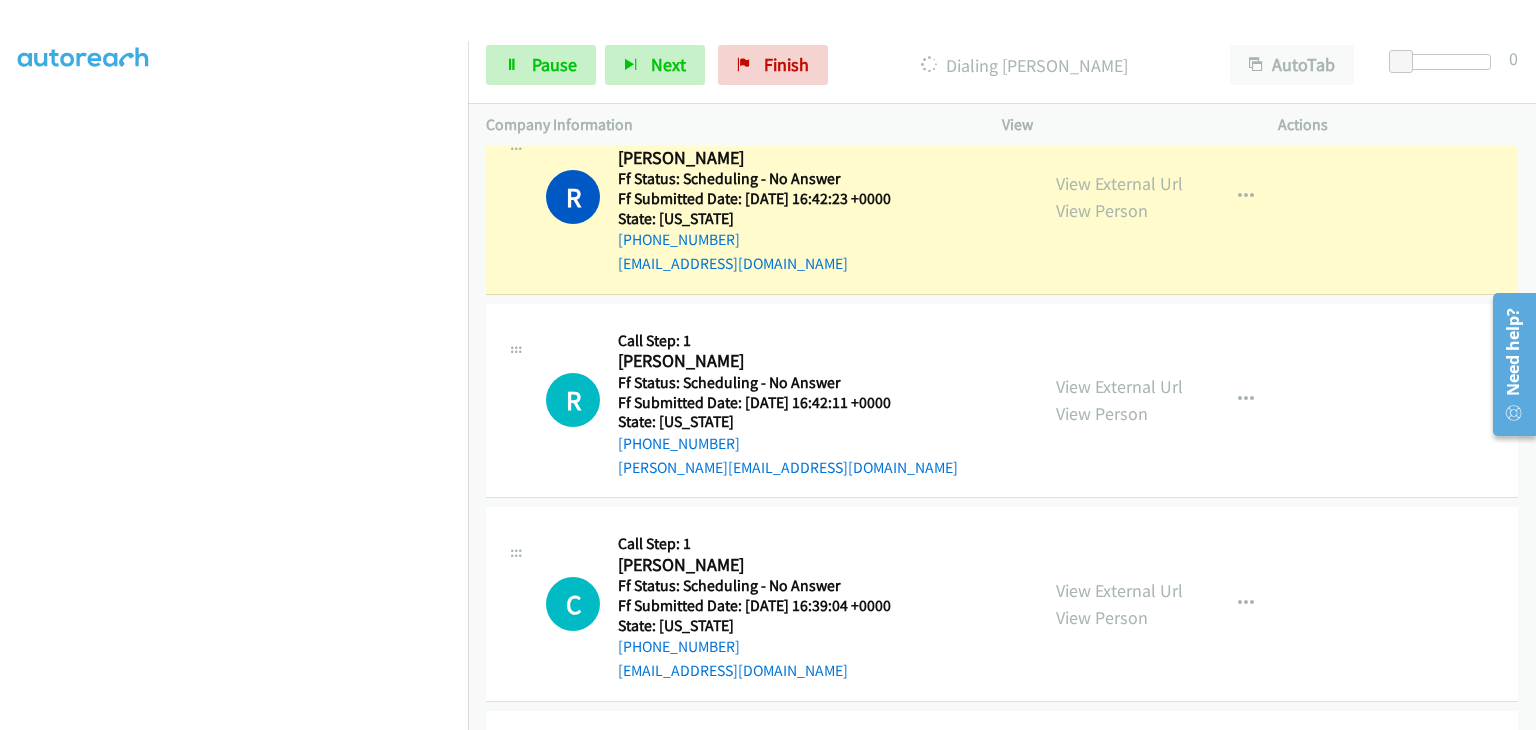 scroll, scrollTop: 392, scrollLeft: 0, axis: vertical 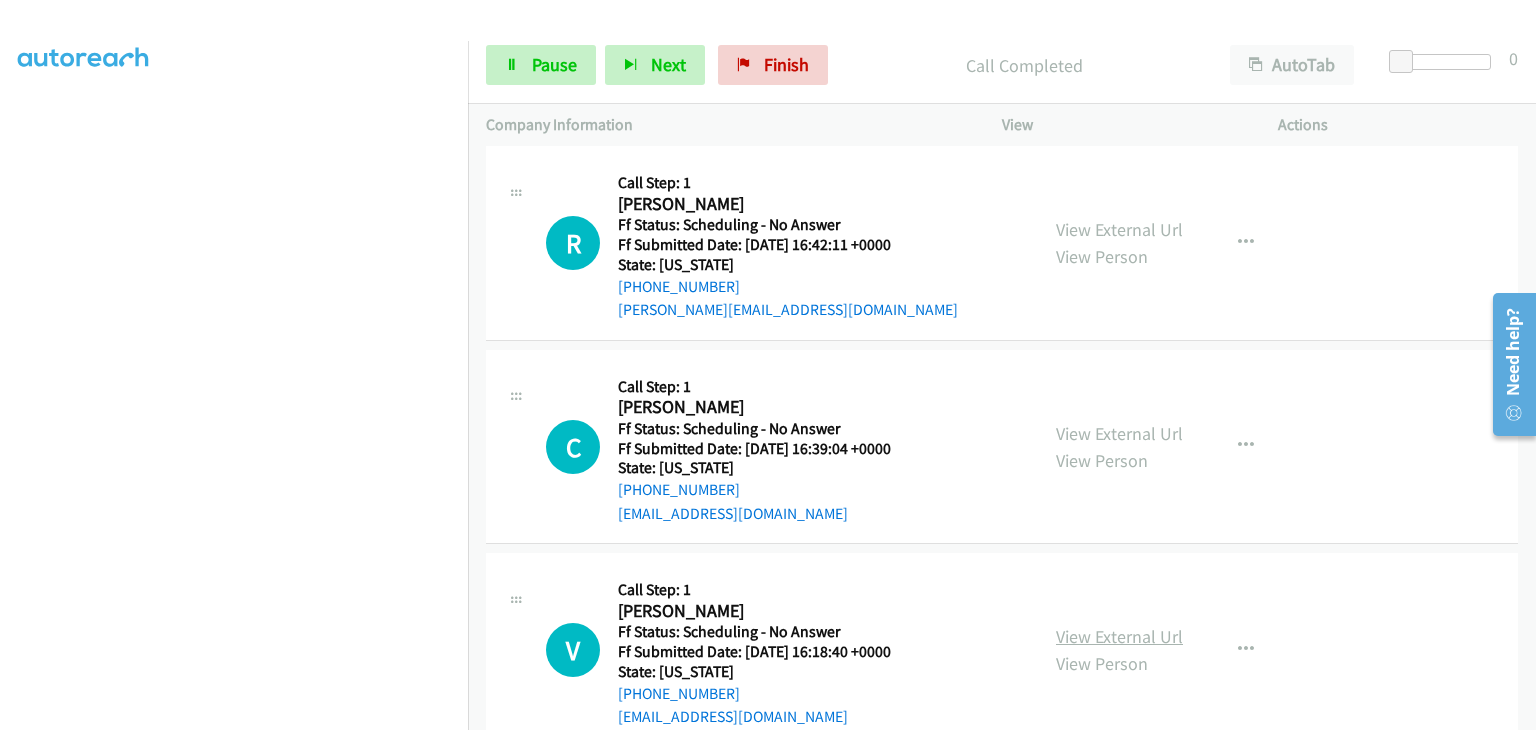 click on "View External Url" at bounding box center (1119, 636) 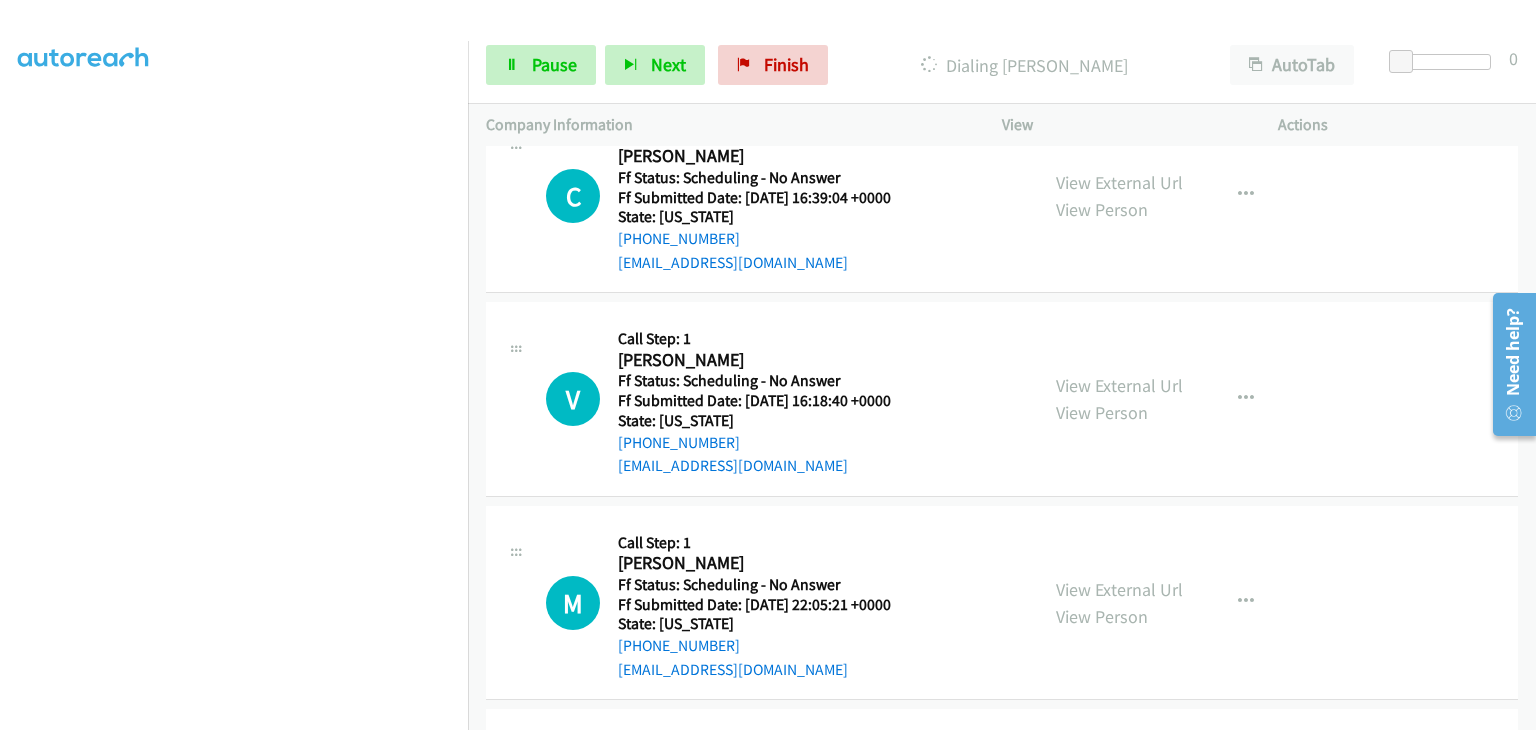 scroll, scrollTop: 1000, scrollLeft: 0, axis: vertical 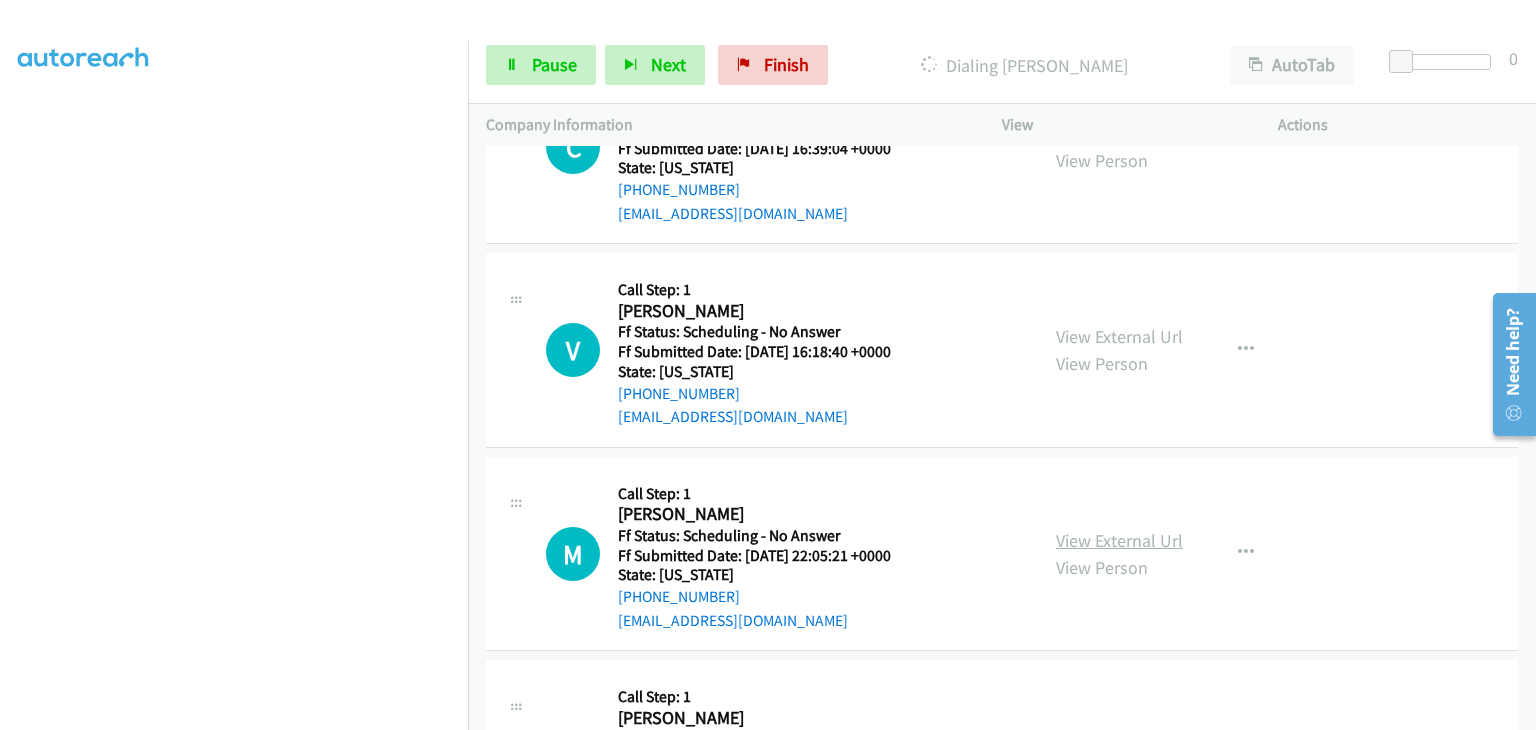 click on "View External Url" at bounding box center [1119, 540] 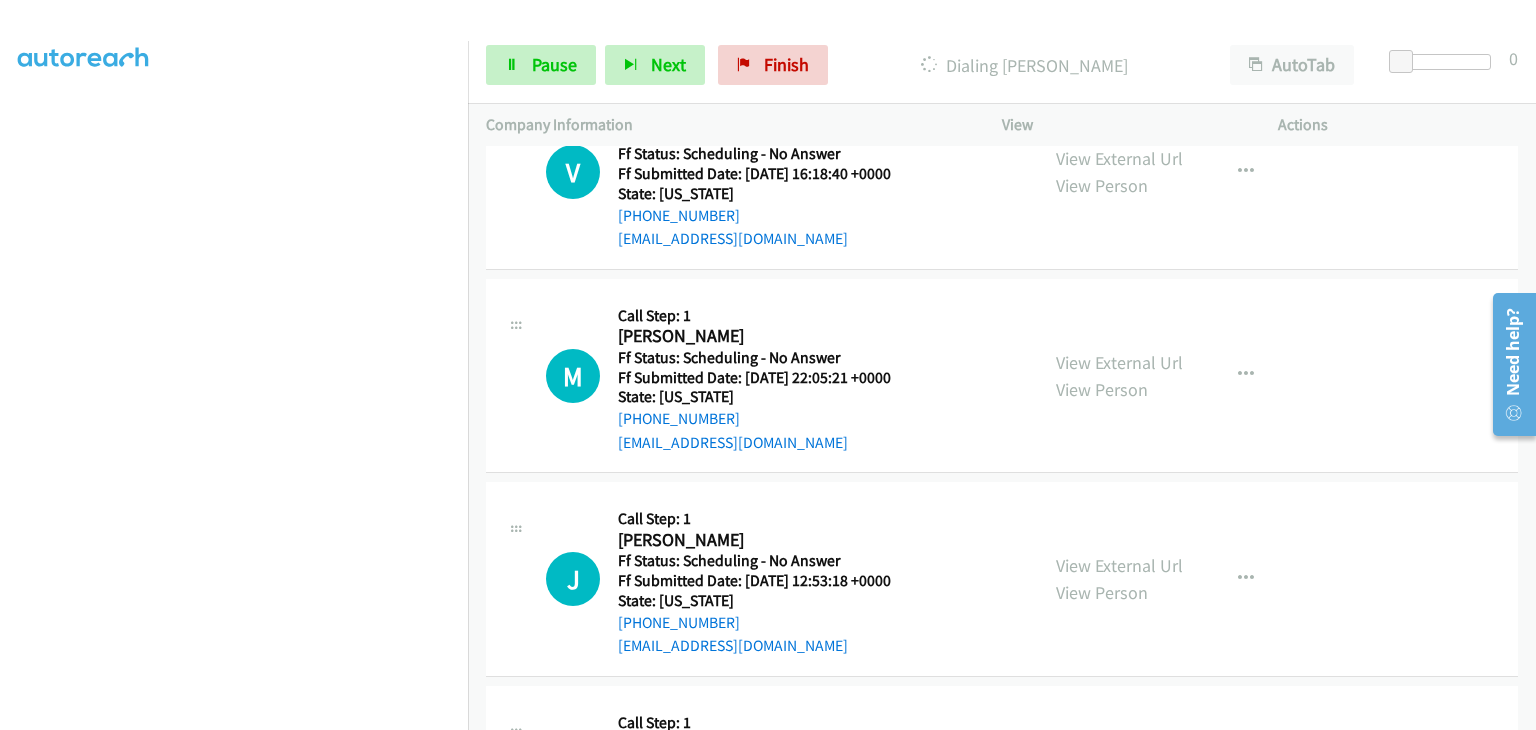 scroll, scrollTop: 1200, scrollLeft: 0, axis: vertical 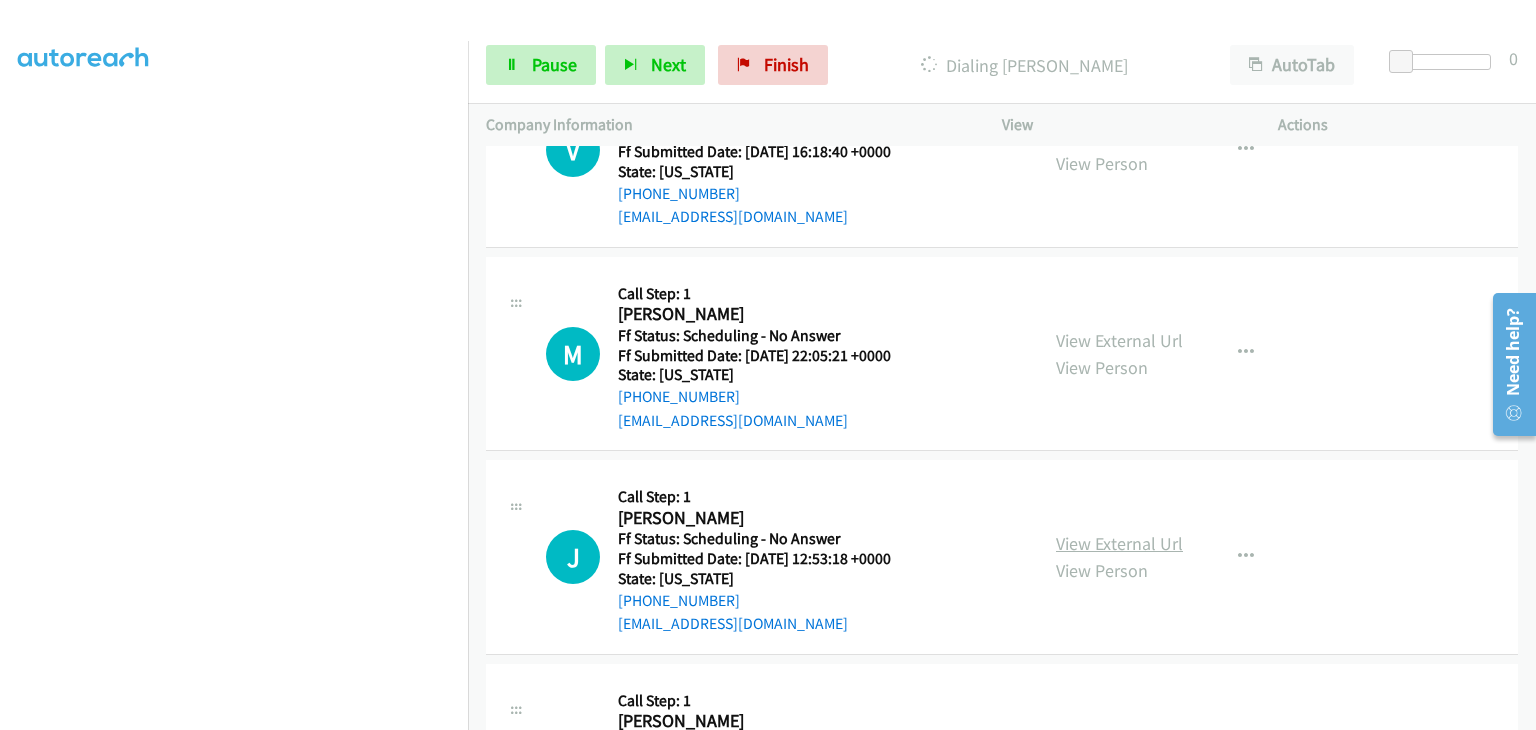 click on "View External Url" at bounding box center [1119, 543] 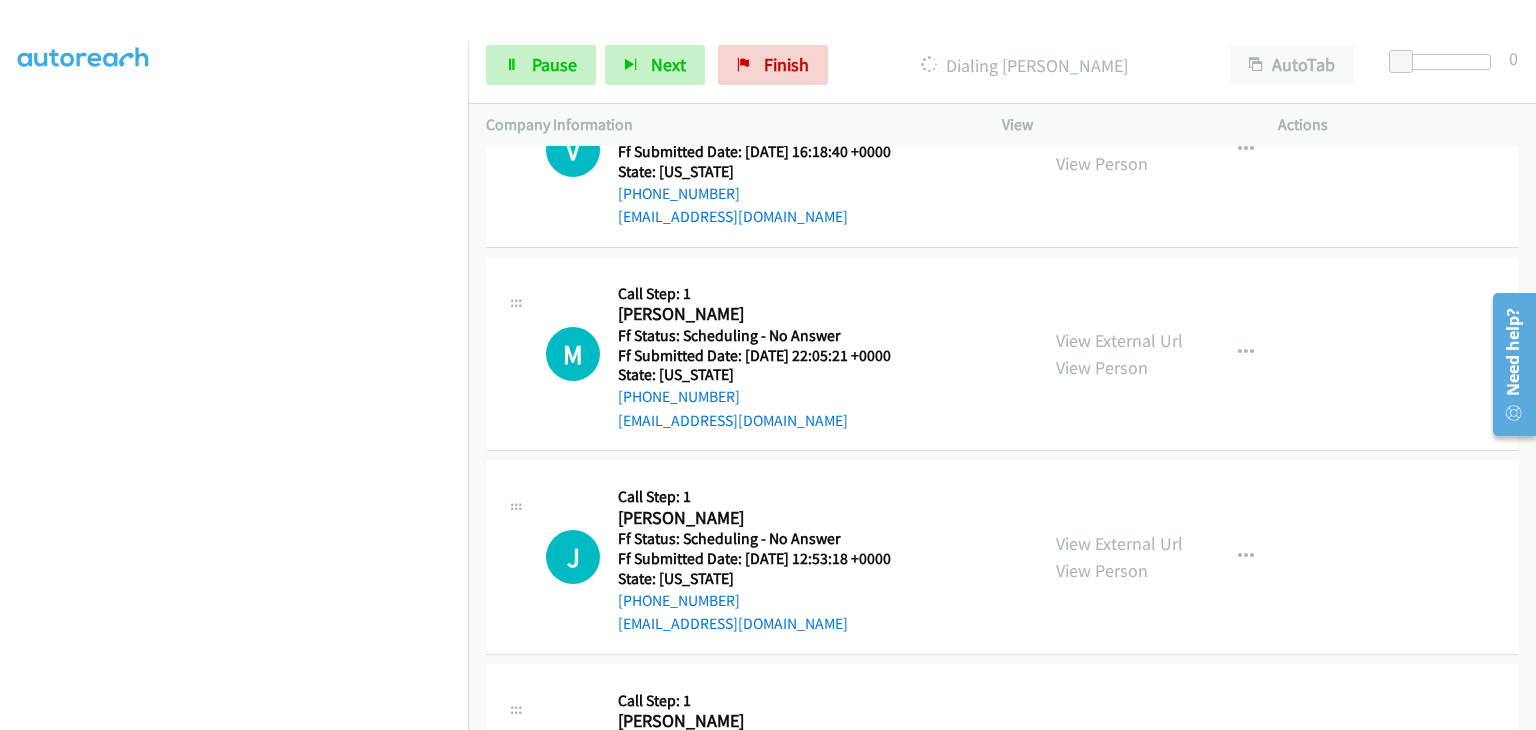 scroll, scrollTop: 392, scrollLeft: 0, axis: vertical 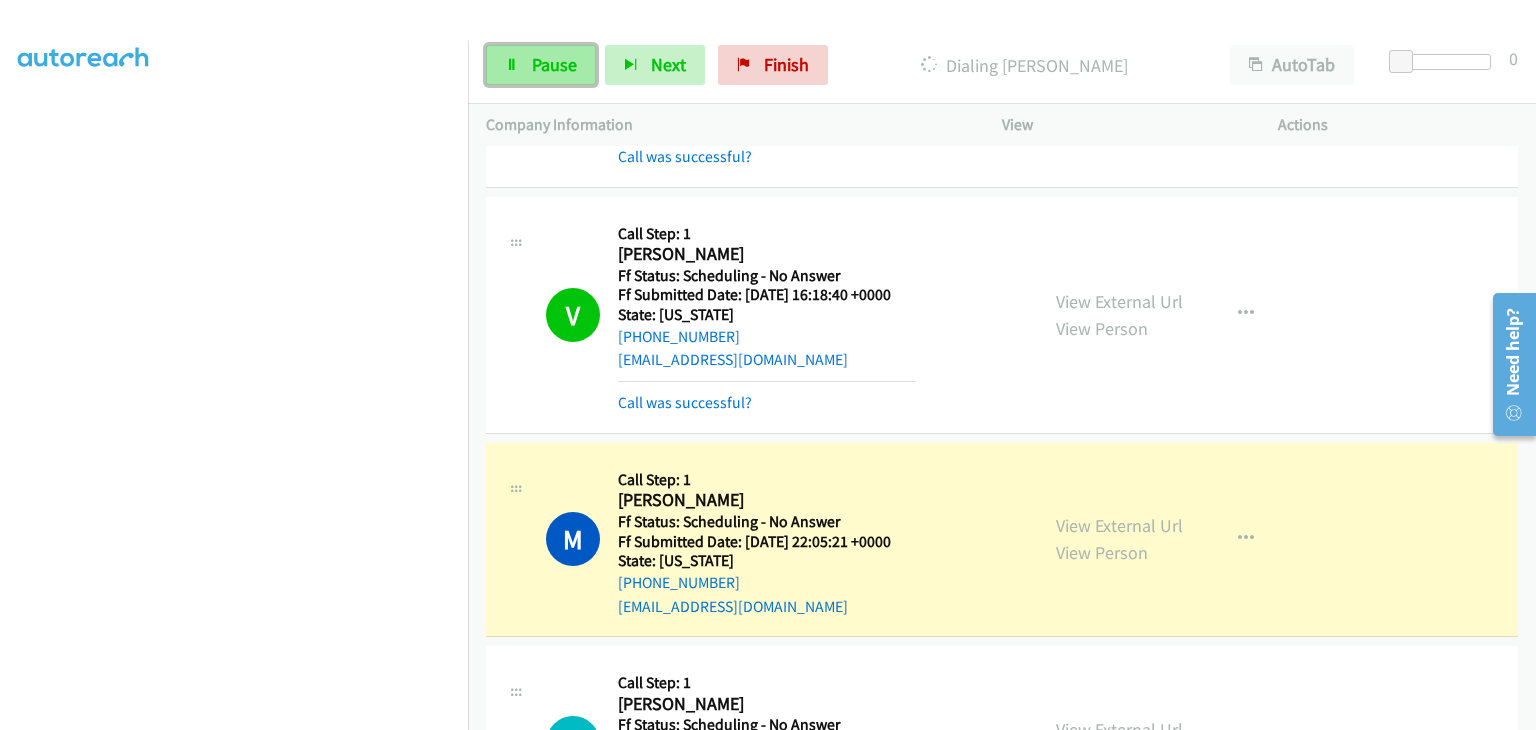 click on "Pause" at bounding box center (554, 64) 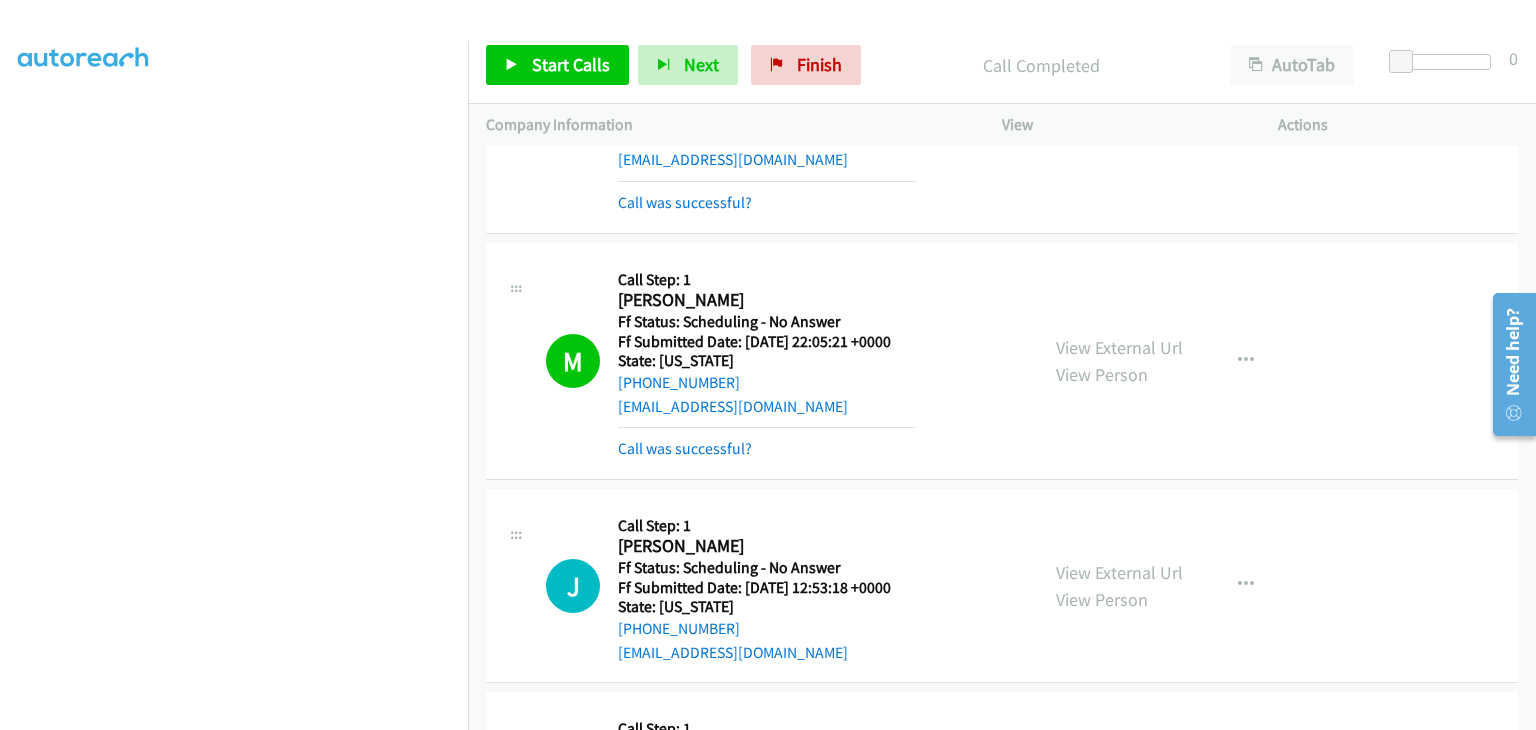 scroll, scrollTop: 1442, scrollLeft: 0, axis: vertical 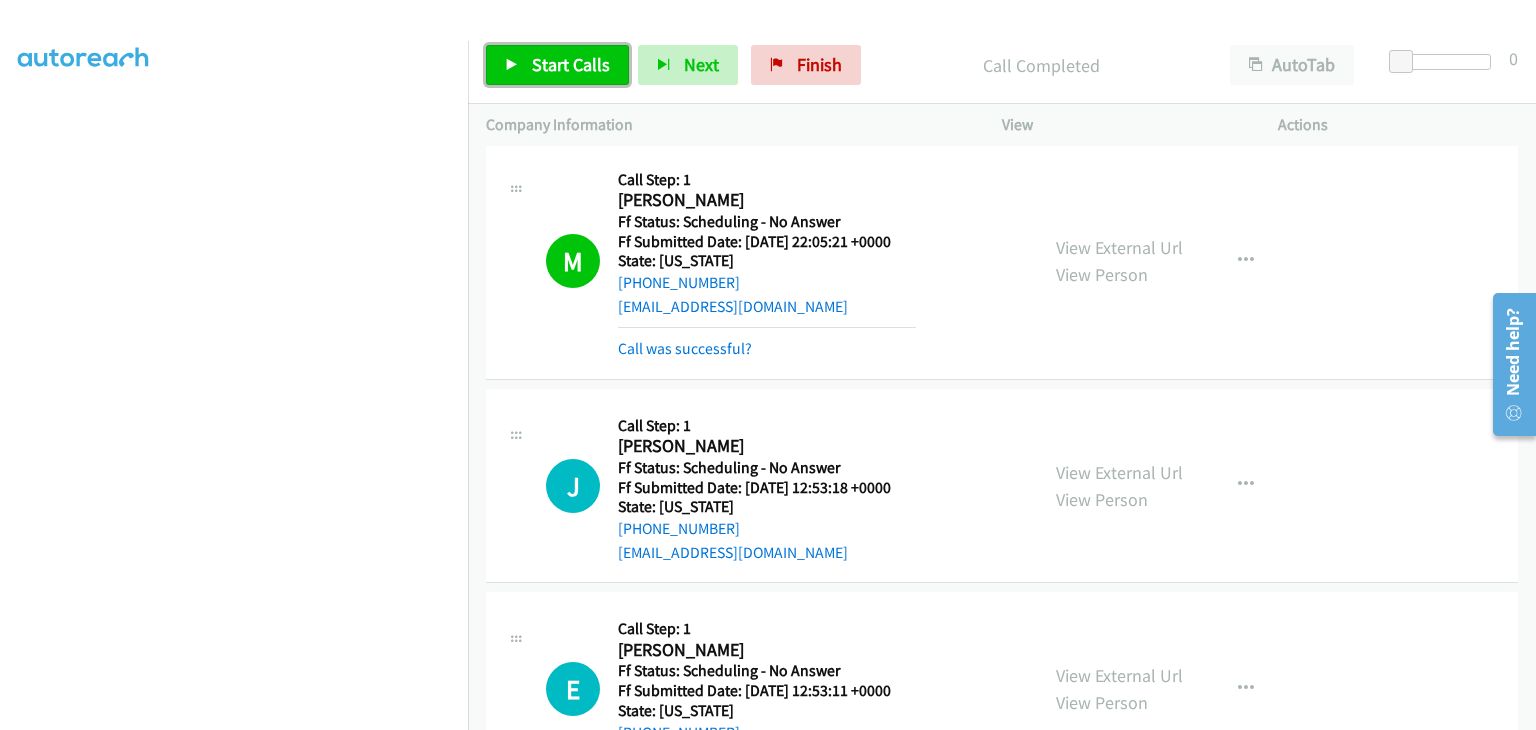click on "Start Calls" at bounding box center (571, 64) 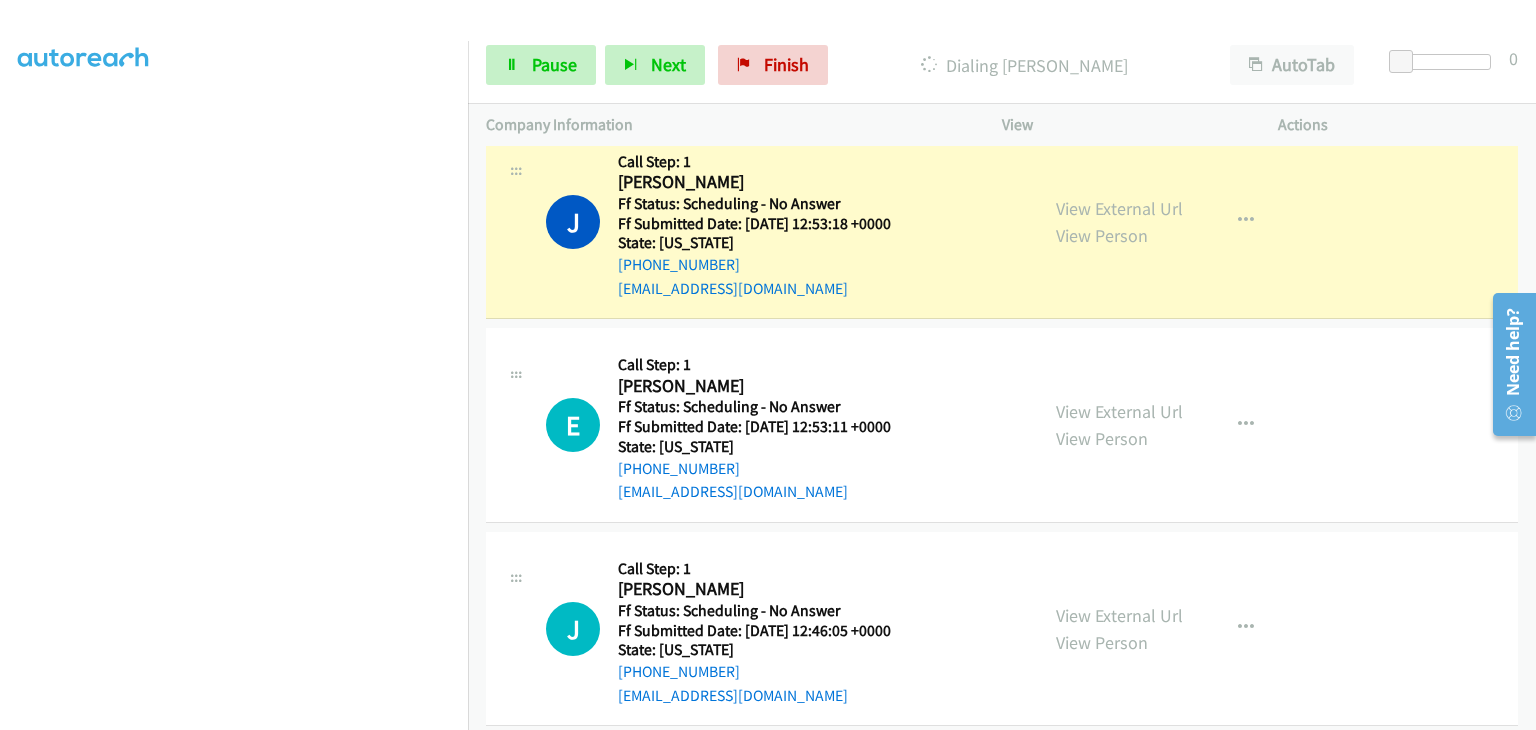 scroll, scrollTop: 1742, scrollLeft: 0, axis: vertical 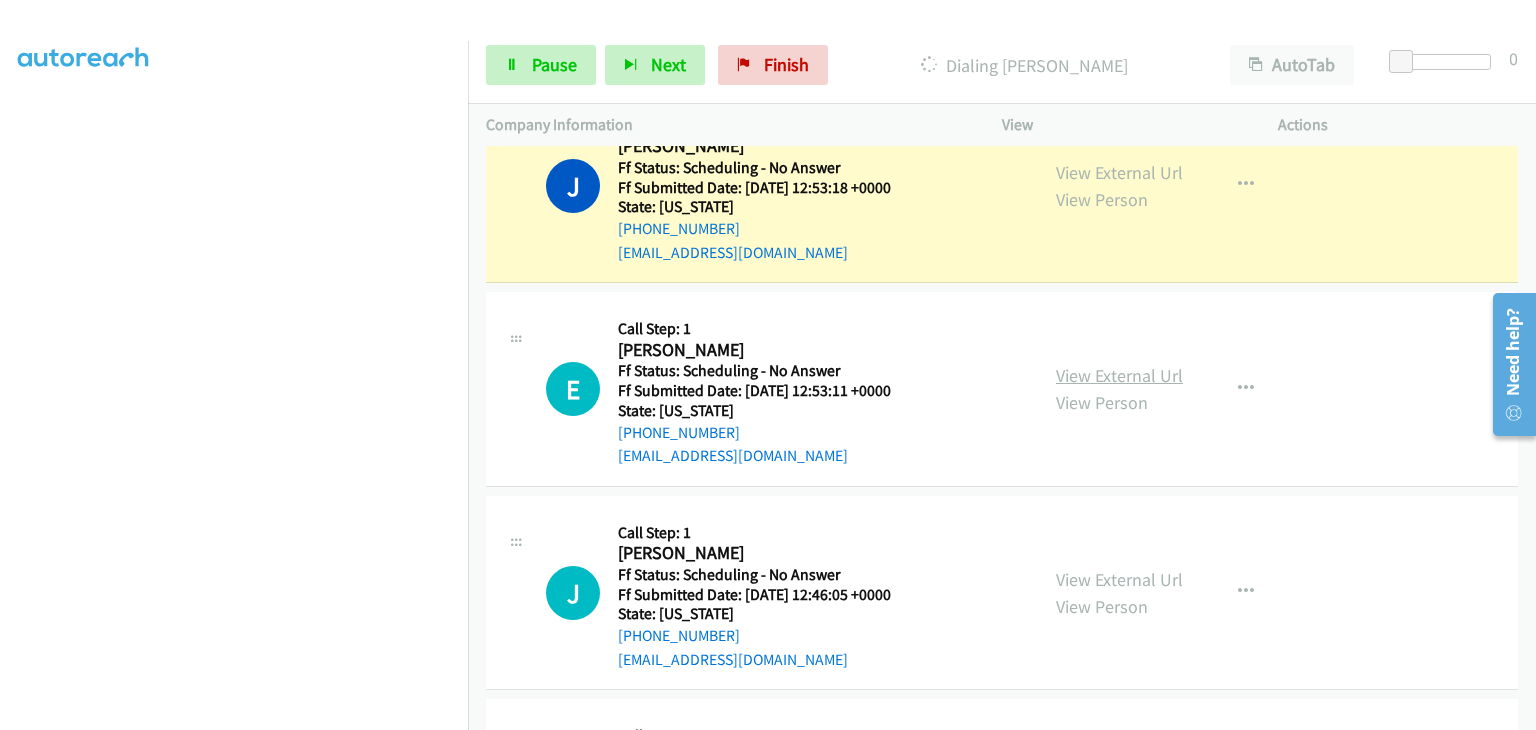 click on "View External Url" at bounding box center (1119, 375) 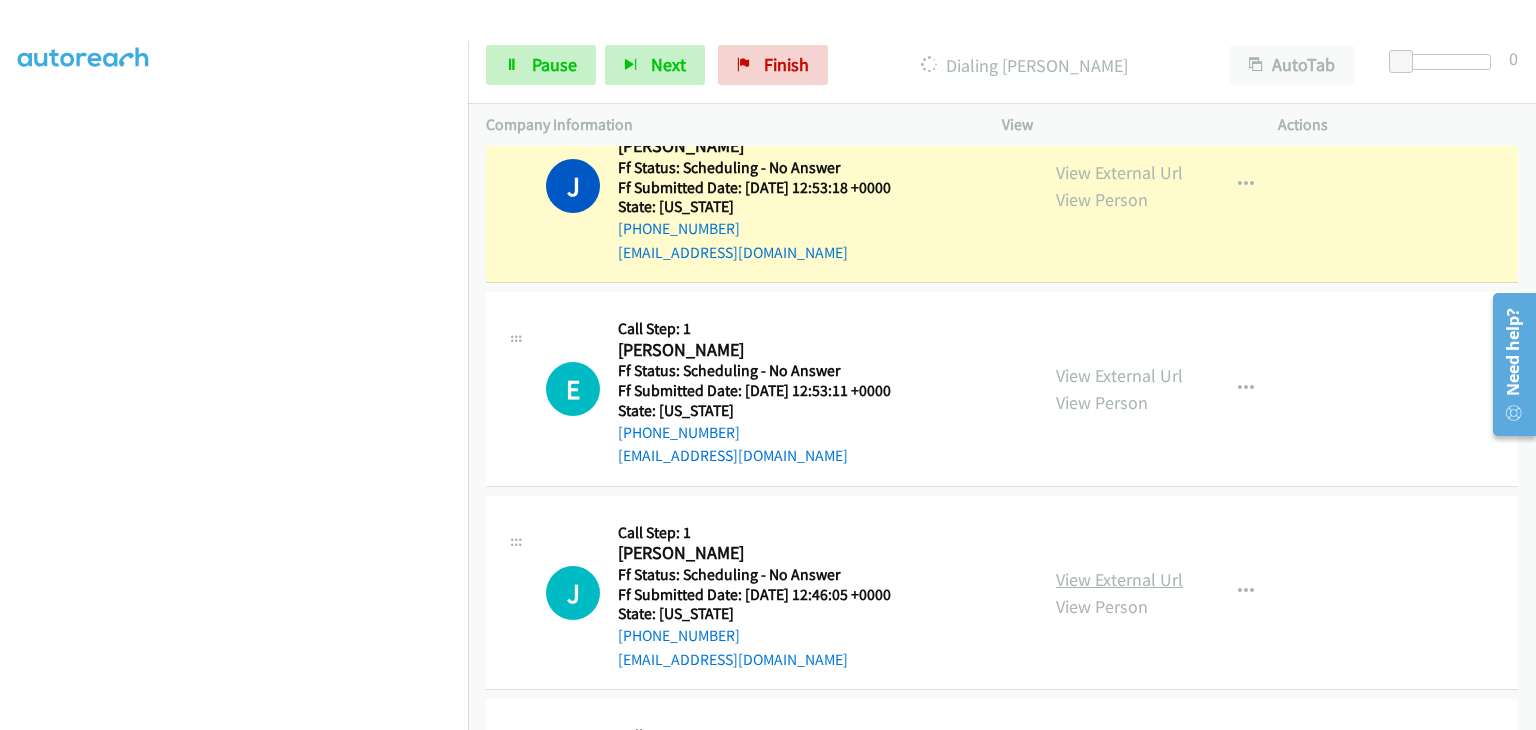click on "View External Url" at bounding box center [1119, 579] 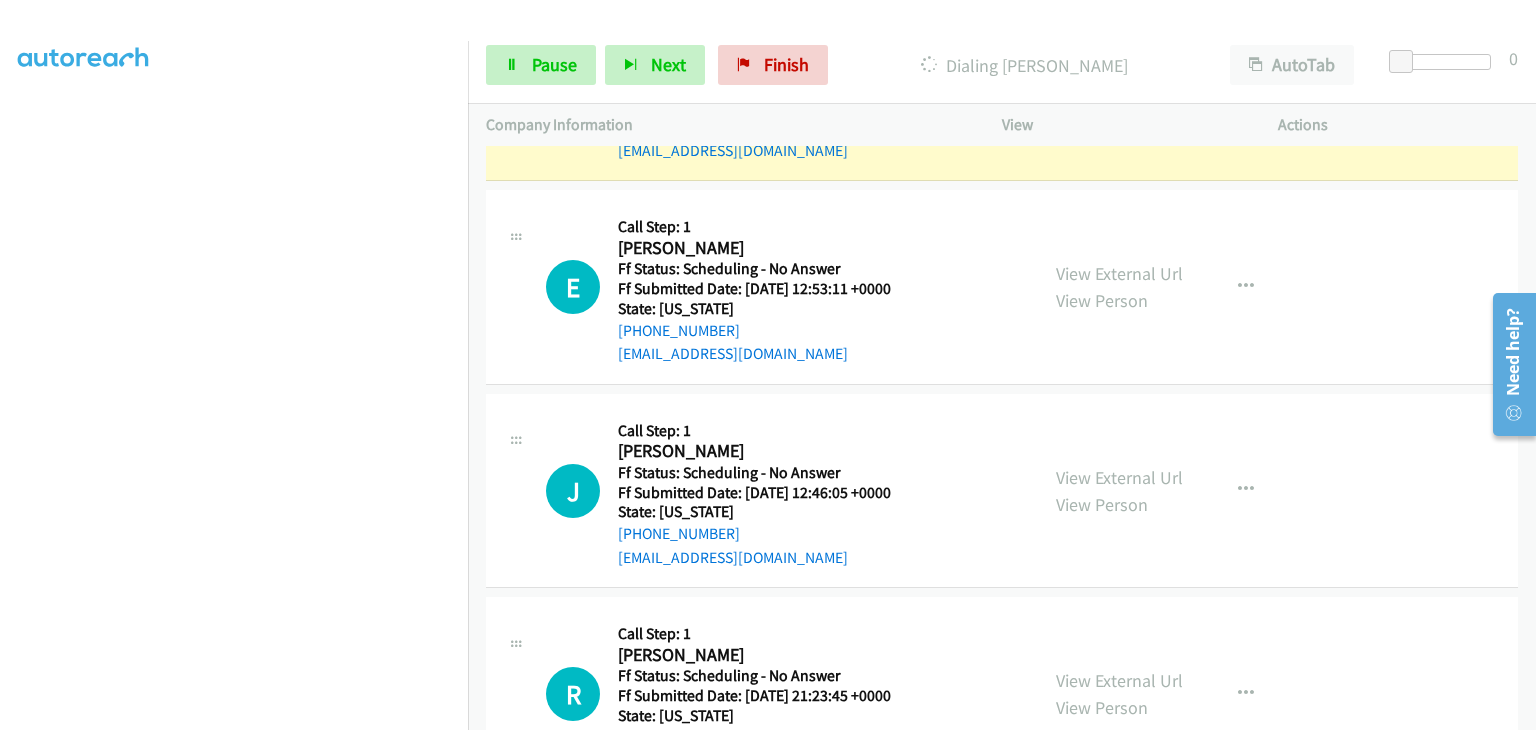 scroll, scrollTop: 1942, scrollLeft: 0, axis: vertical 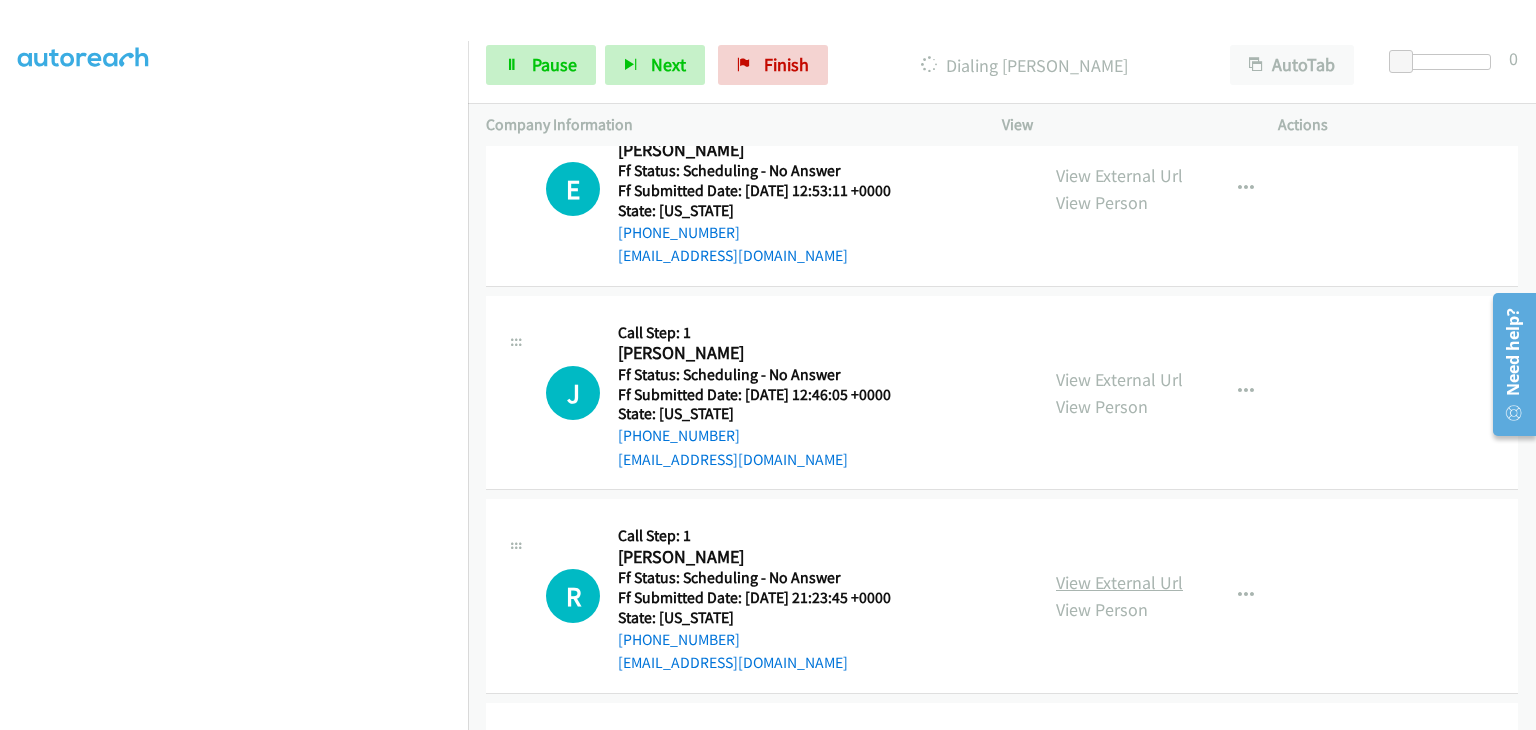 click on "View External Url" at bounding box center [1119, 582] 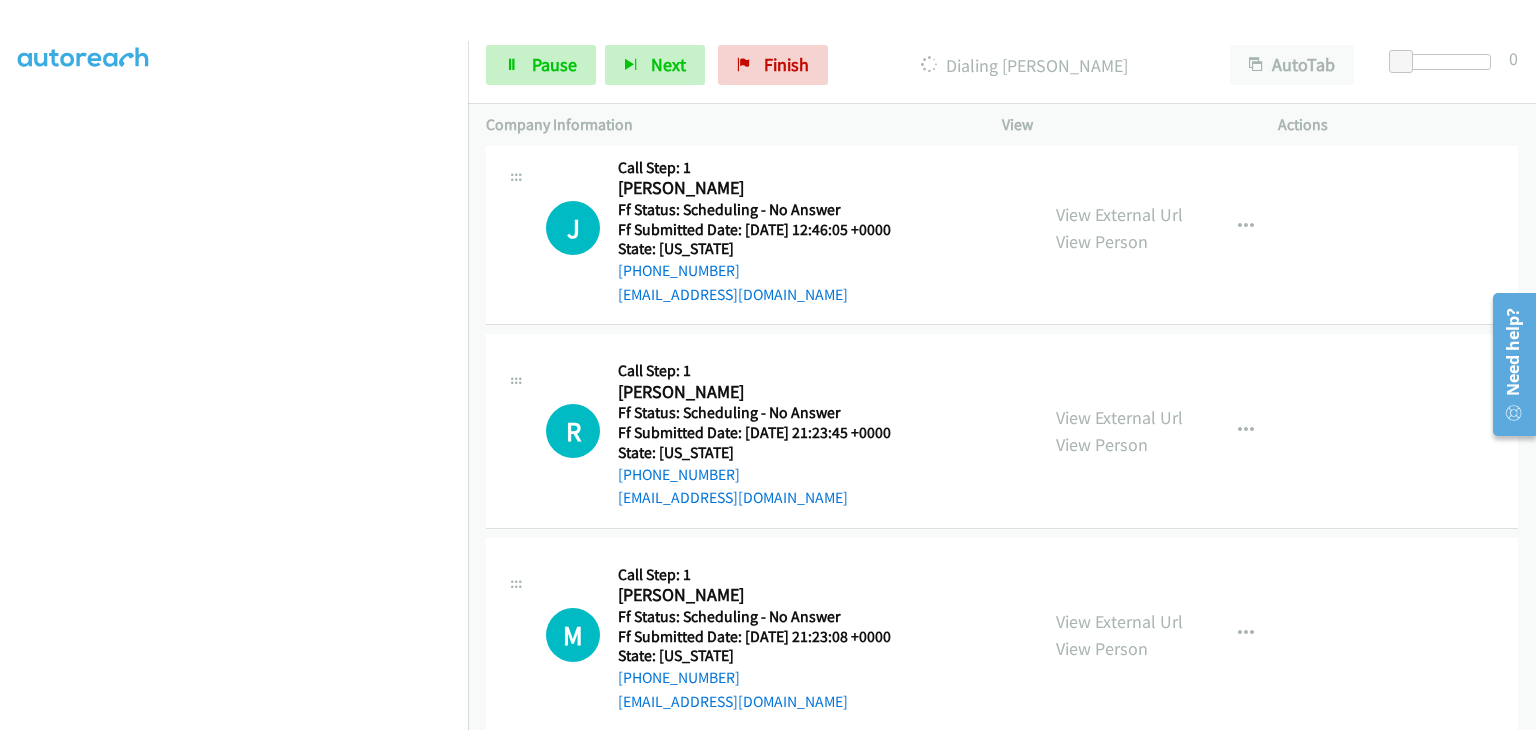 scroll, scrollTop: 2142, scrollLeft: 0, axis: vertical 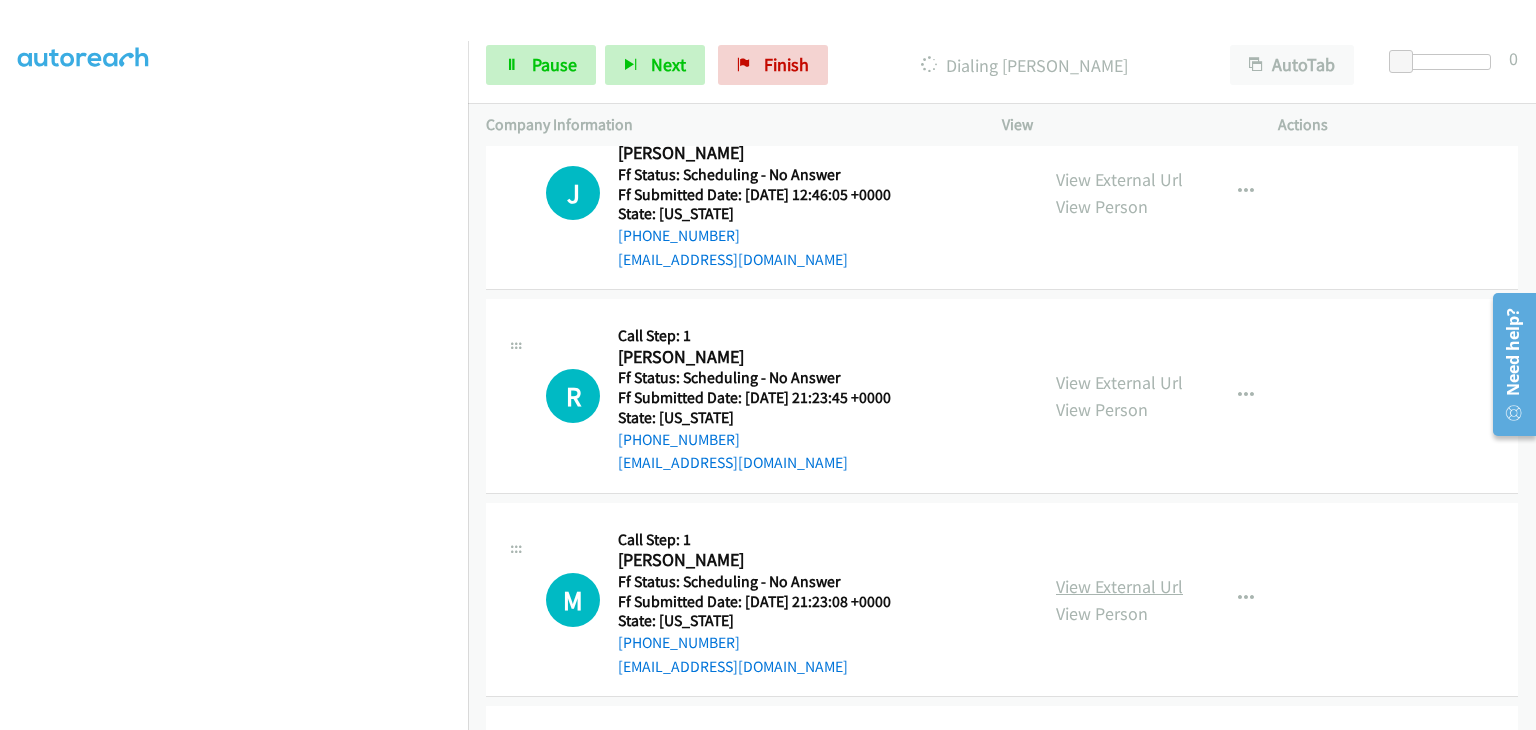 click on "View External Url" at bounding box center [1119, 586] 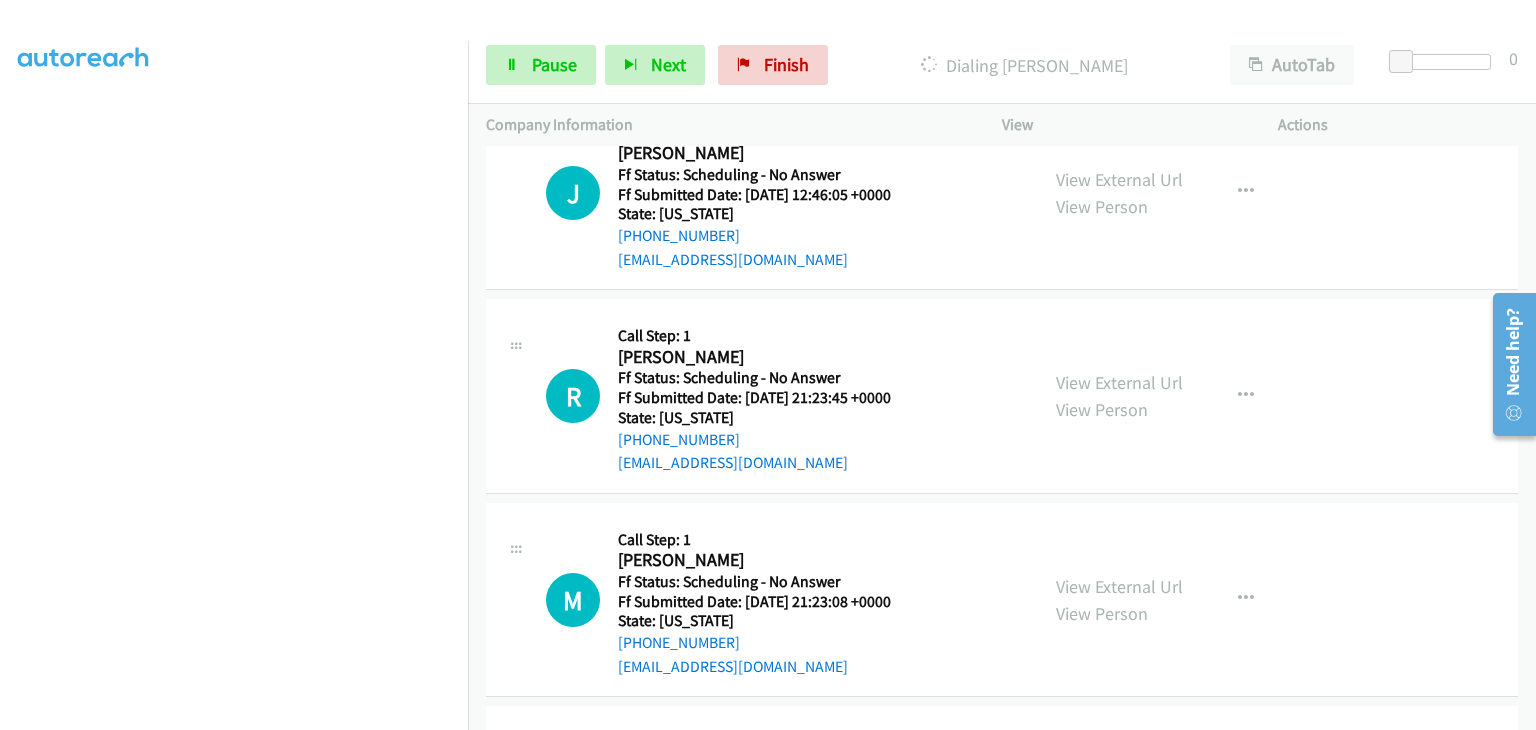 scroll, scrollTop: 392, scrollLeft: 0, axis: vertical 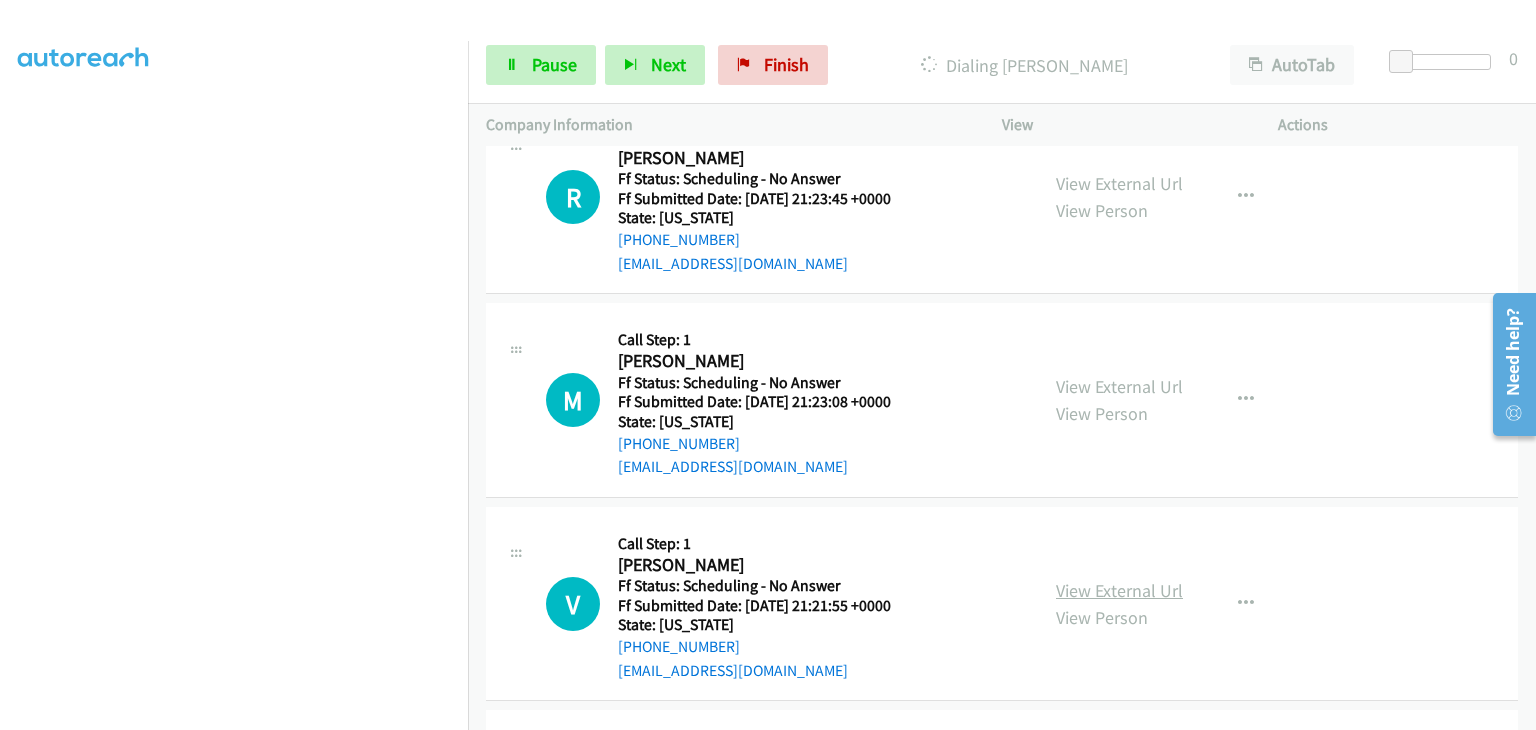 click on "View External Url" at bounding box center [1119, 590] 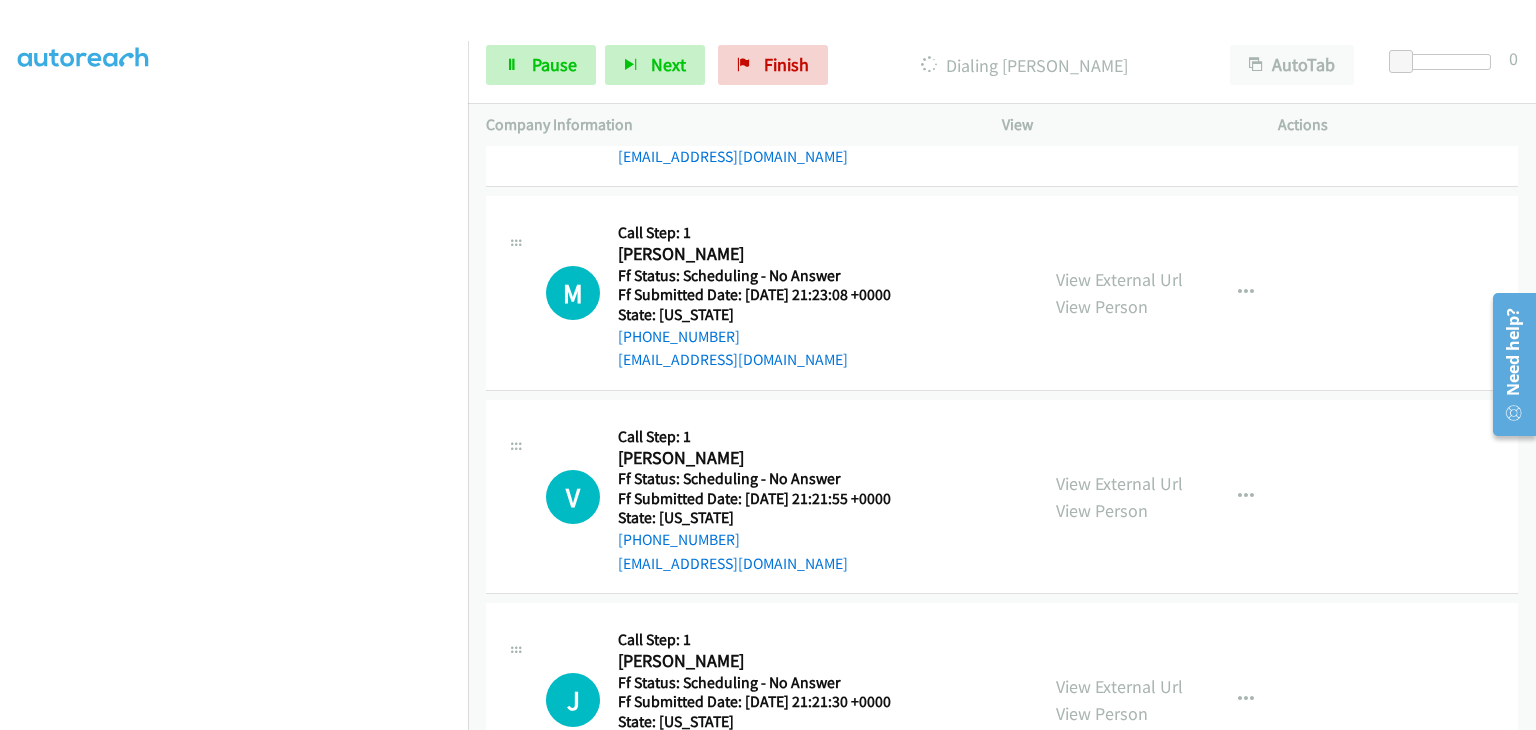 scroll, scrollTop: 2584, scrollLeft: 0, axis: vertical 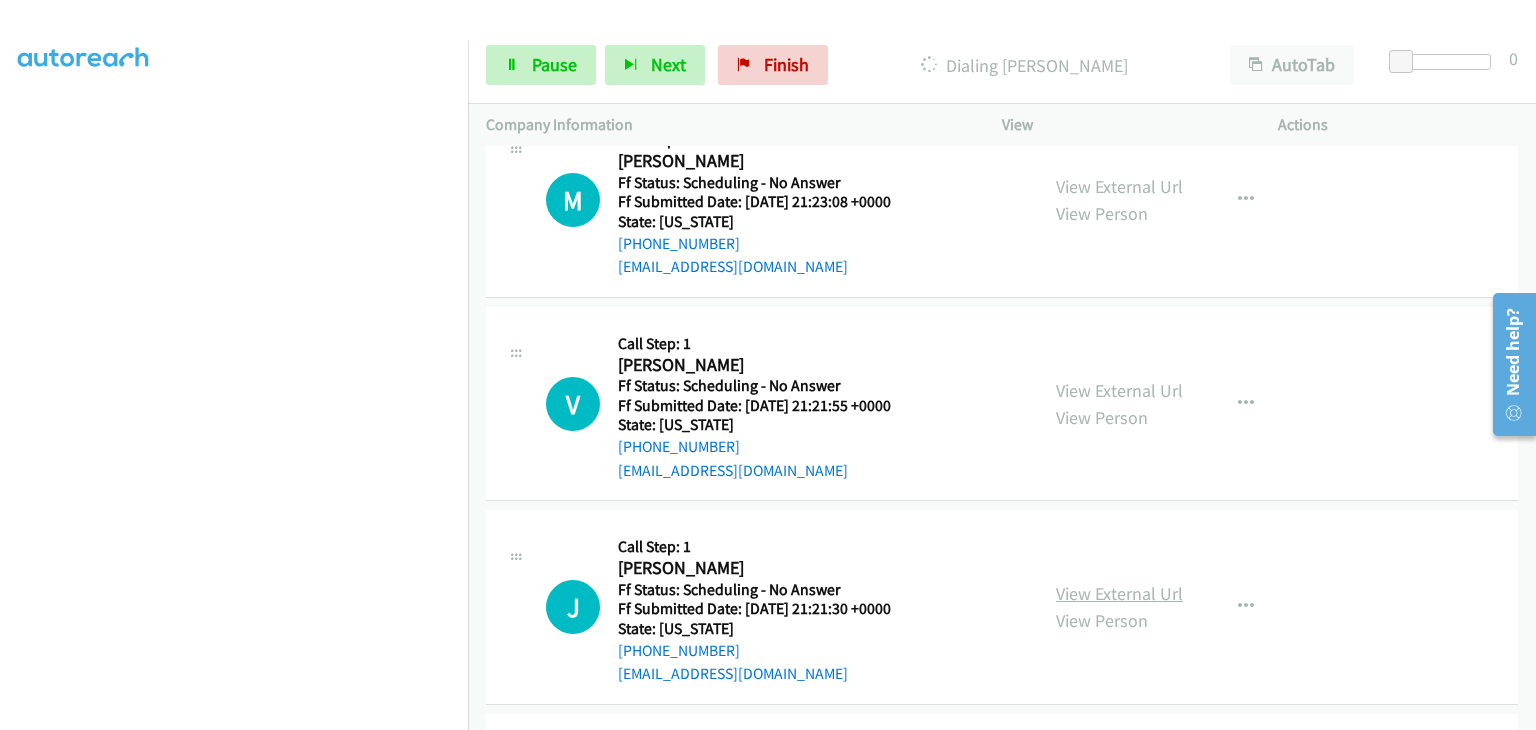 click on "View External Url" at bounding box center (1119, 593) 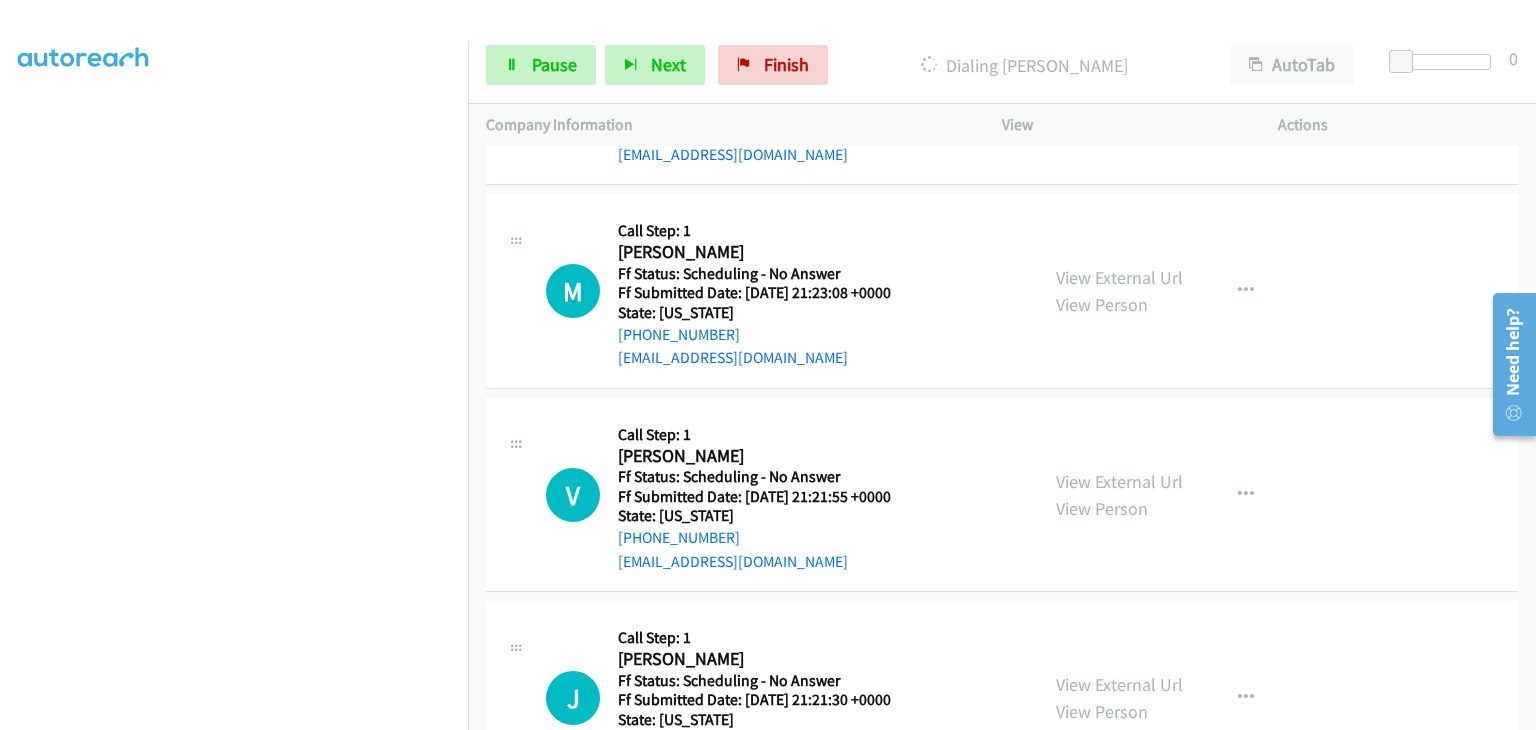 scroll, scrollTop: 2384, scrollLeft: 0, axis: vertical 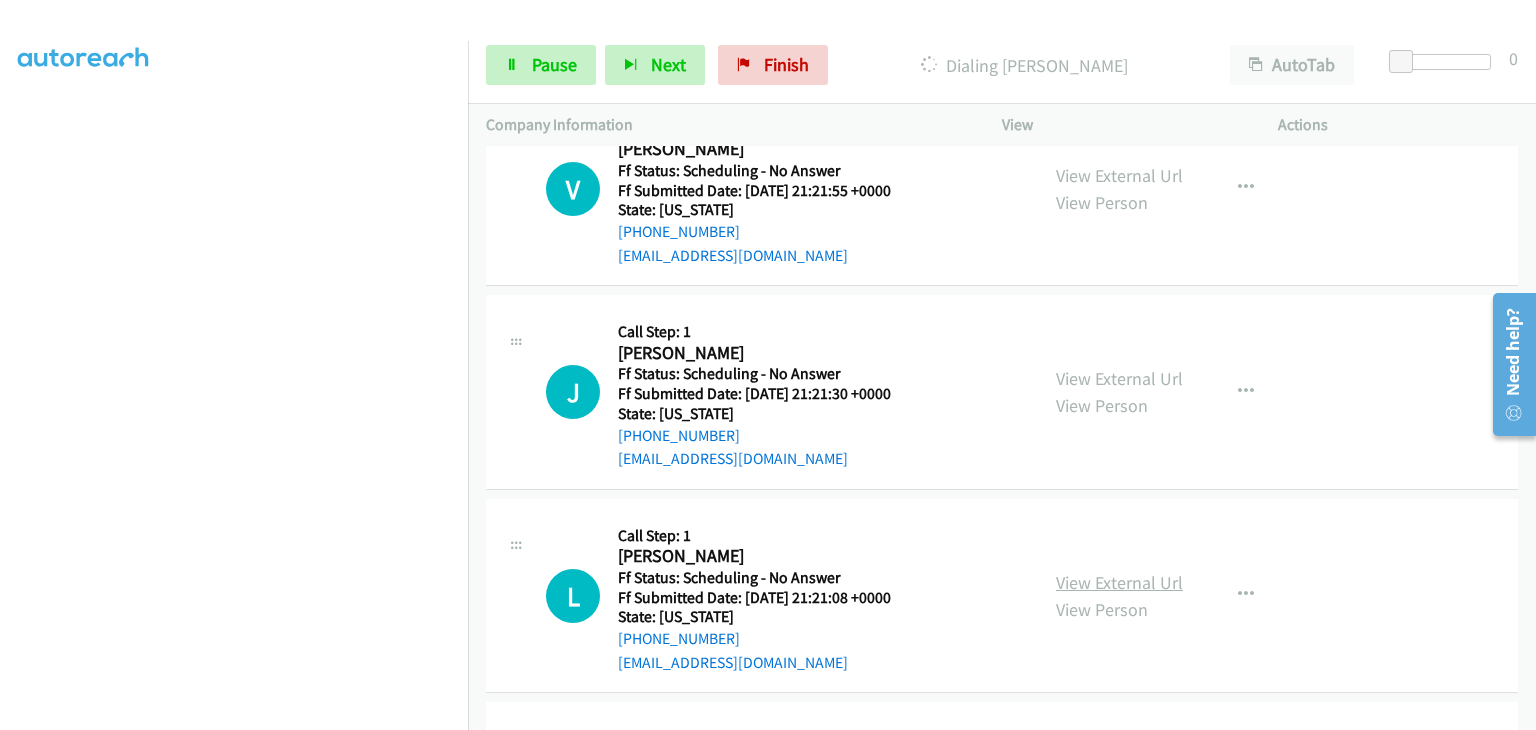 click on "View External Url" at bounding box center [1119, 582] 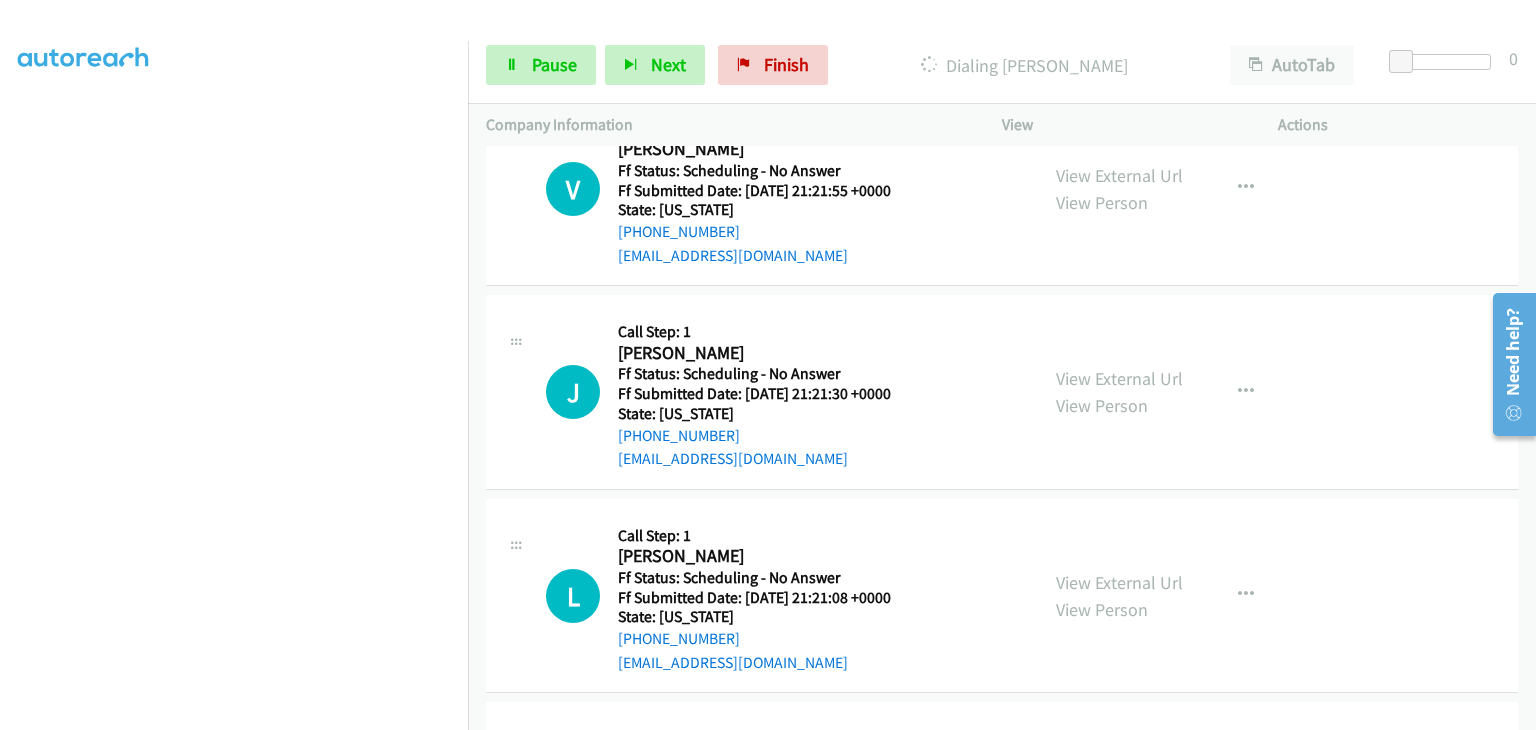scroll, scrollTop: 392, scrollLeft: 0, axis: vertical 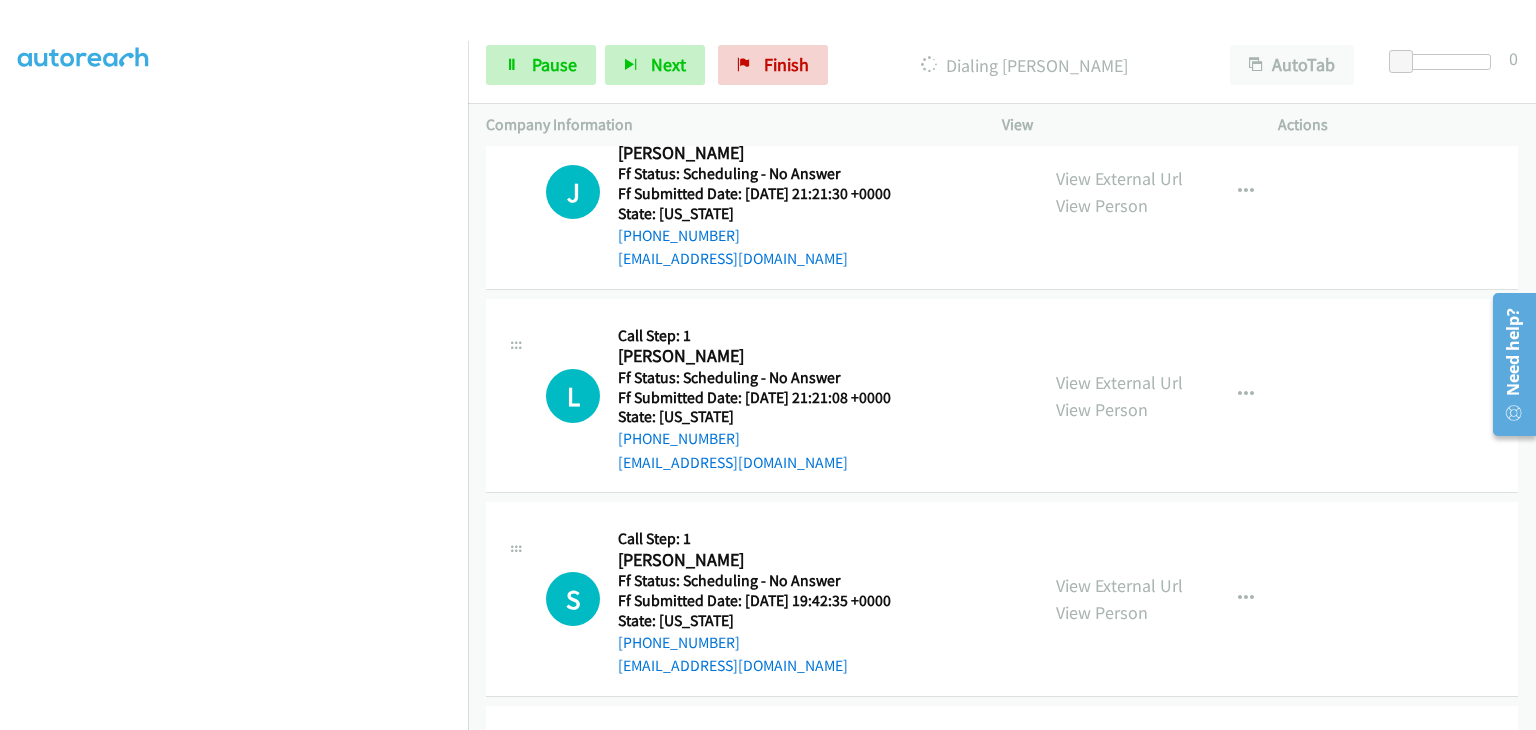 click on "View External Url
View Person
View External Url
Email
Schedule/Manage Callback
Skip Call
Add to do not call list" at bounding box center (1185, 599) 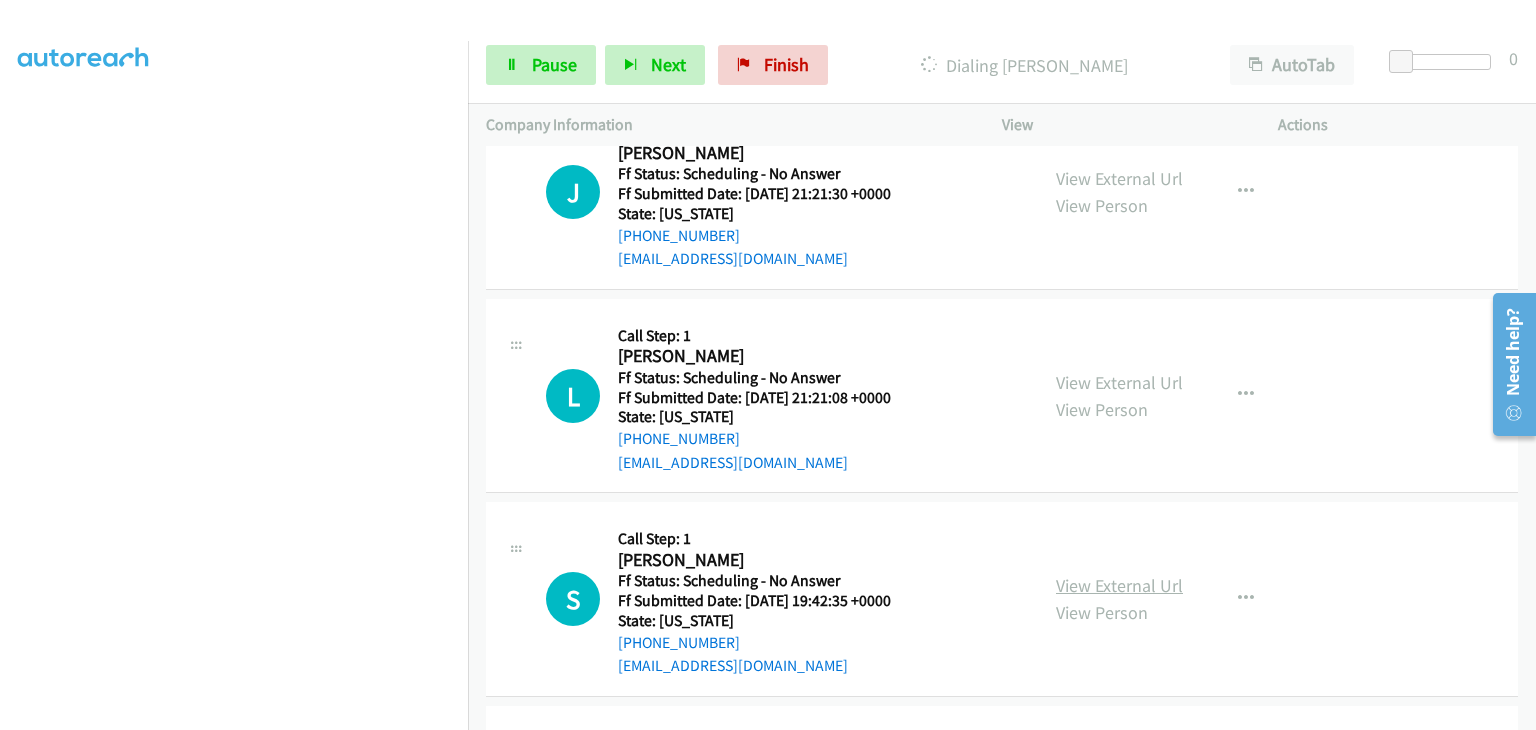 click on "View External Url" at bounding box center [1119, 585] 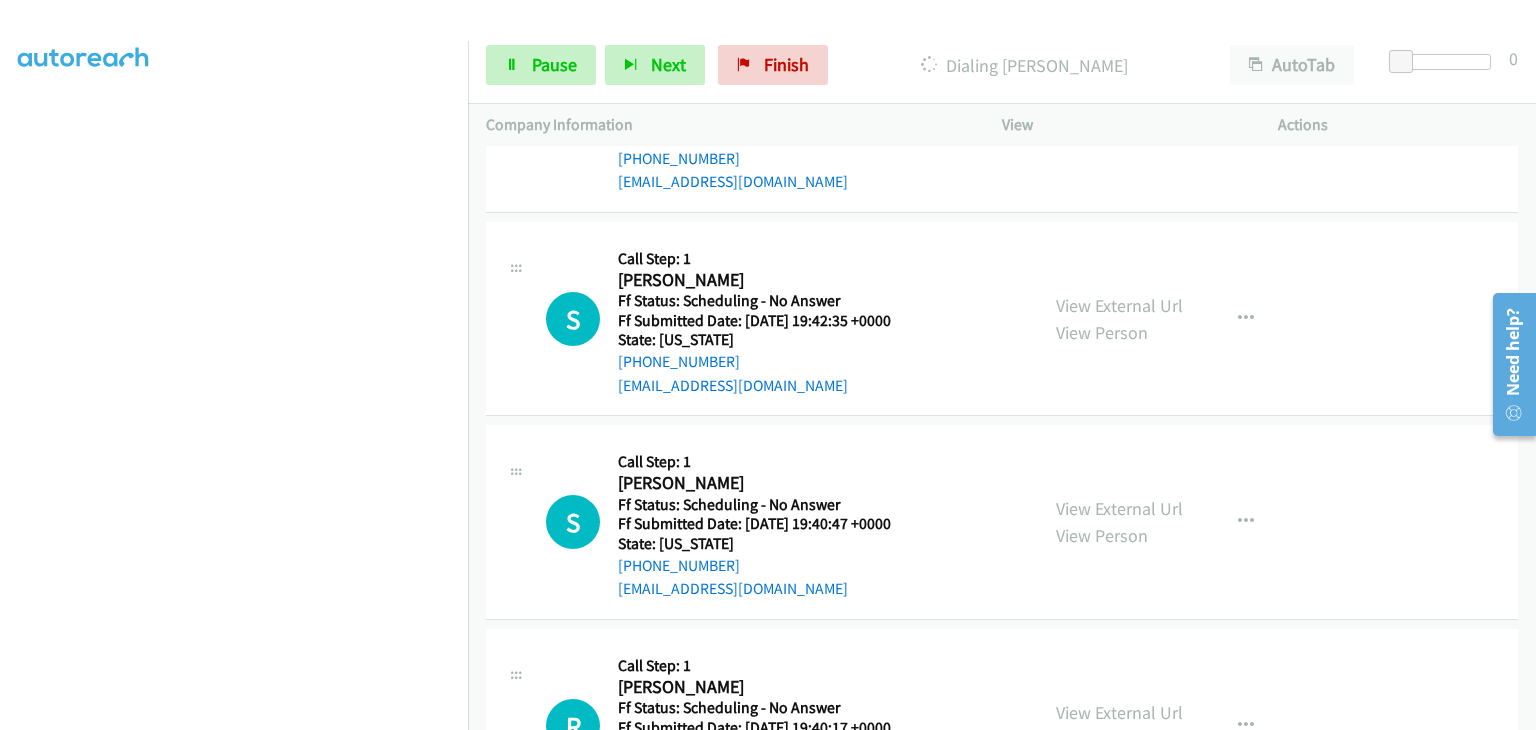 scroll, scrollTop: 3469, scrollLeft: 0, axis: vertical 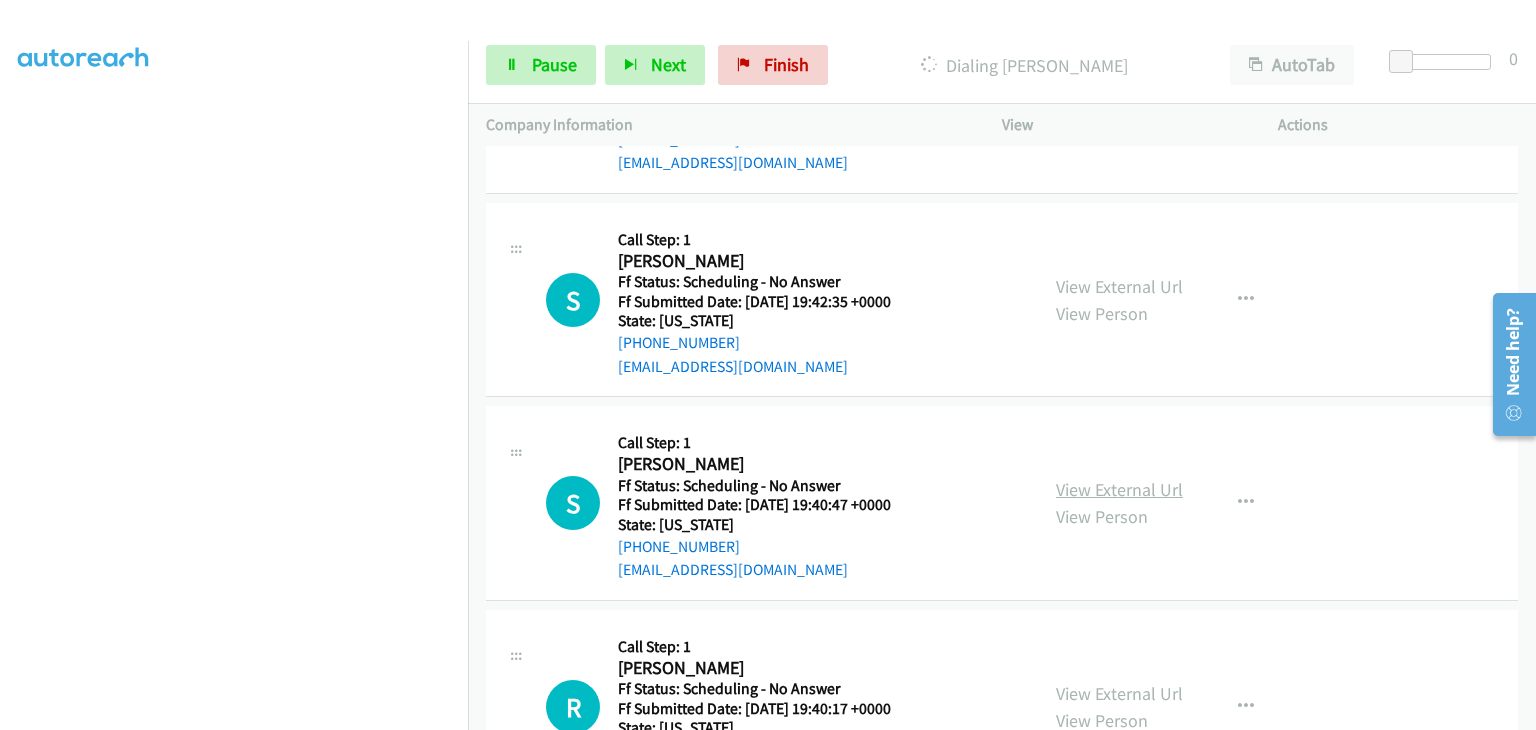 click on "View External Url" at bounding box center (1119, 489) 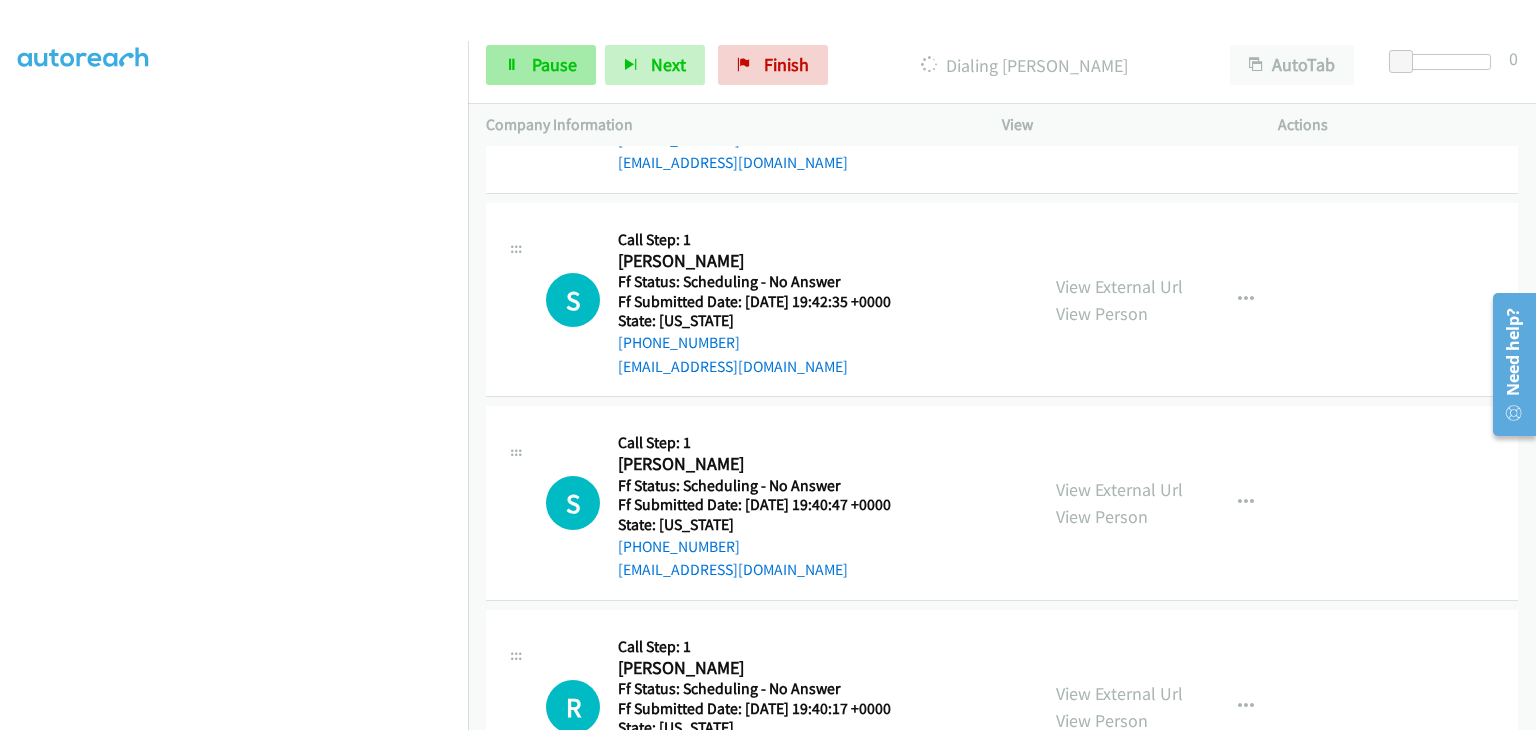 scroll, scrollTop: 392, scrollLeft: 0, axis: vertical 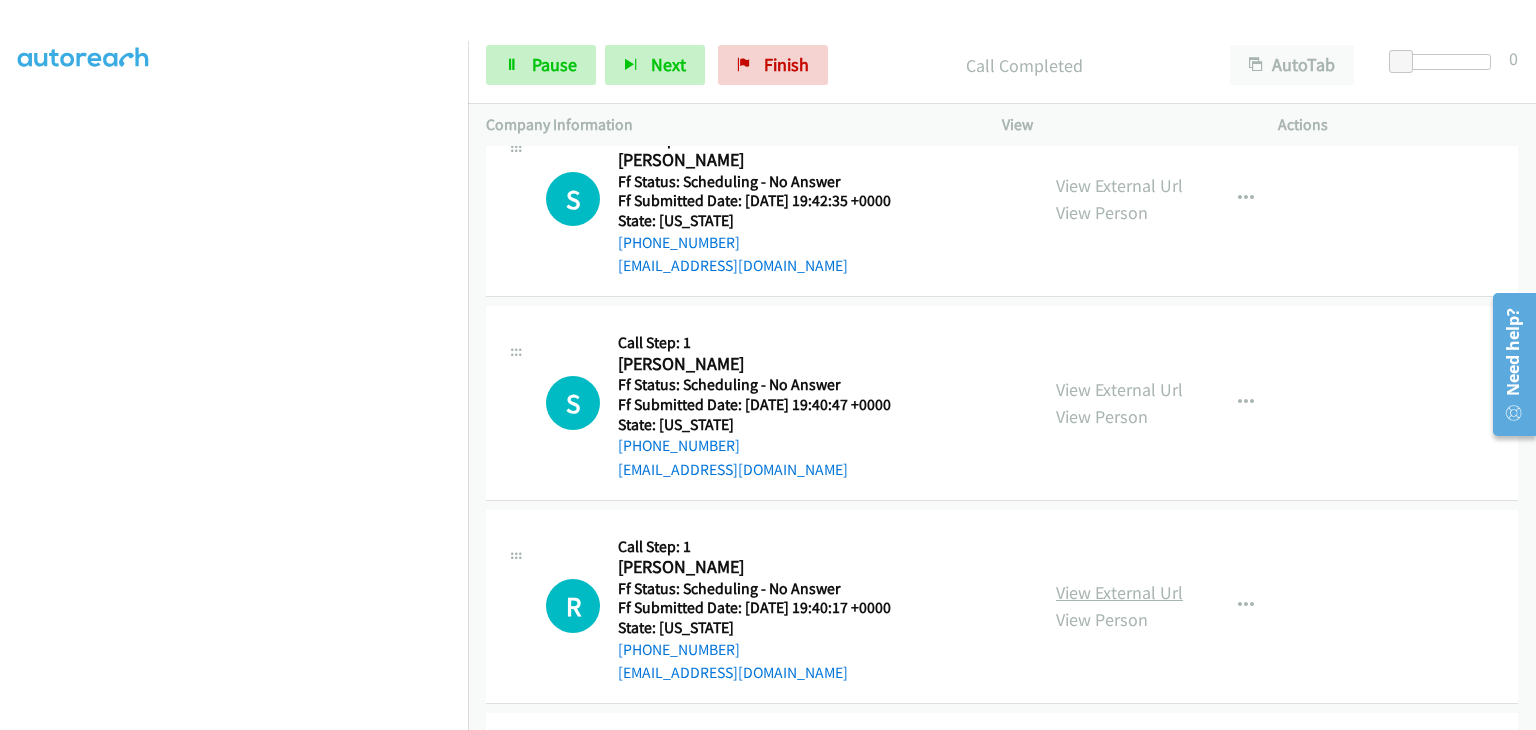 click on "View External Url" at bounding box center (1119, 592) 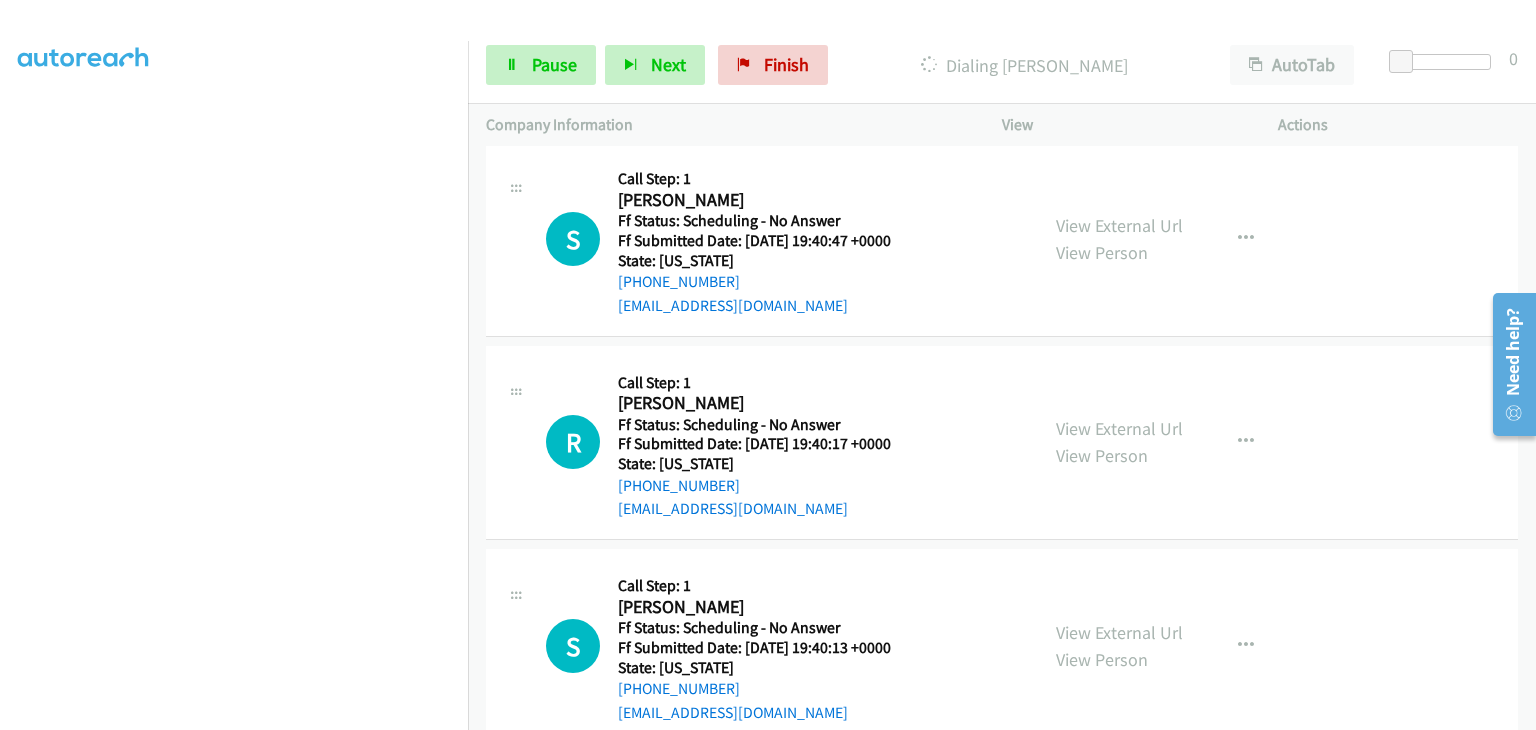 scroll, scrollTop: 3812, scrollLeft: 0, axis: vertical 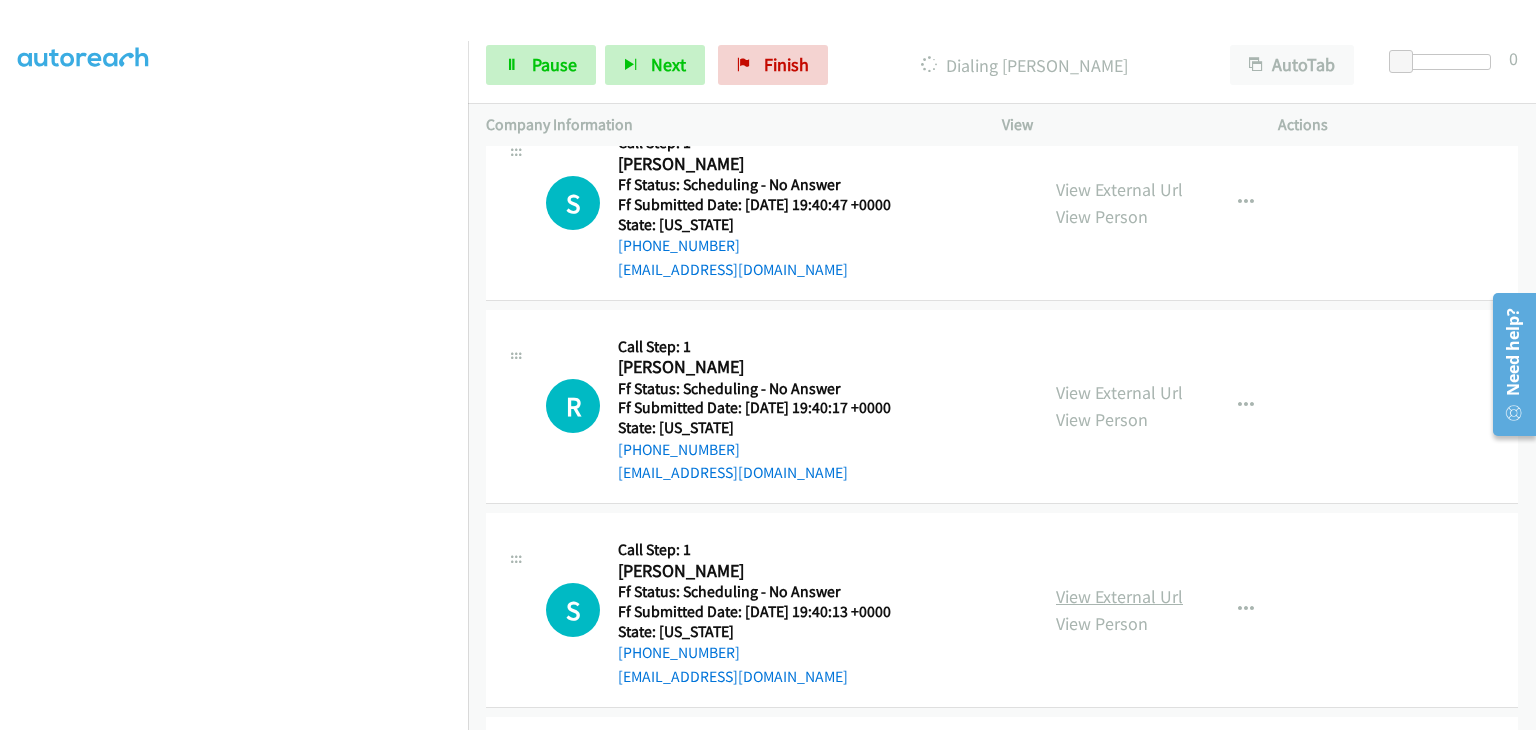 click on "View External Url" at bounding box center [1119, 596] 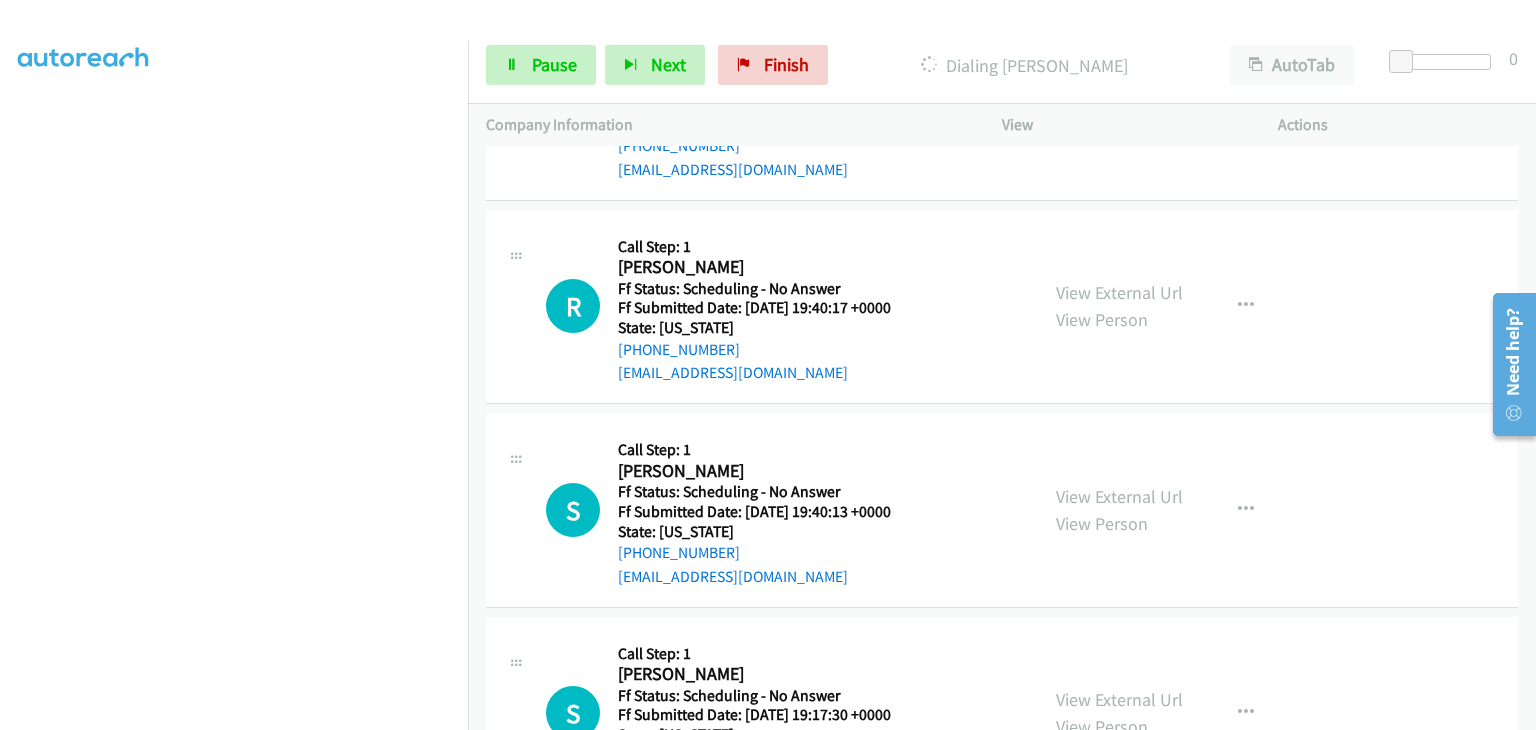 scroll, scrollTop: 4012, scrollLeft: 0, axis: vertical 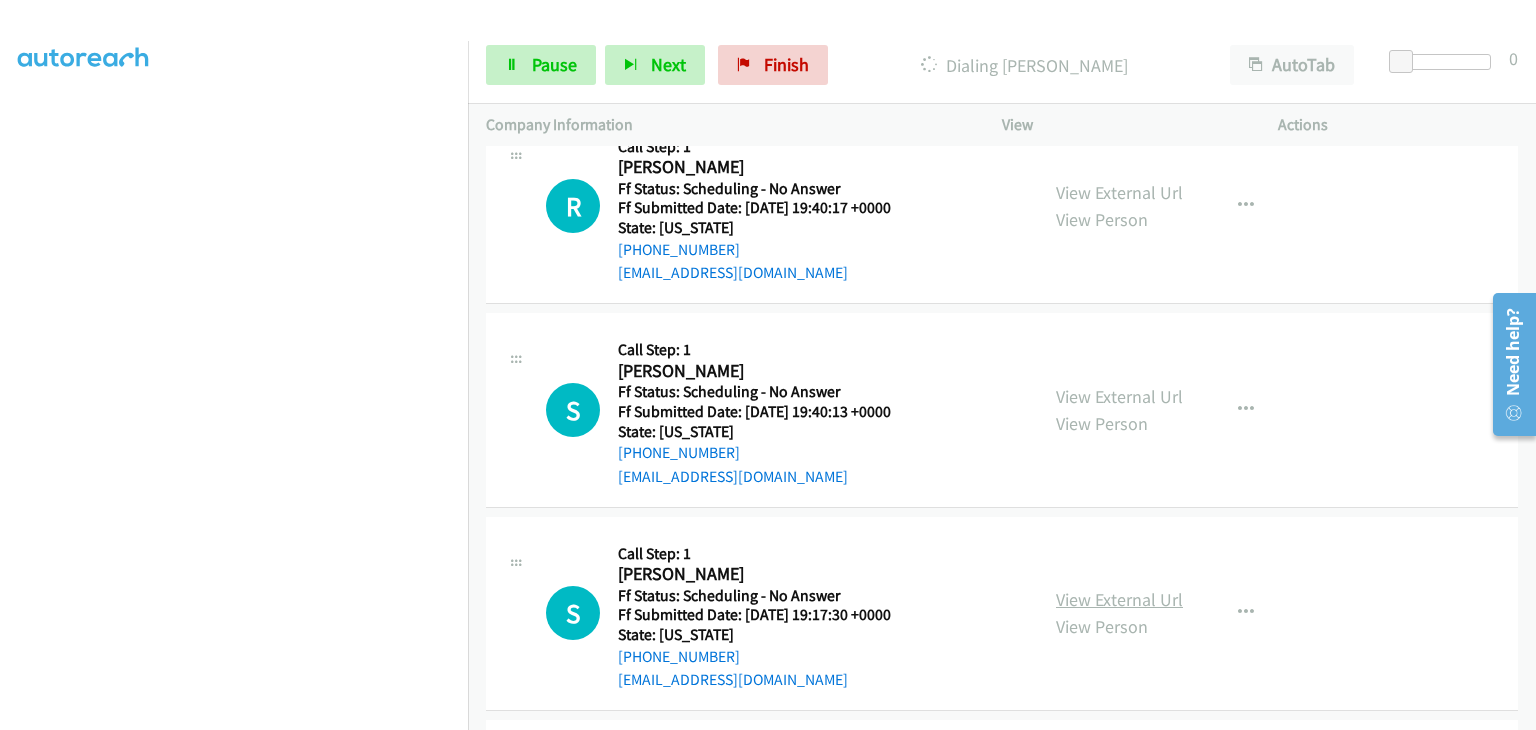 click on "View External Url" at bounding box center [1119, 599] 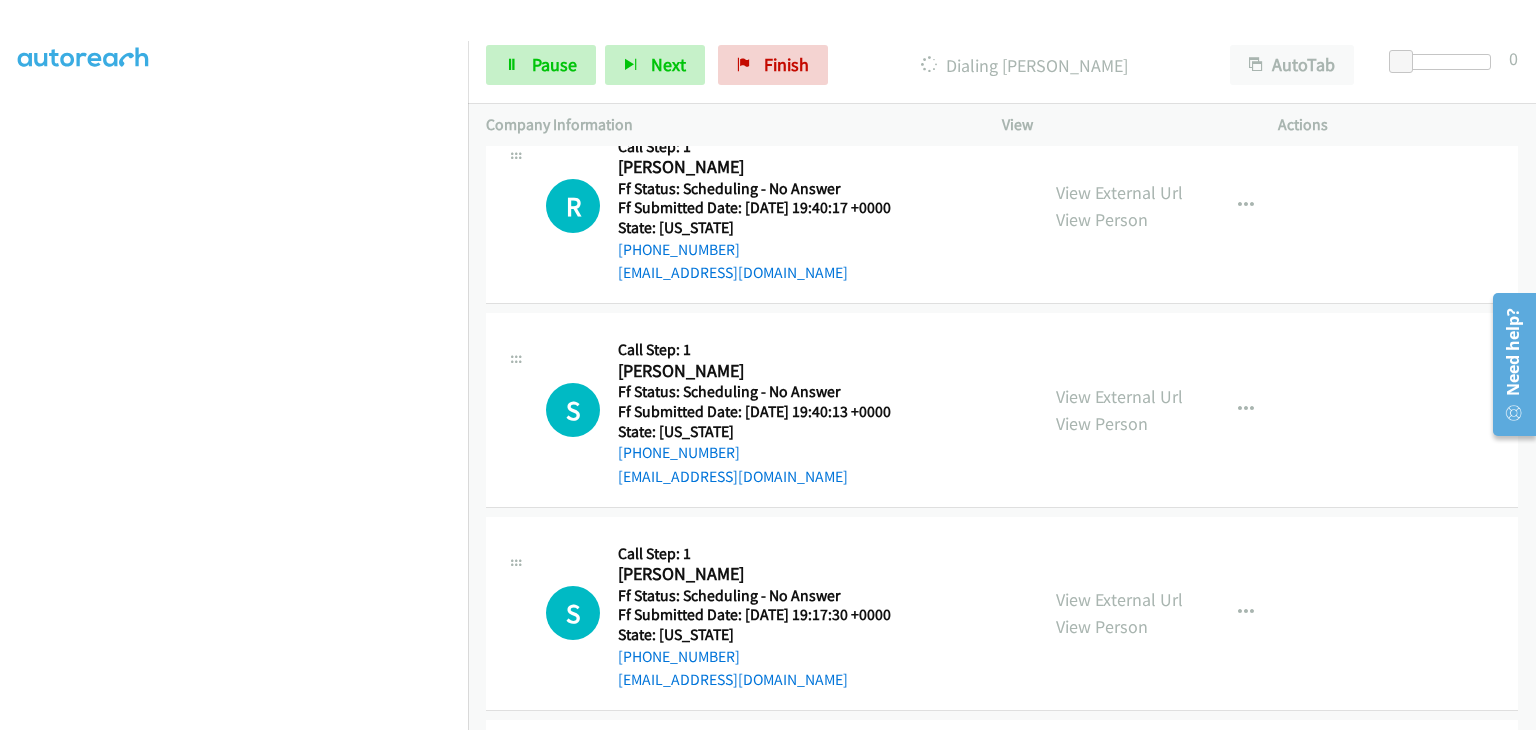 scroll, scrollTop: 0, scrollLeft: 0, axis: both 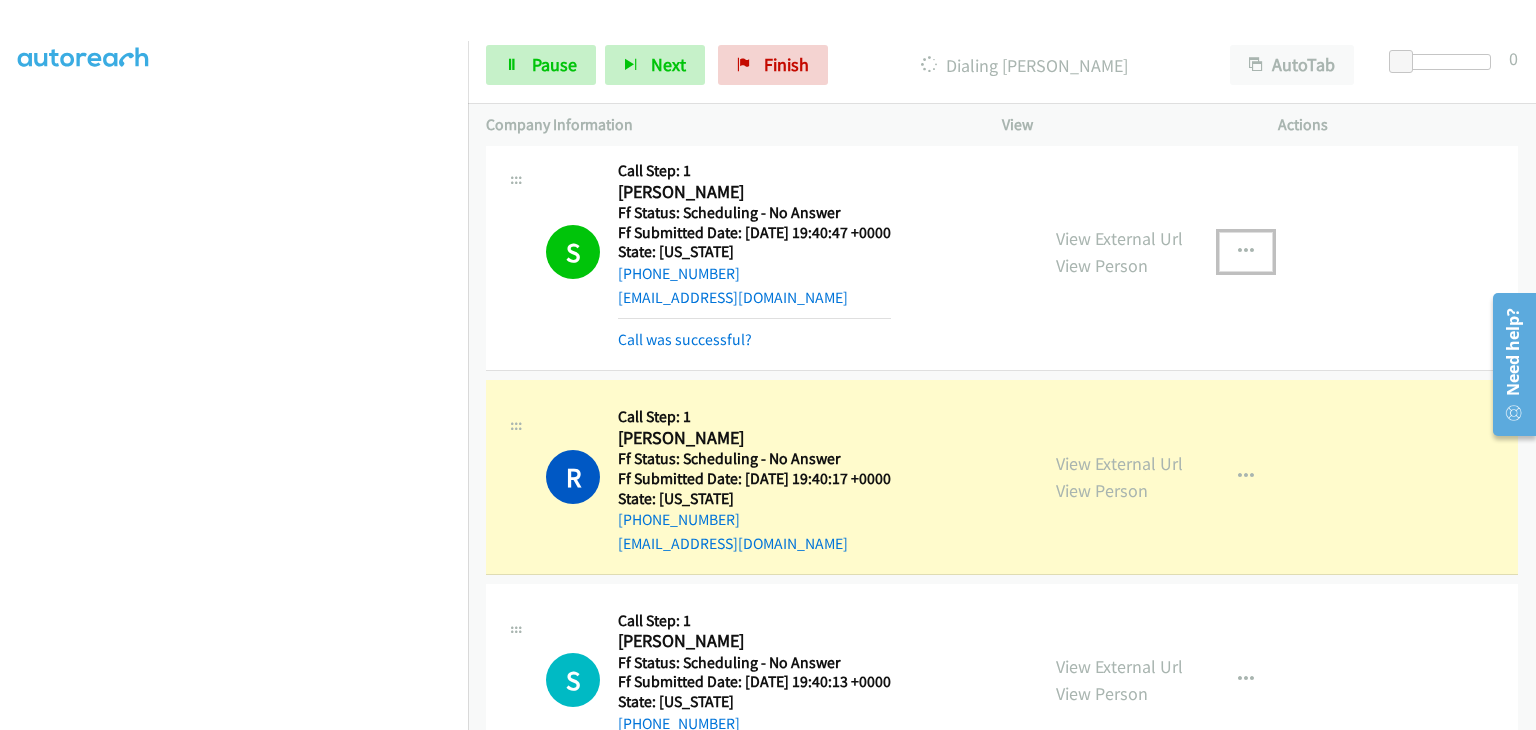click at bounding box center (1246, 252) 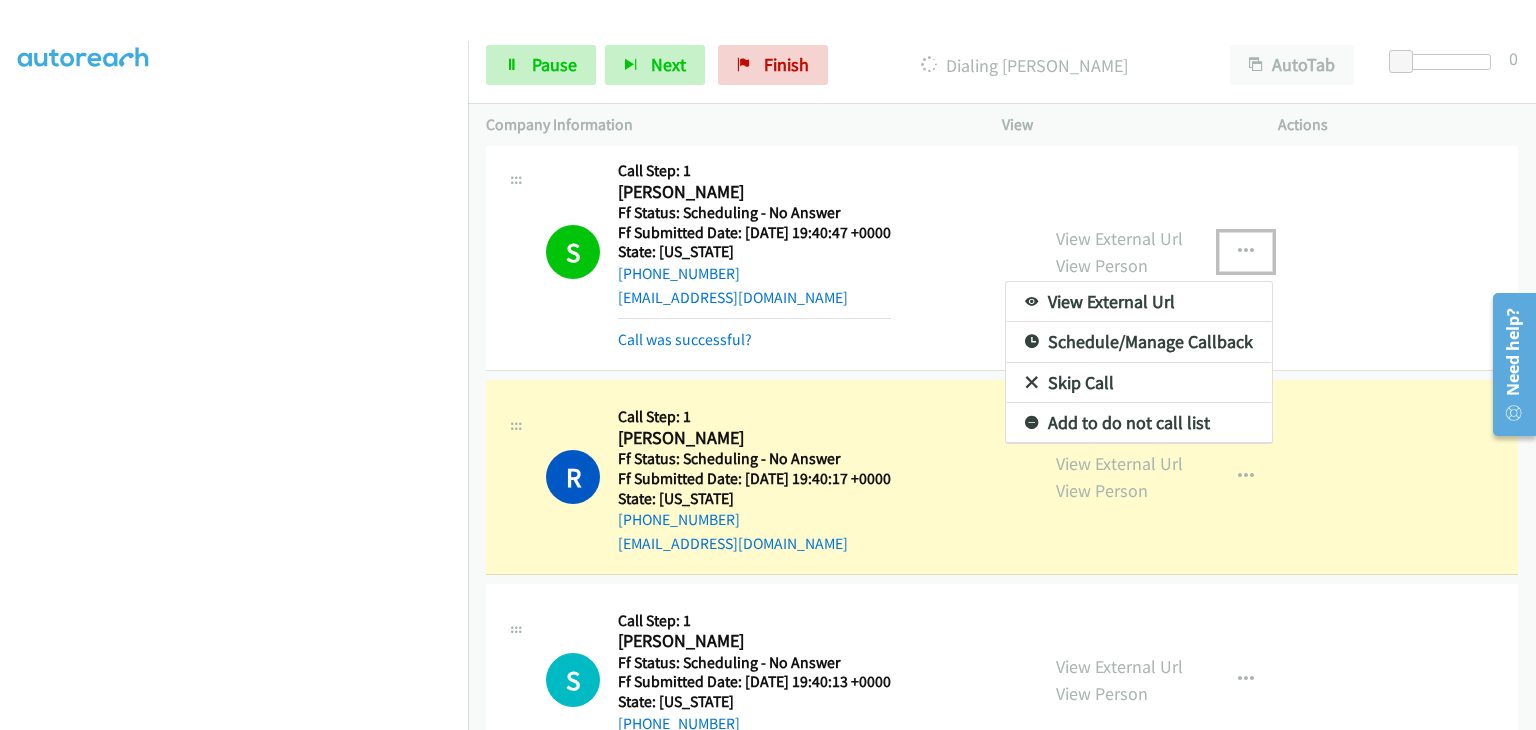 click on "Add to do not call list" at bounding box center (1139, 423) 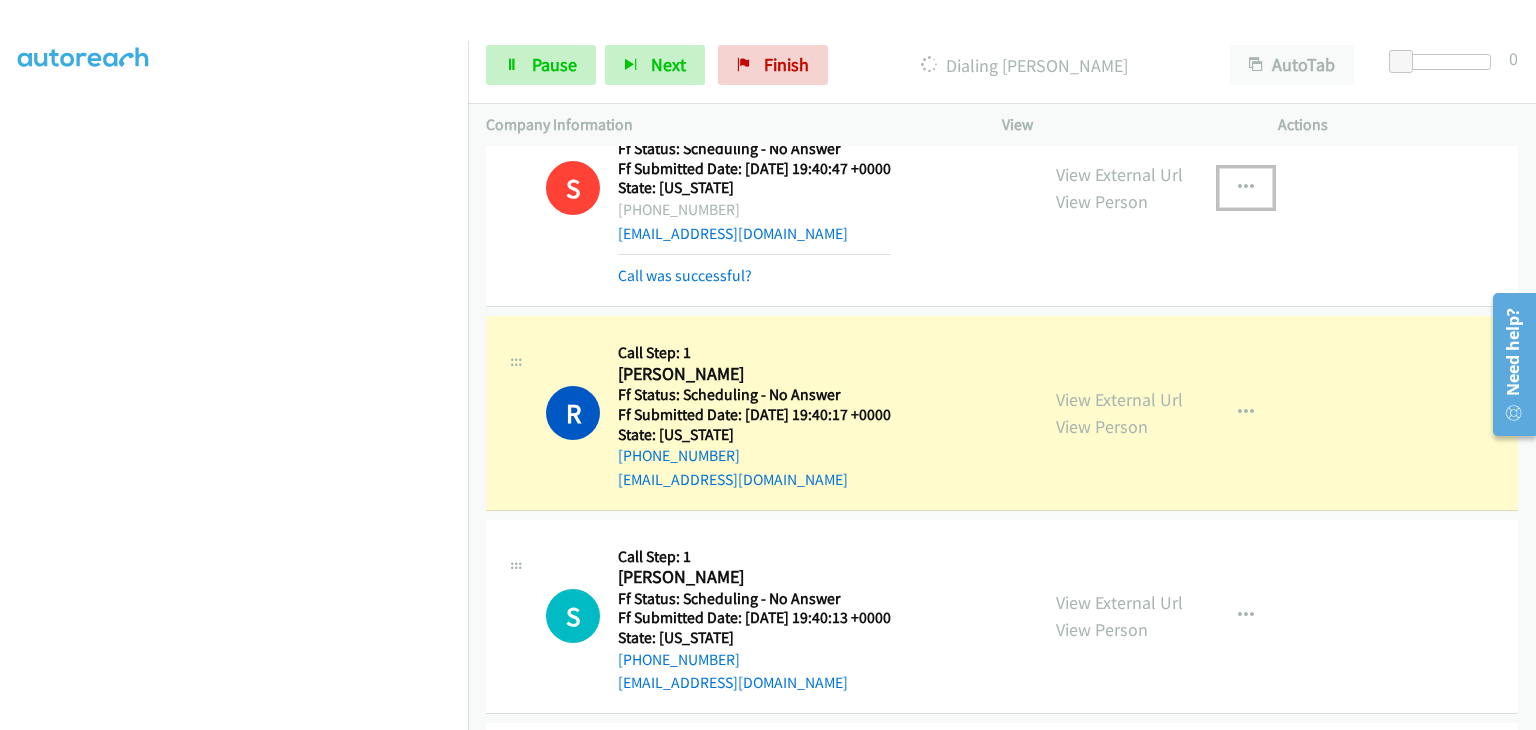 scroll, scrollTop: 4012, scrollLeft: 0, axis: vertical 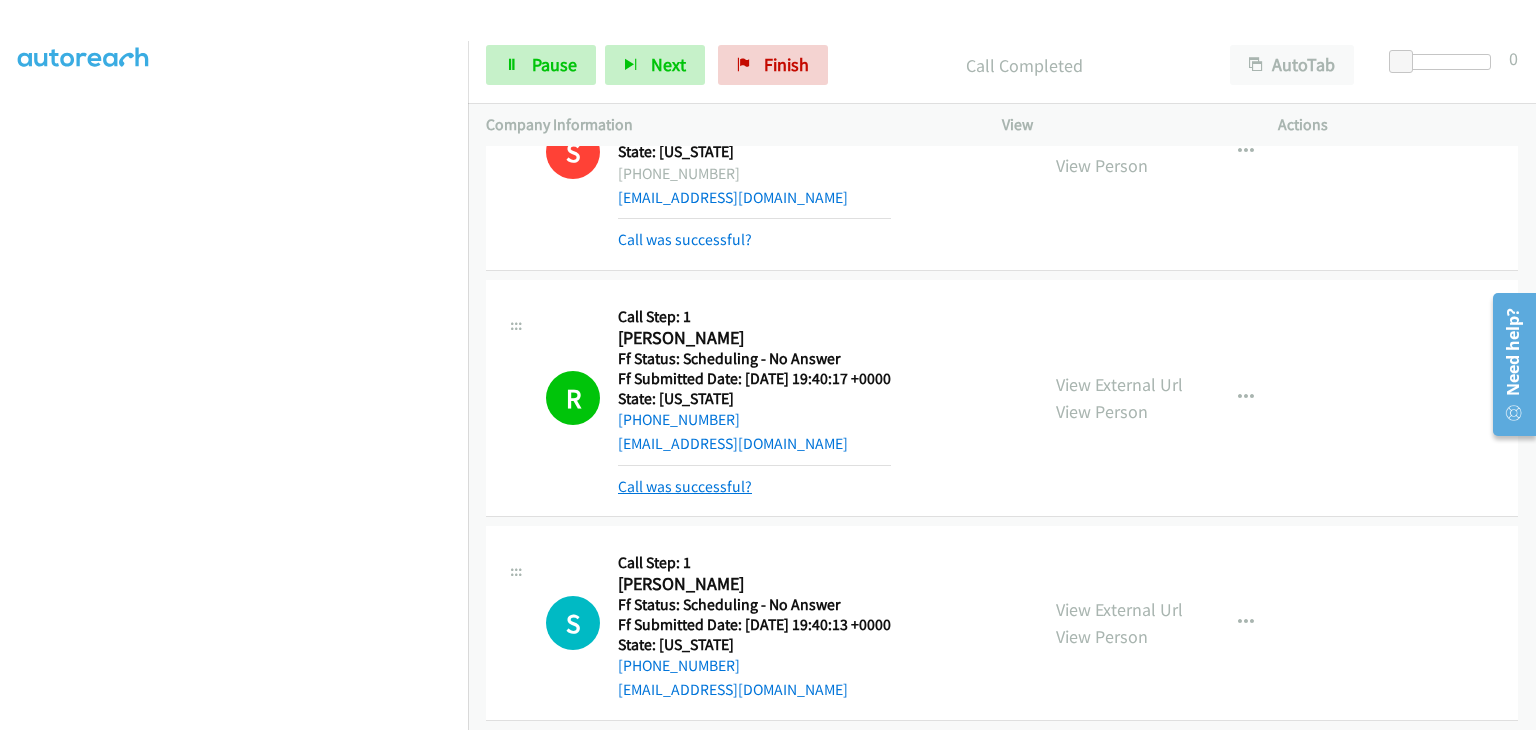 click on "Call was successful?" at bounding box center (685, 486) 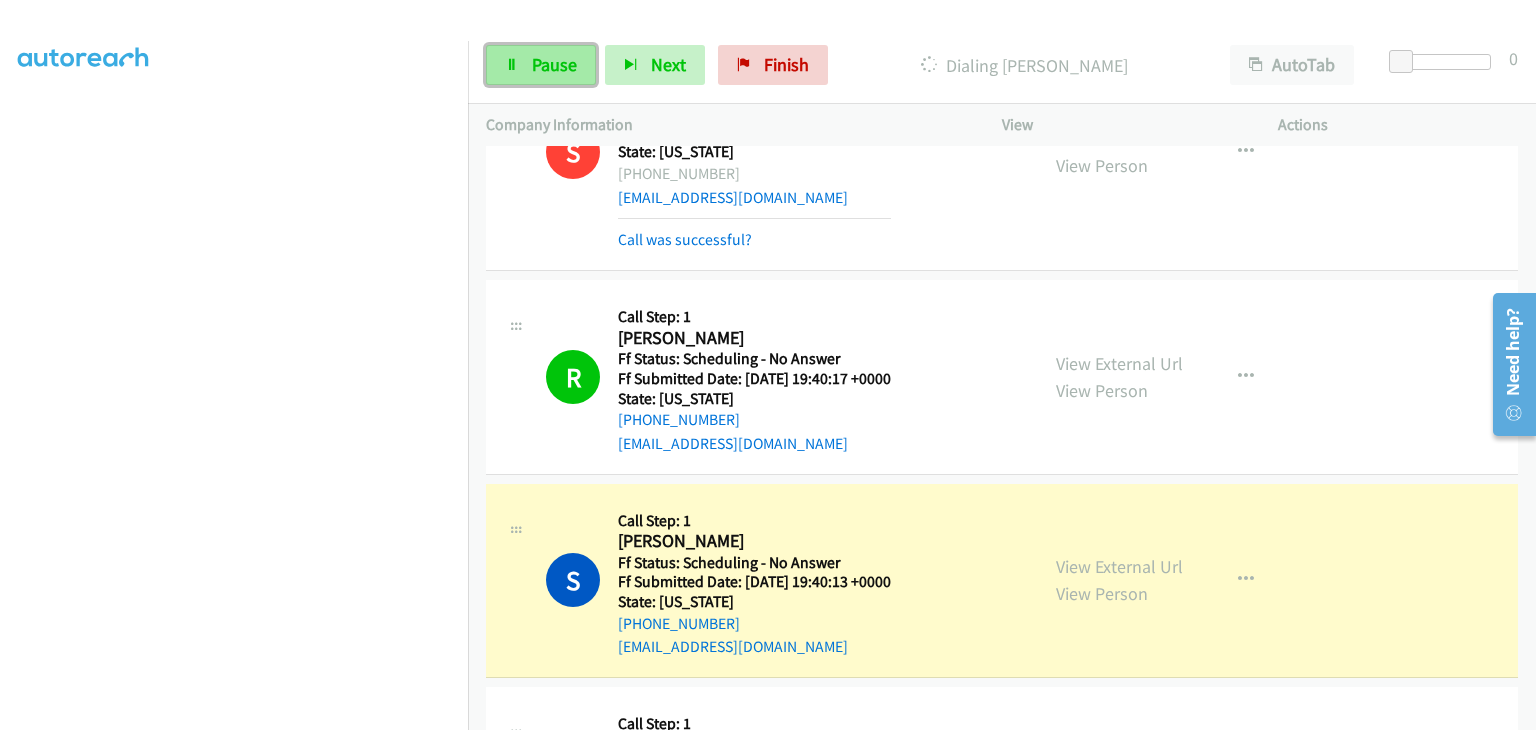 click on "Pause" at bounding box center (554, 64) 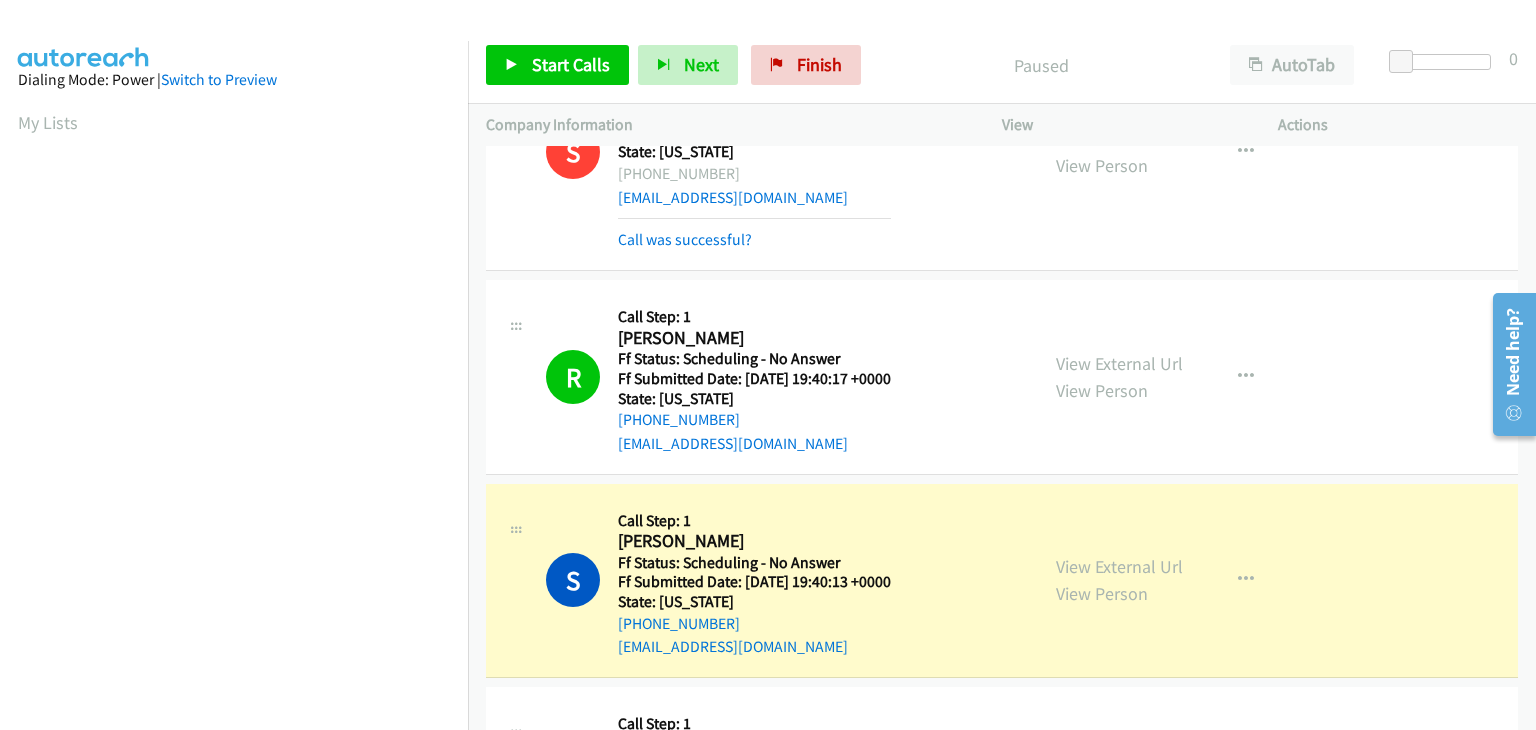 scroll, scrollTop: 392, scrollLeft: 0, axis: vertical 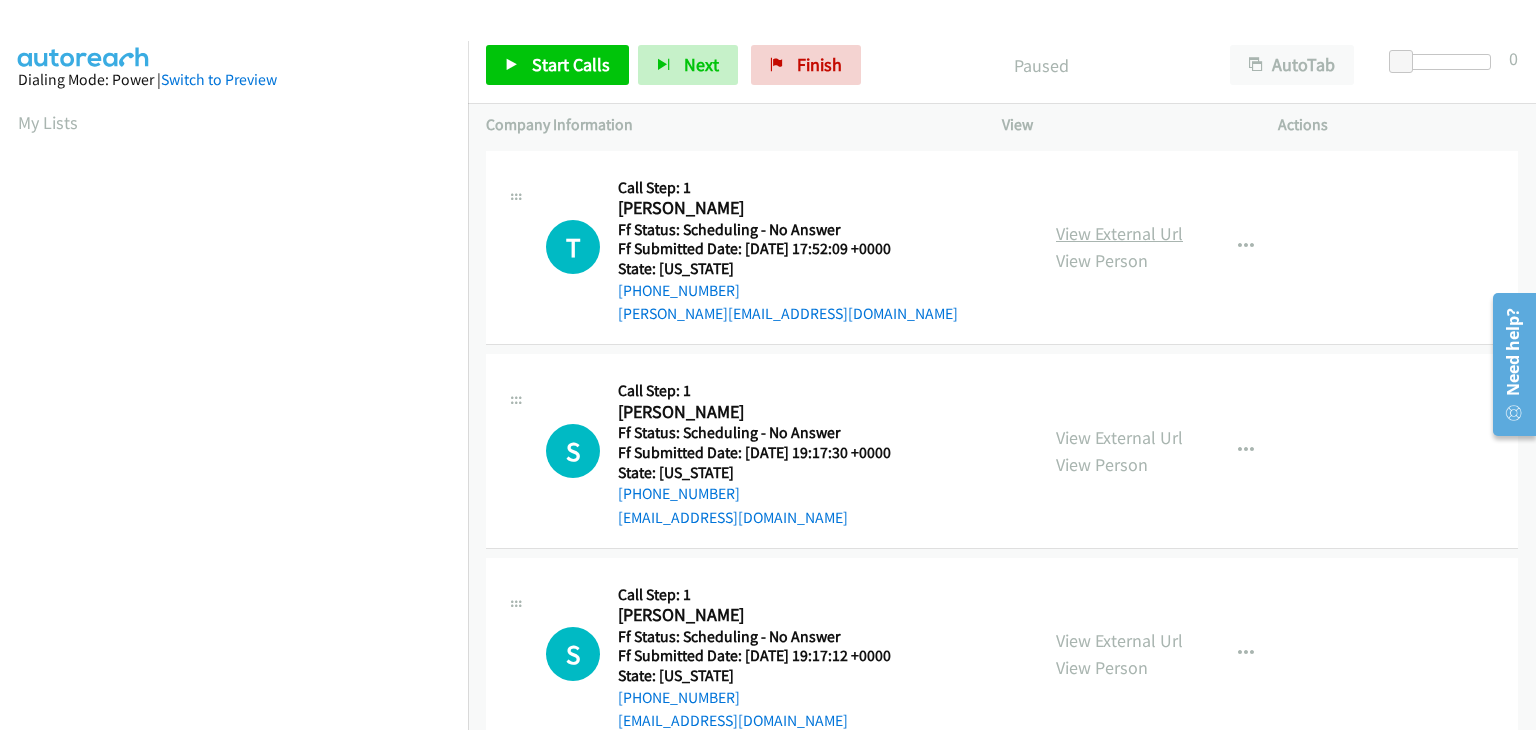 click on "View External Url" at bounding box center (1119, 233) 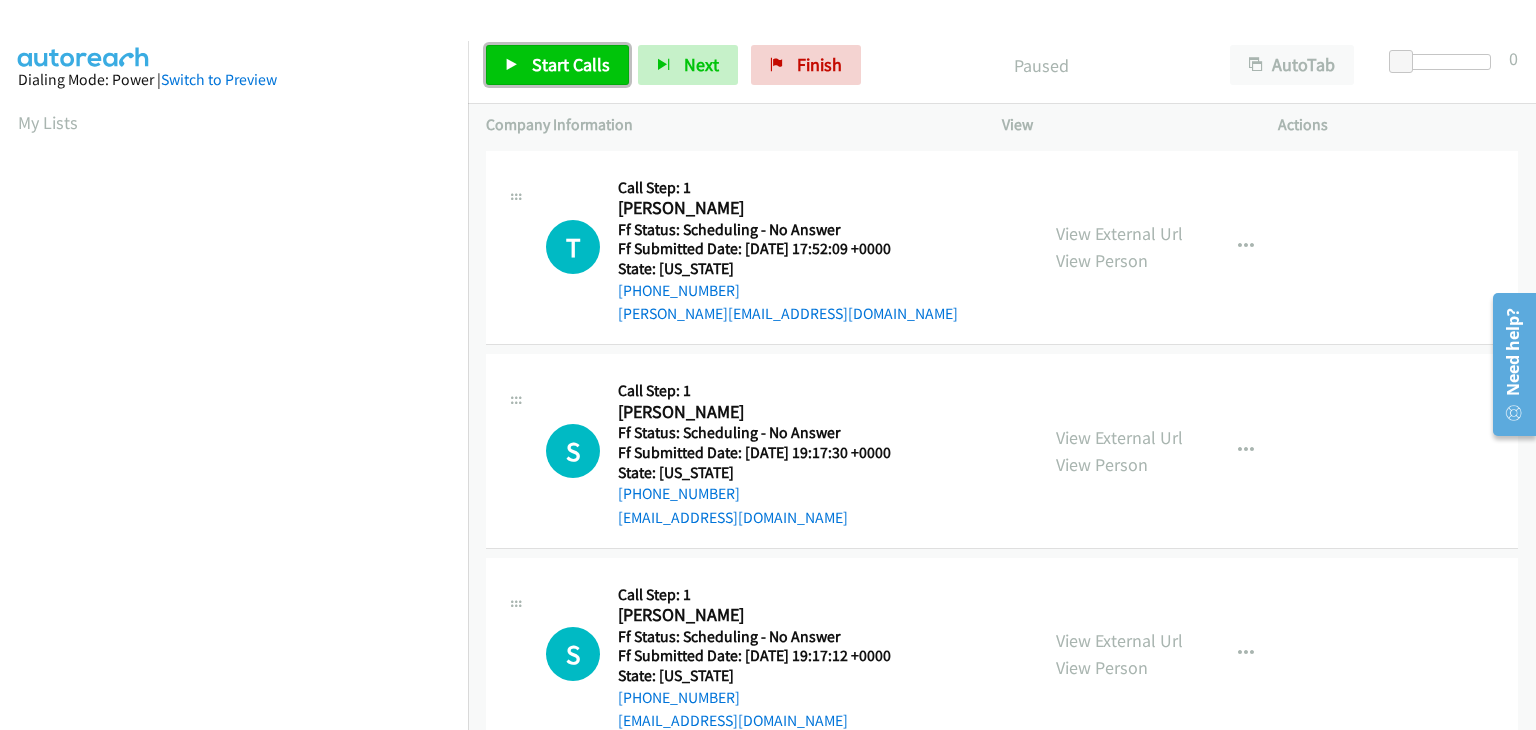 click on "Start Calls" at bounding box center (571, 64) 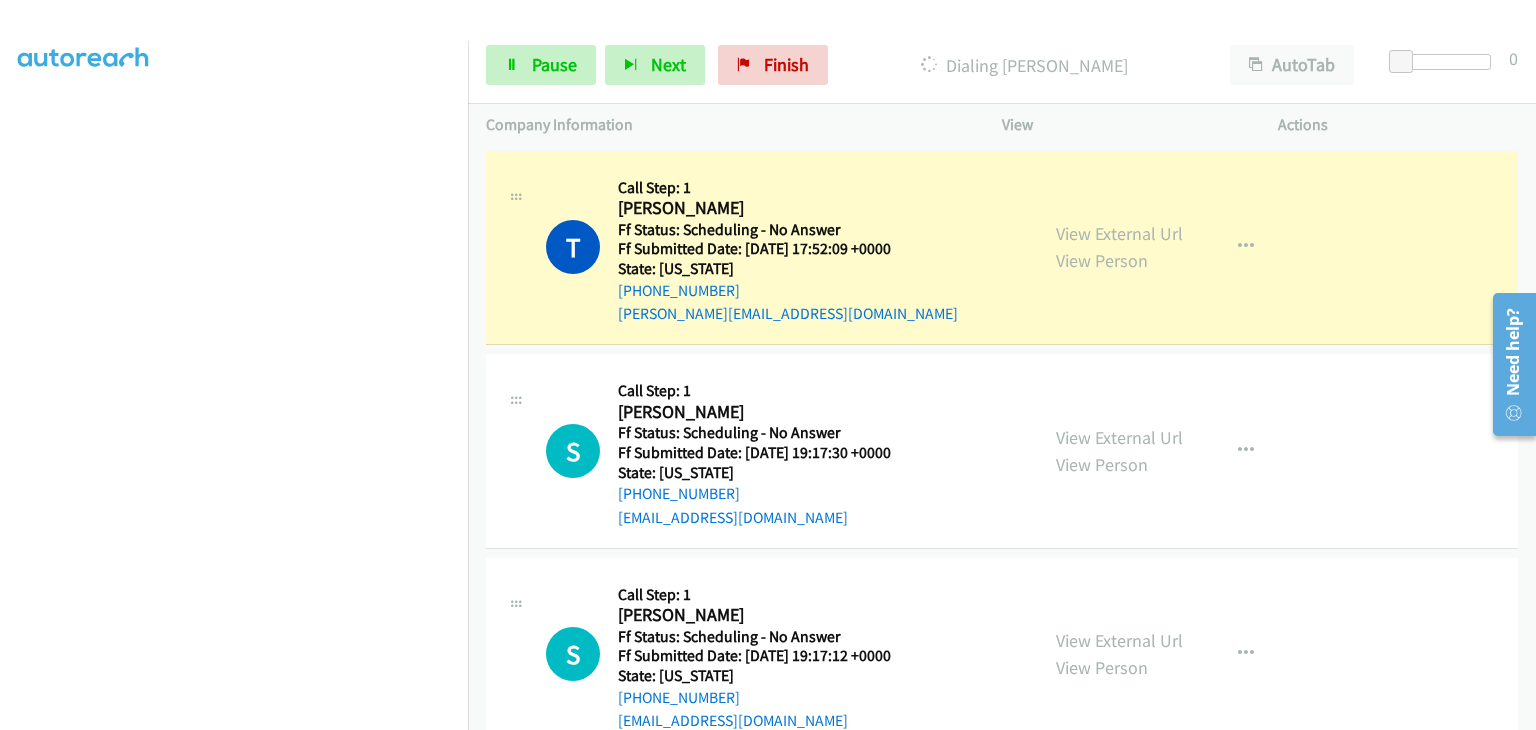 scroll, scrollTop: 392, scrollLeft: 0, axis: vertical 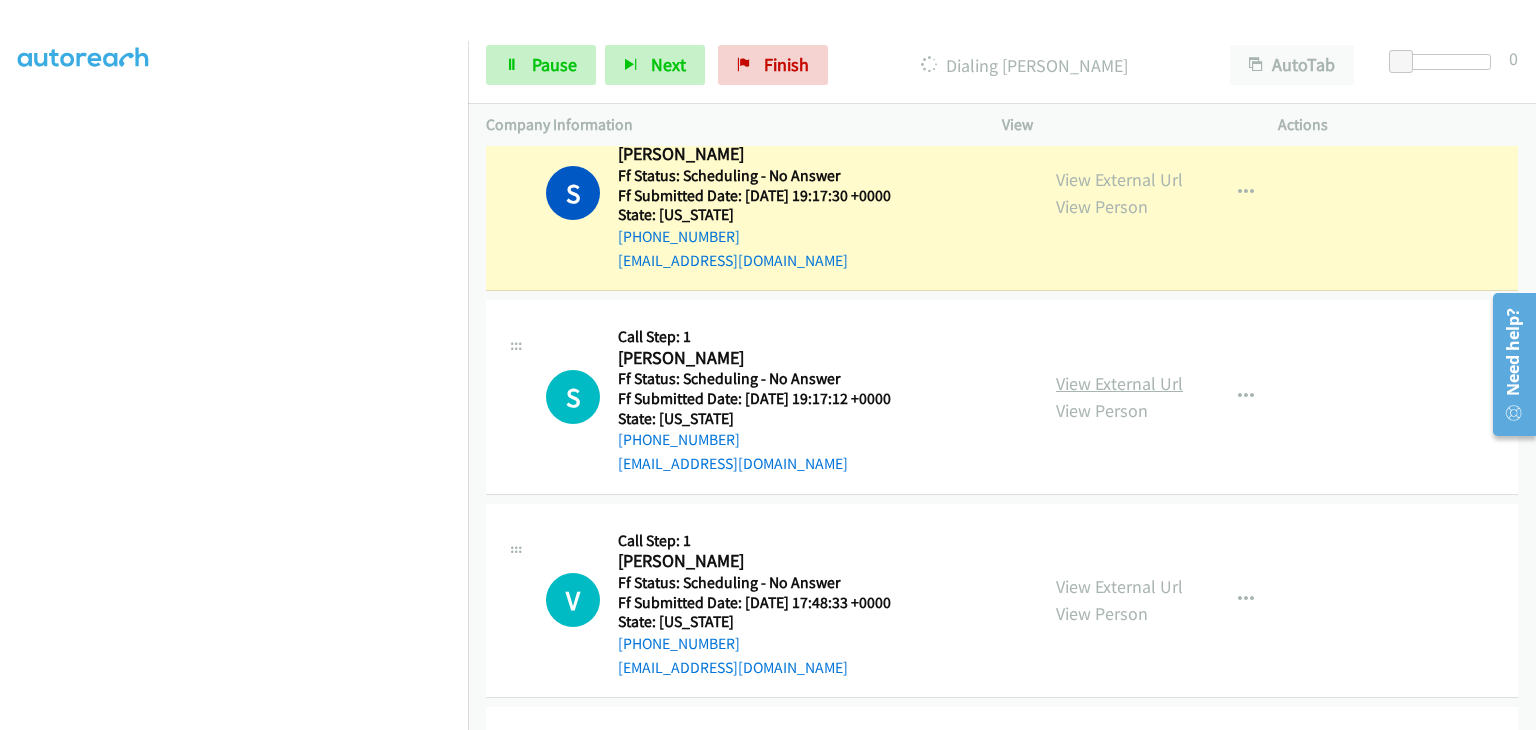 click on "View External Url" at bounding box center [1119, 383] 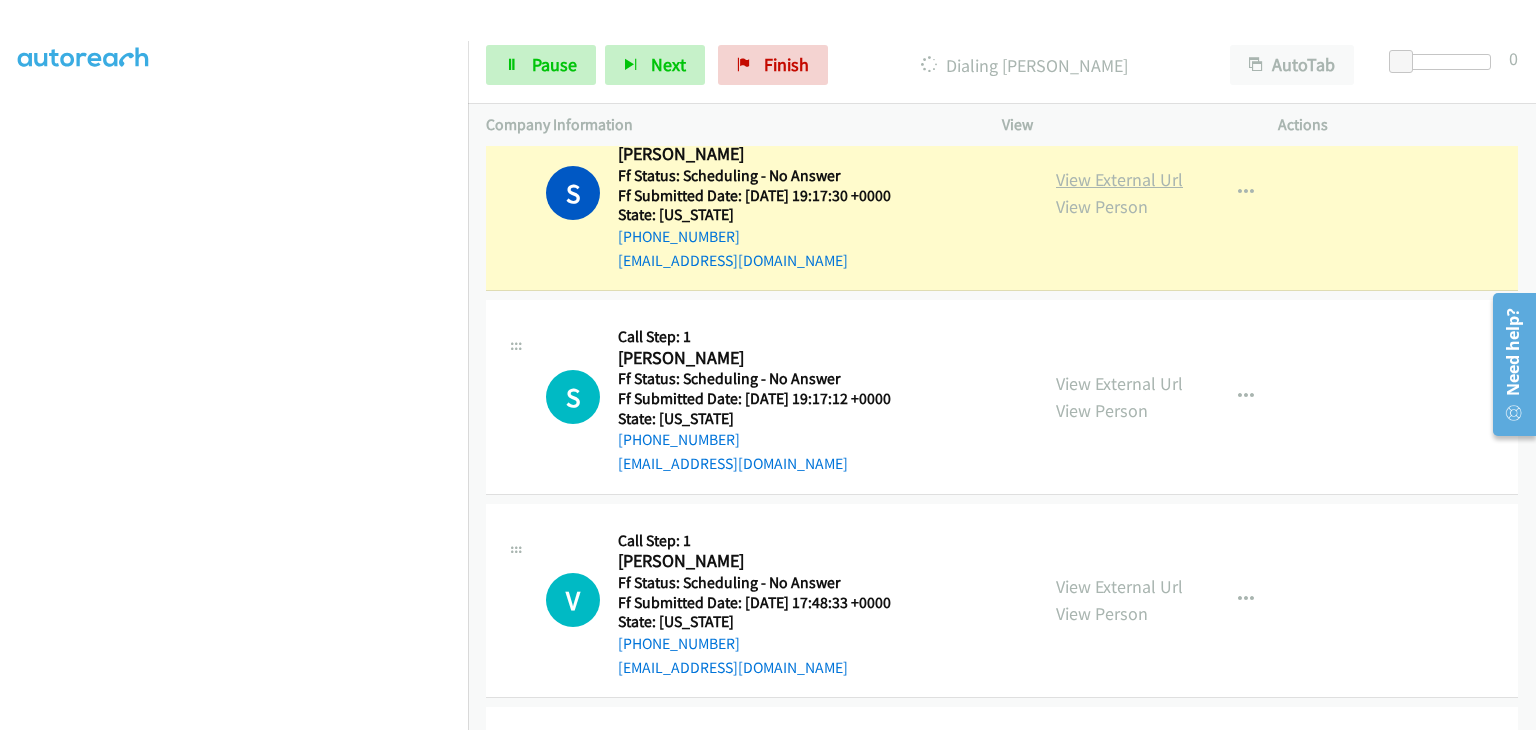 click on "View External Url" at bounding box center [1119, 179] 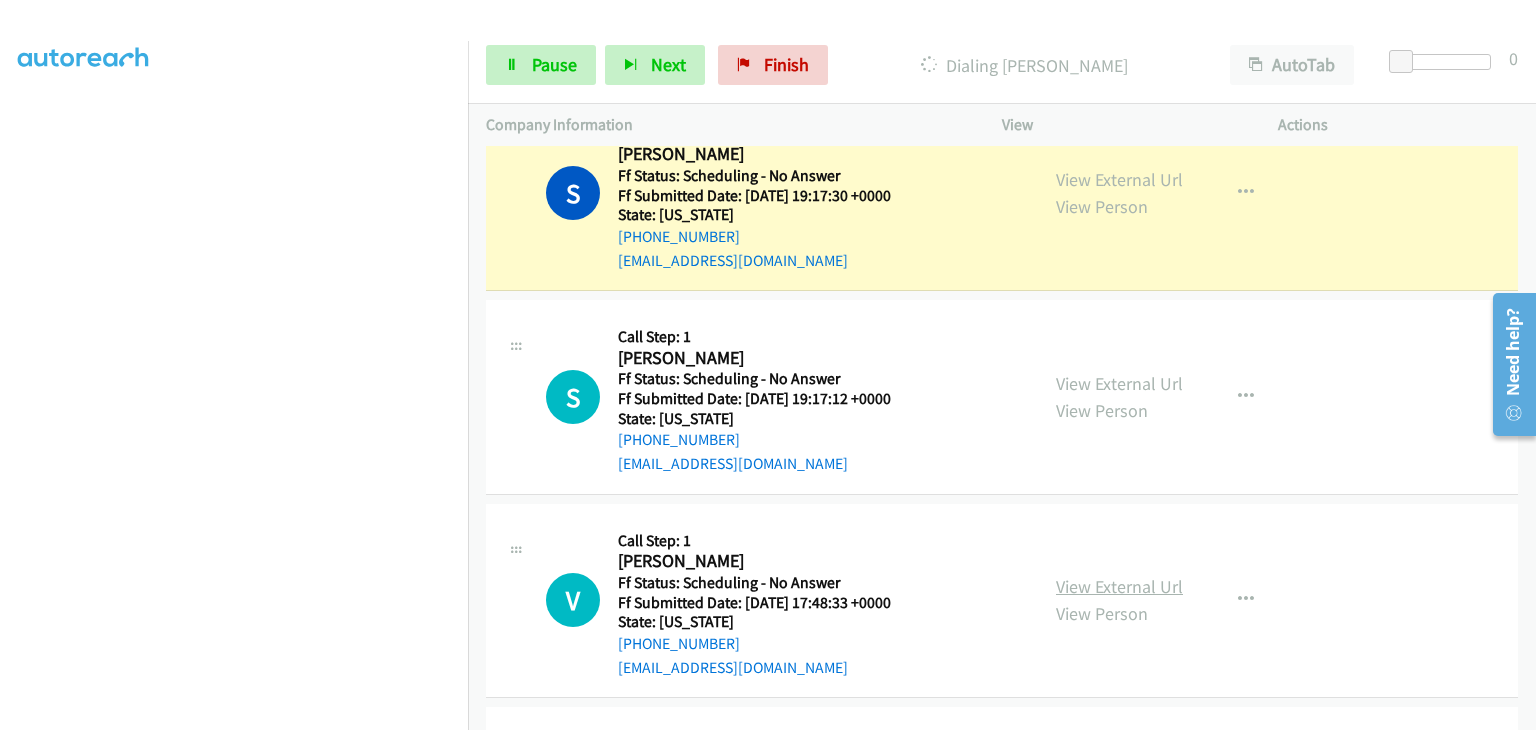 click on "View External Url" at bounding box center (1119, 586) 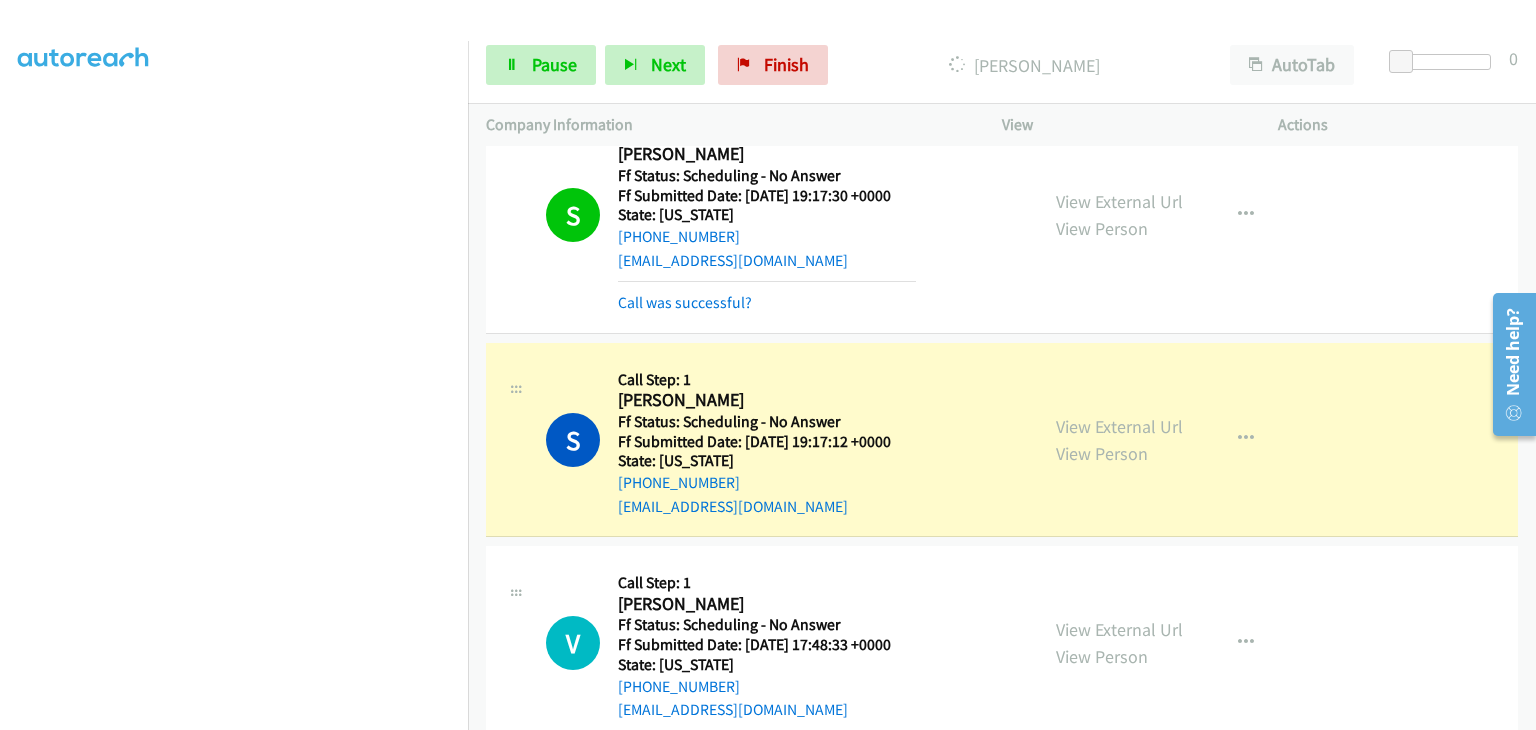 scroll, scrollTop: 392, scrollLeft: 0, axis: vertical 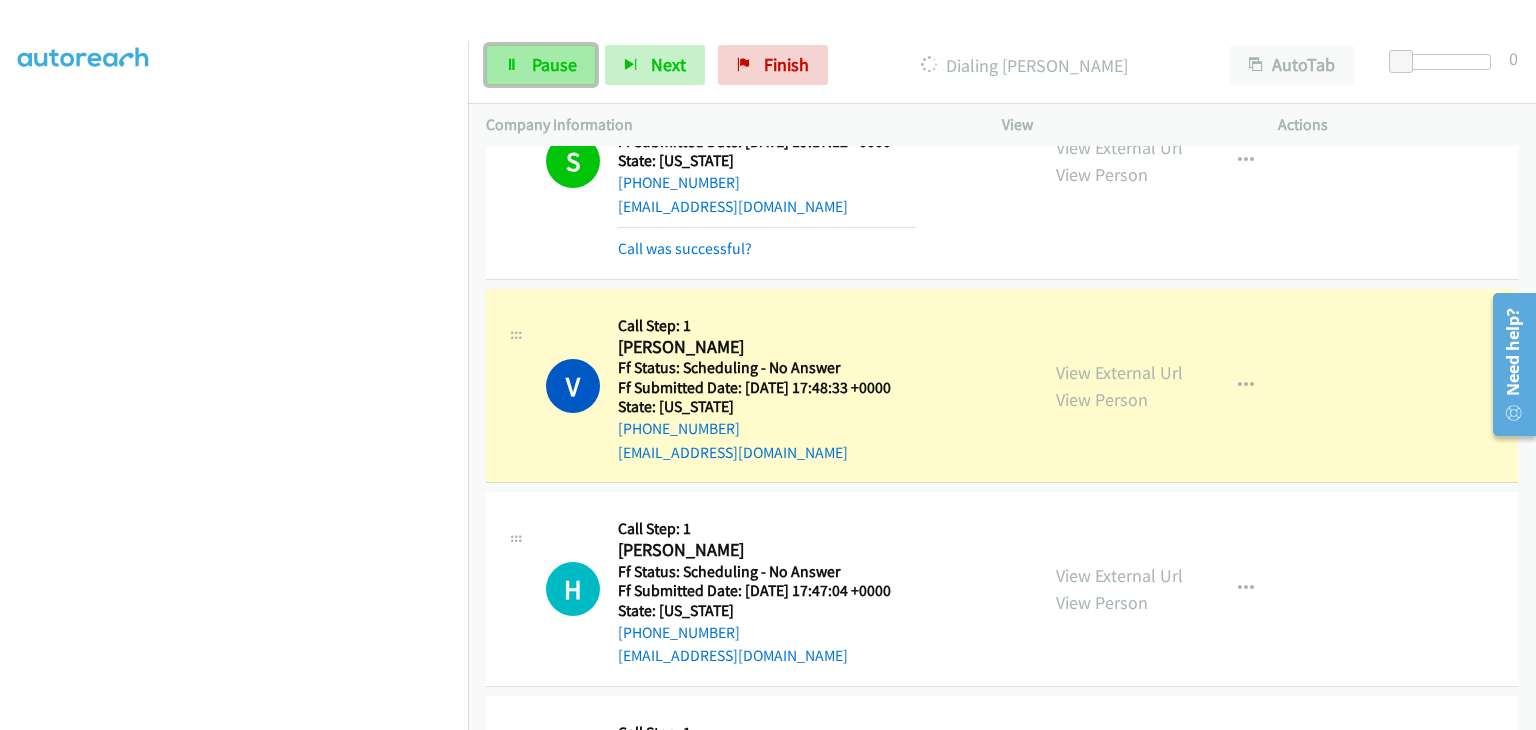 click on "Pause" at bounding box center [554, 64] 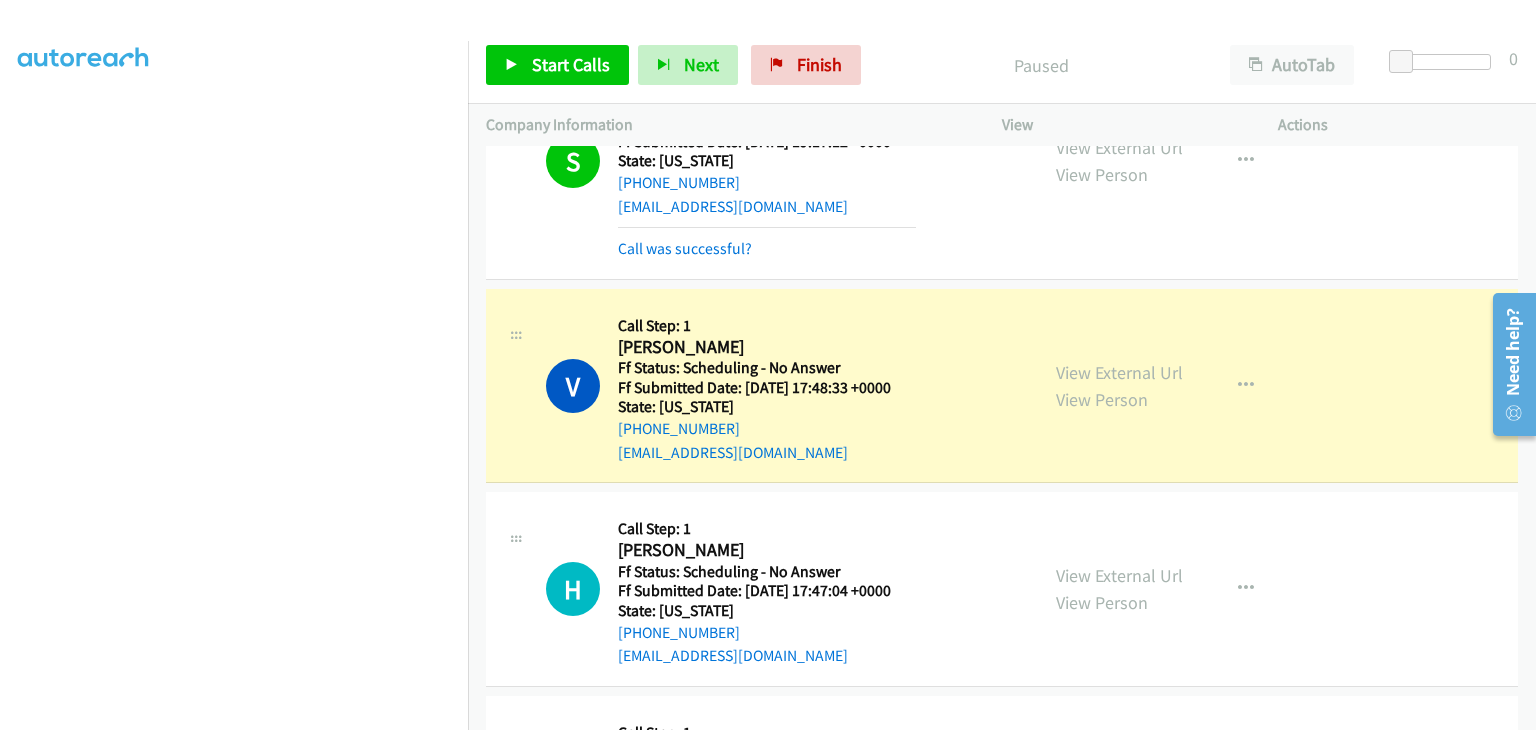 scroll, scrollTop: 700, scrollLeft: 0, axis: vertical 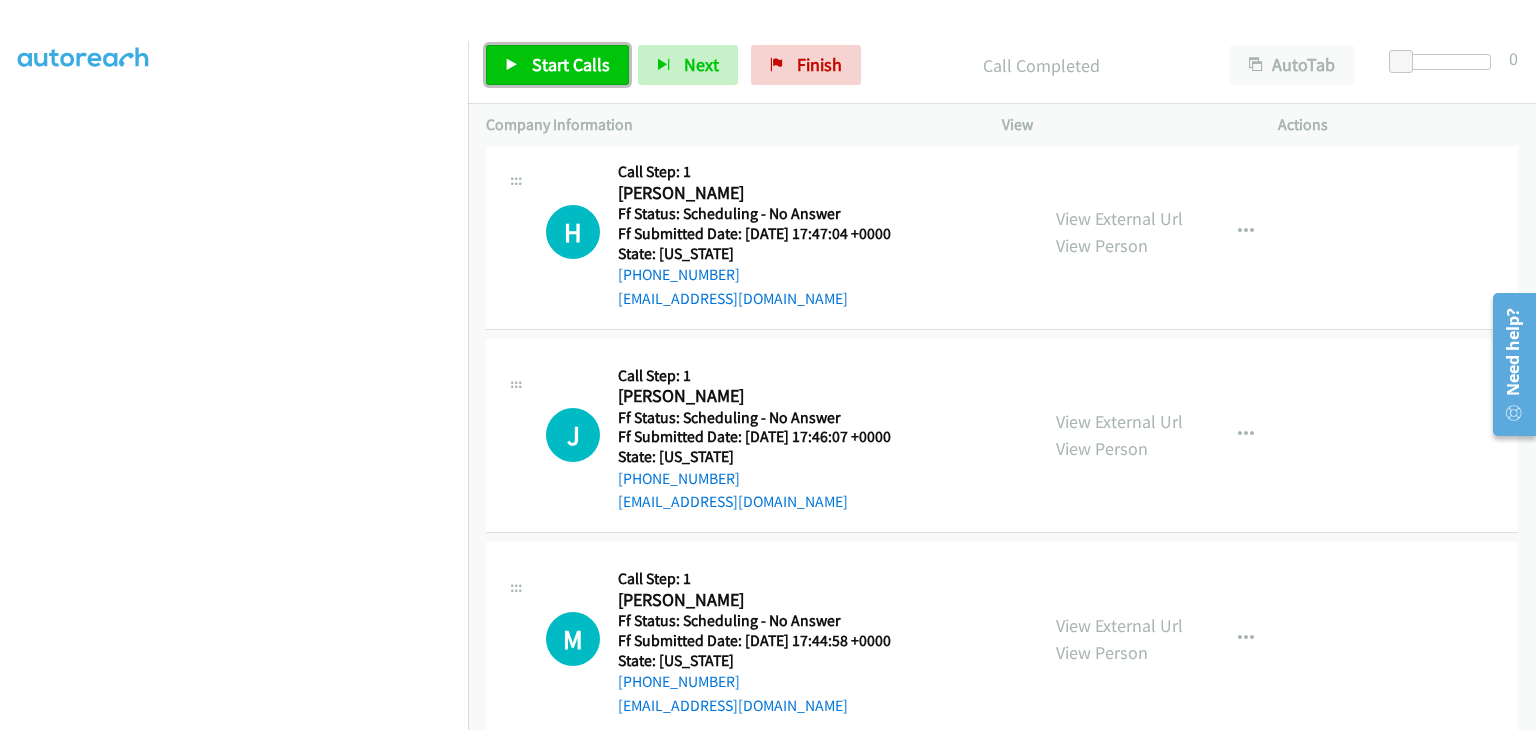 click on "Start Calls" at bounding box center [571, 64] 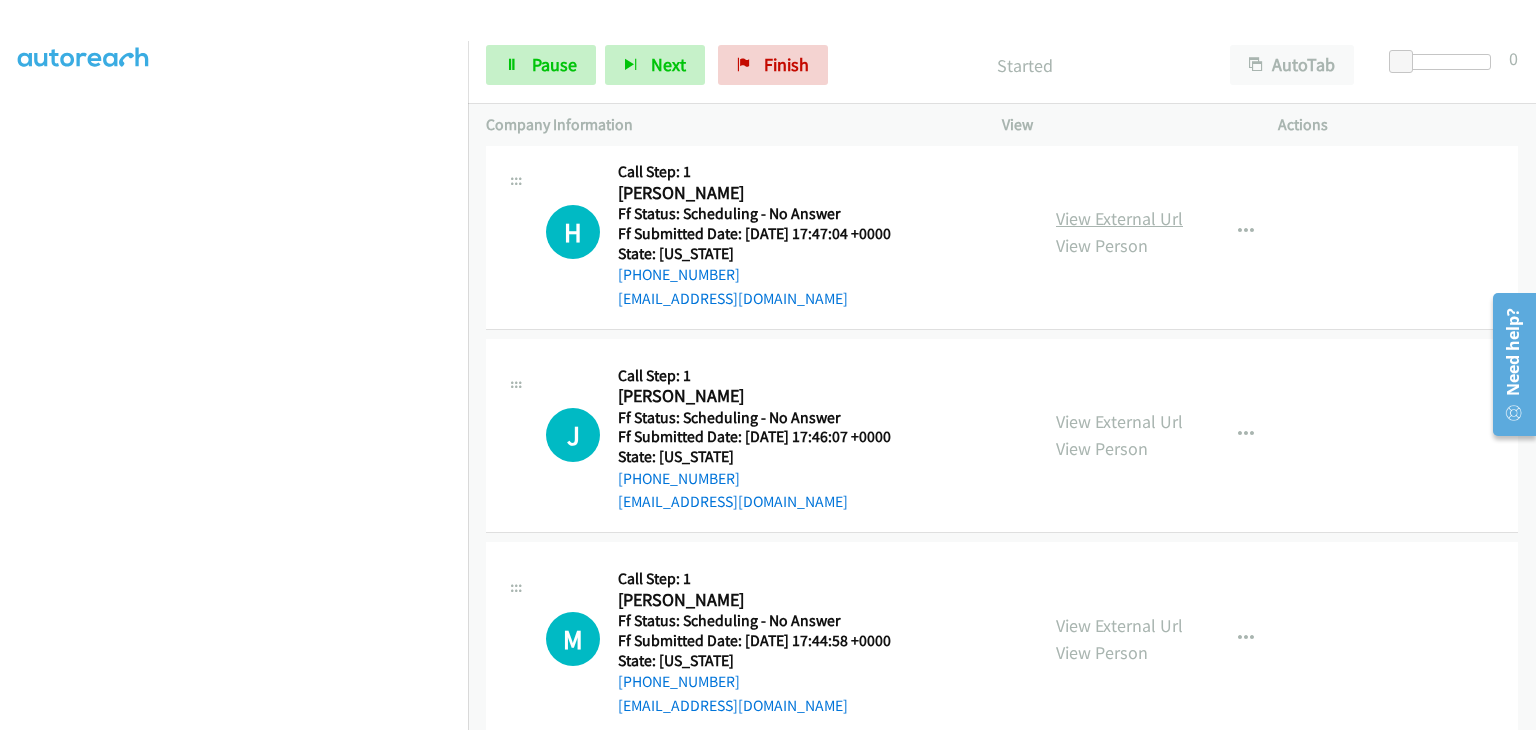 click on "View External Url" at bounding box center [1119, 218] 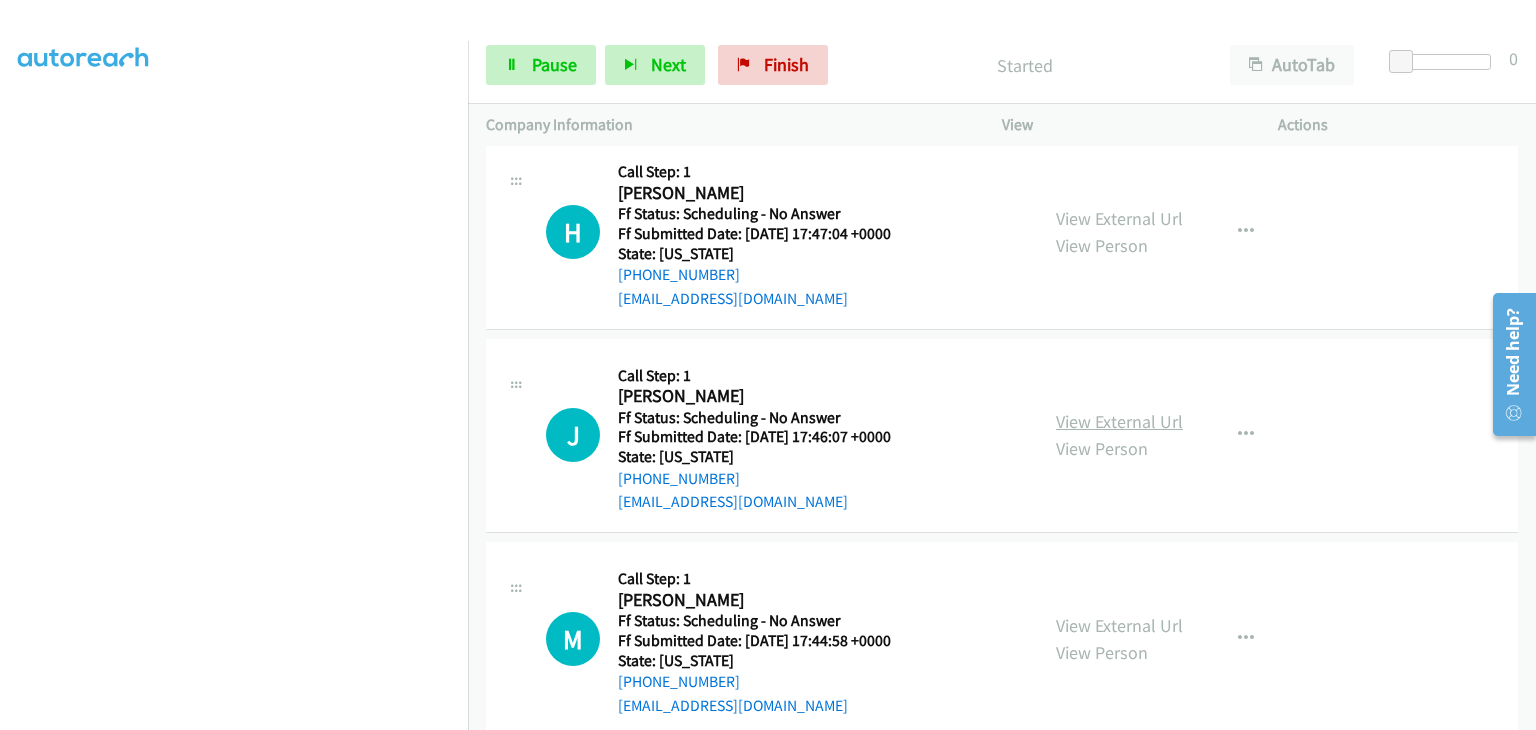 click on "View External Url" at bounding box center [1119, 421] 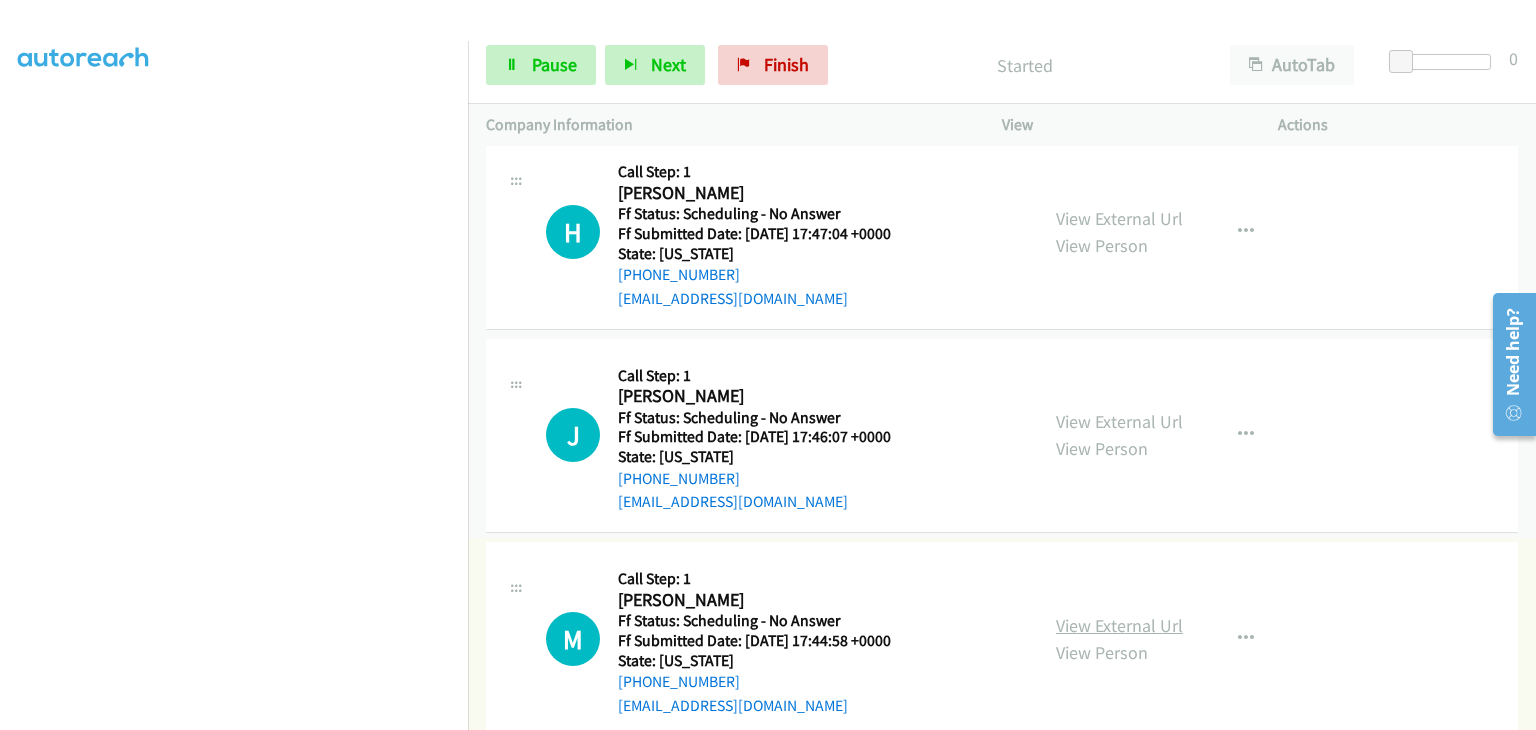 click on "View External Url" at bounding box center (1119, 625) 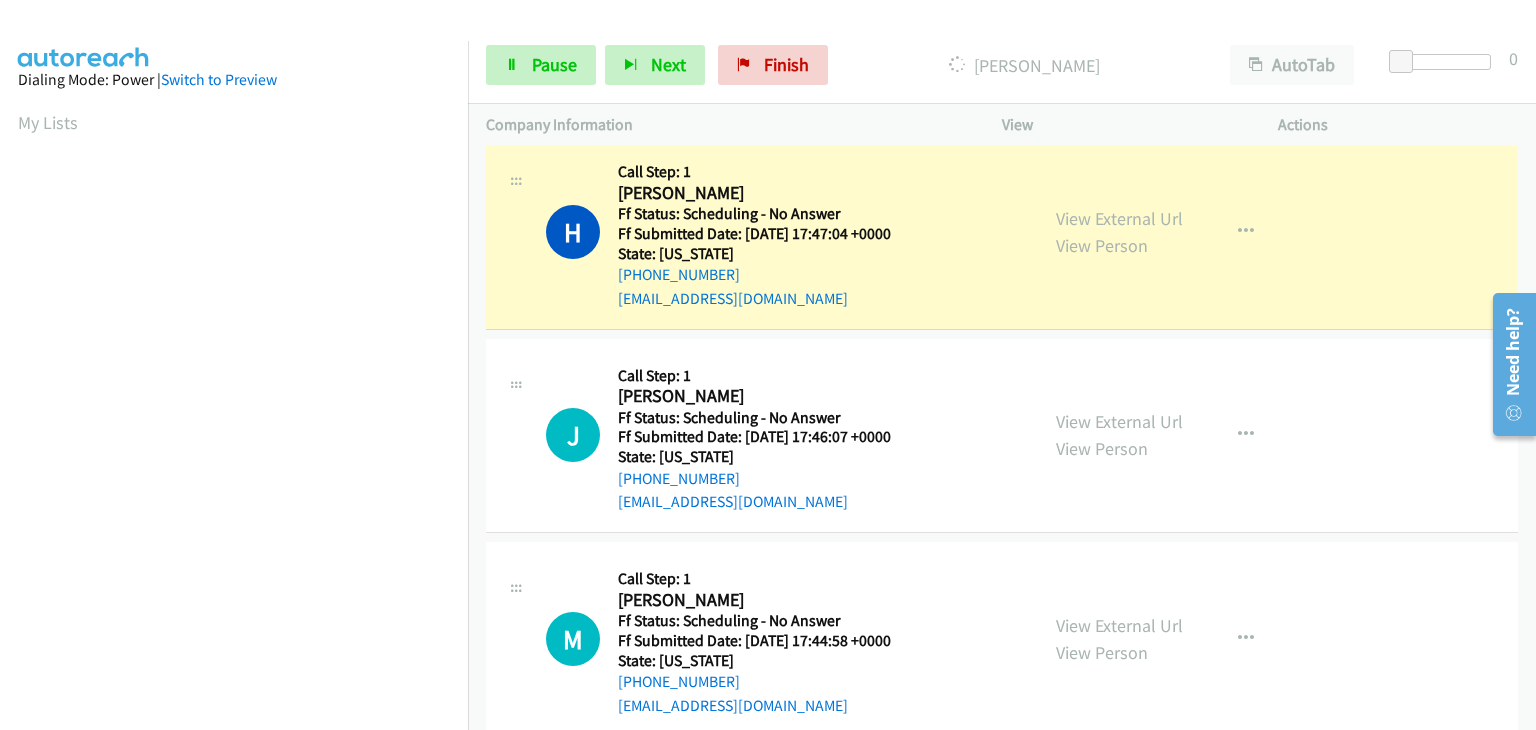 scroll, scrollTop: 392, scrollLeft: 0, axis: vertical 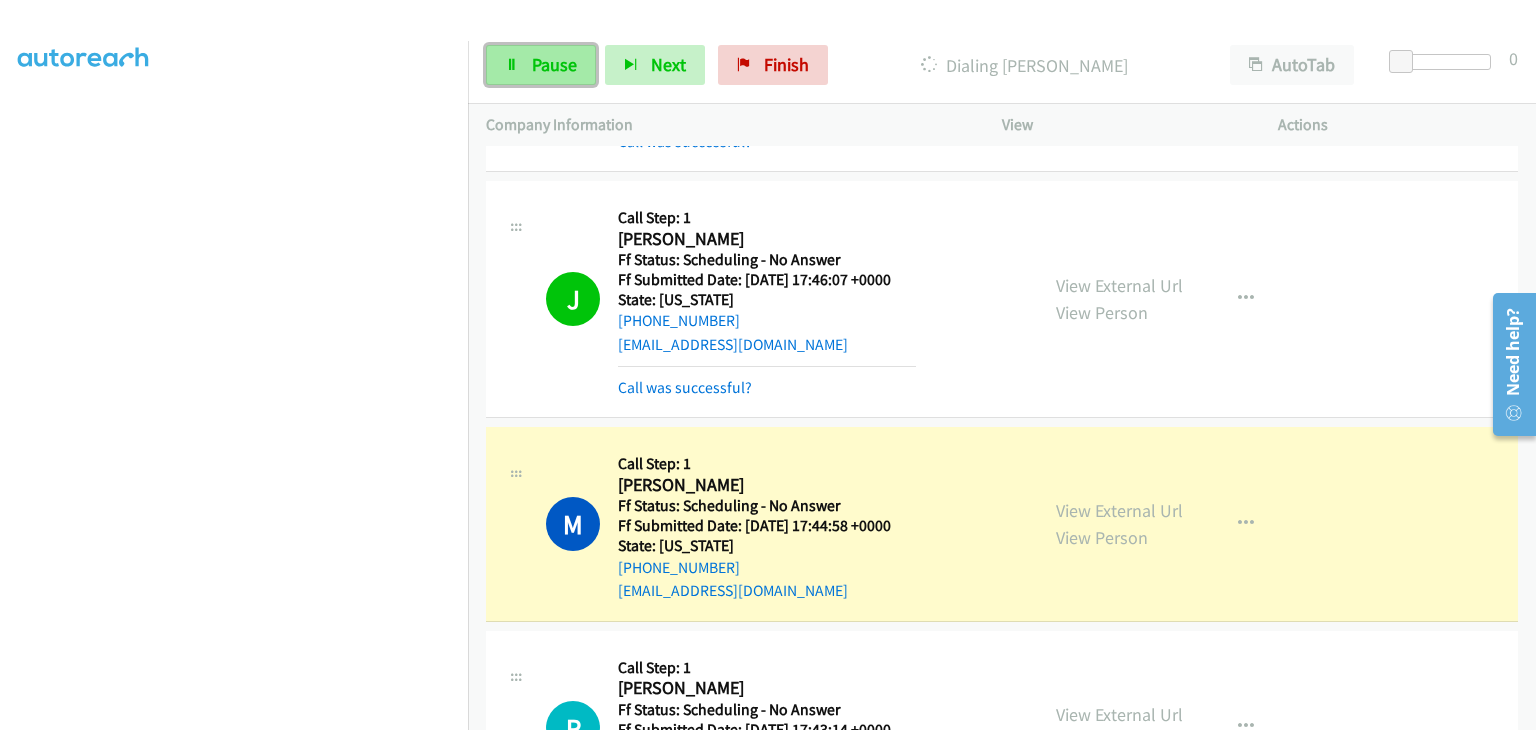 click on "Pause" at bounding box center (541, 65) 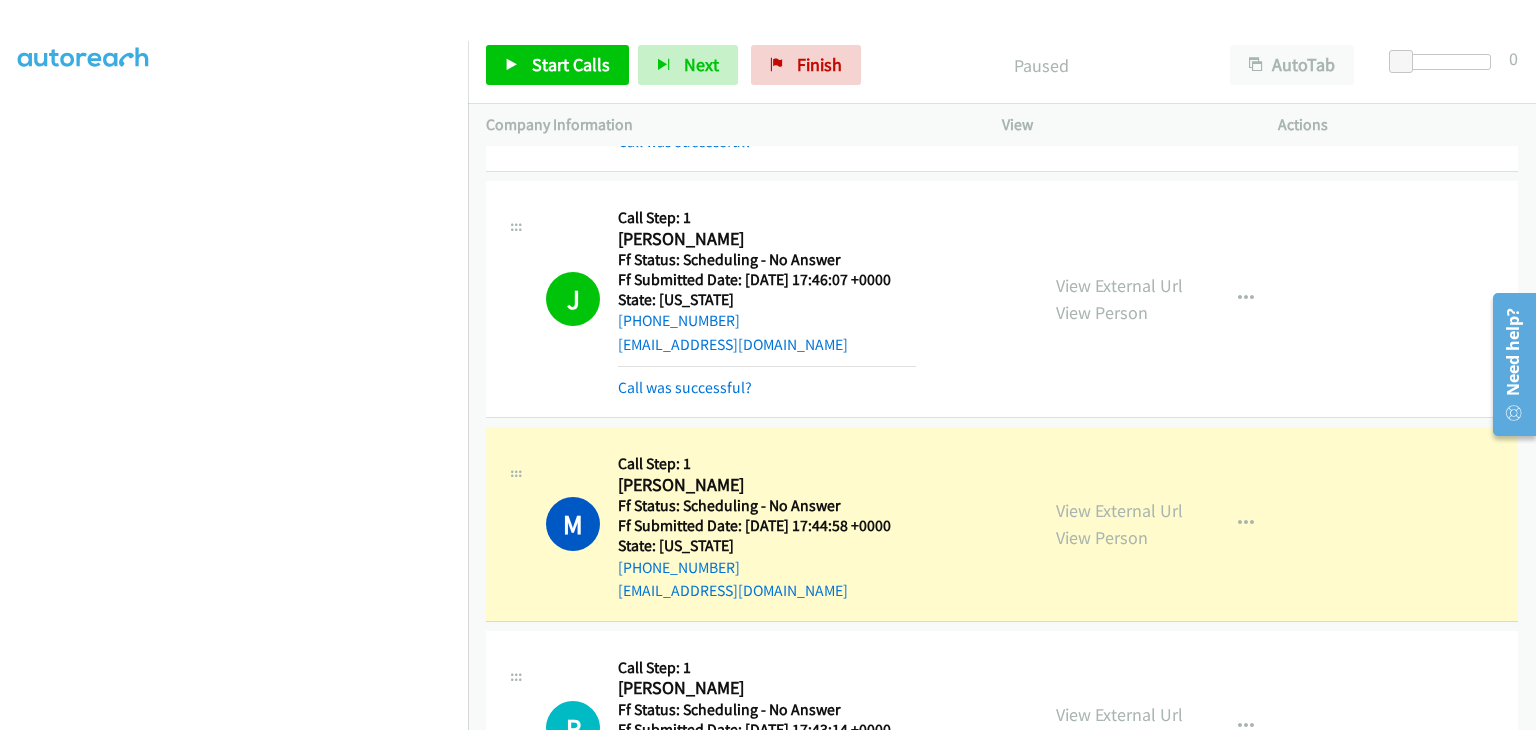 scroll, scrollTop: 392, scrollLeft: 0, axis: vertical 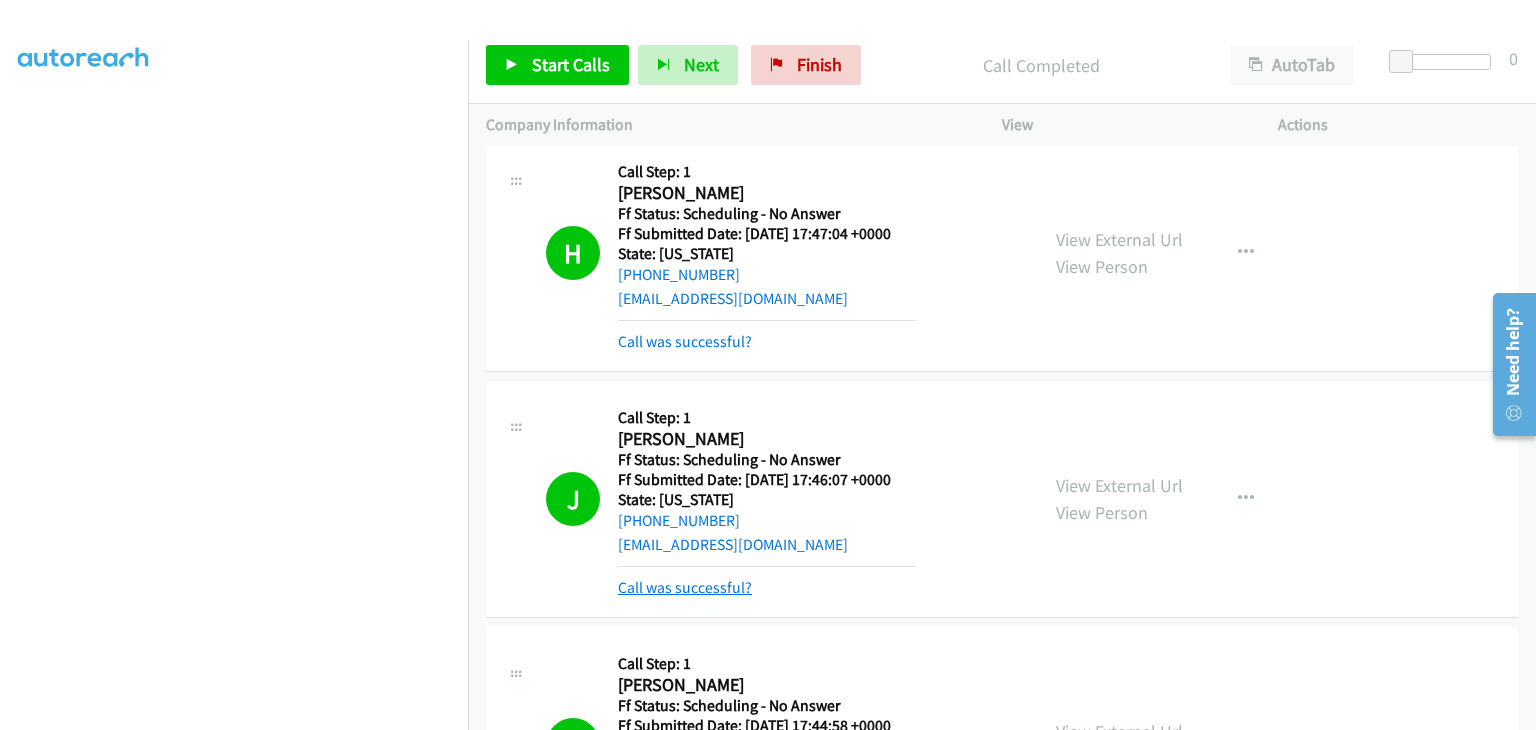 click on "Call was successful?" at bounding box center (685, 587) 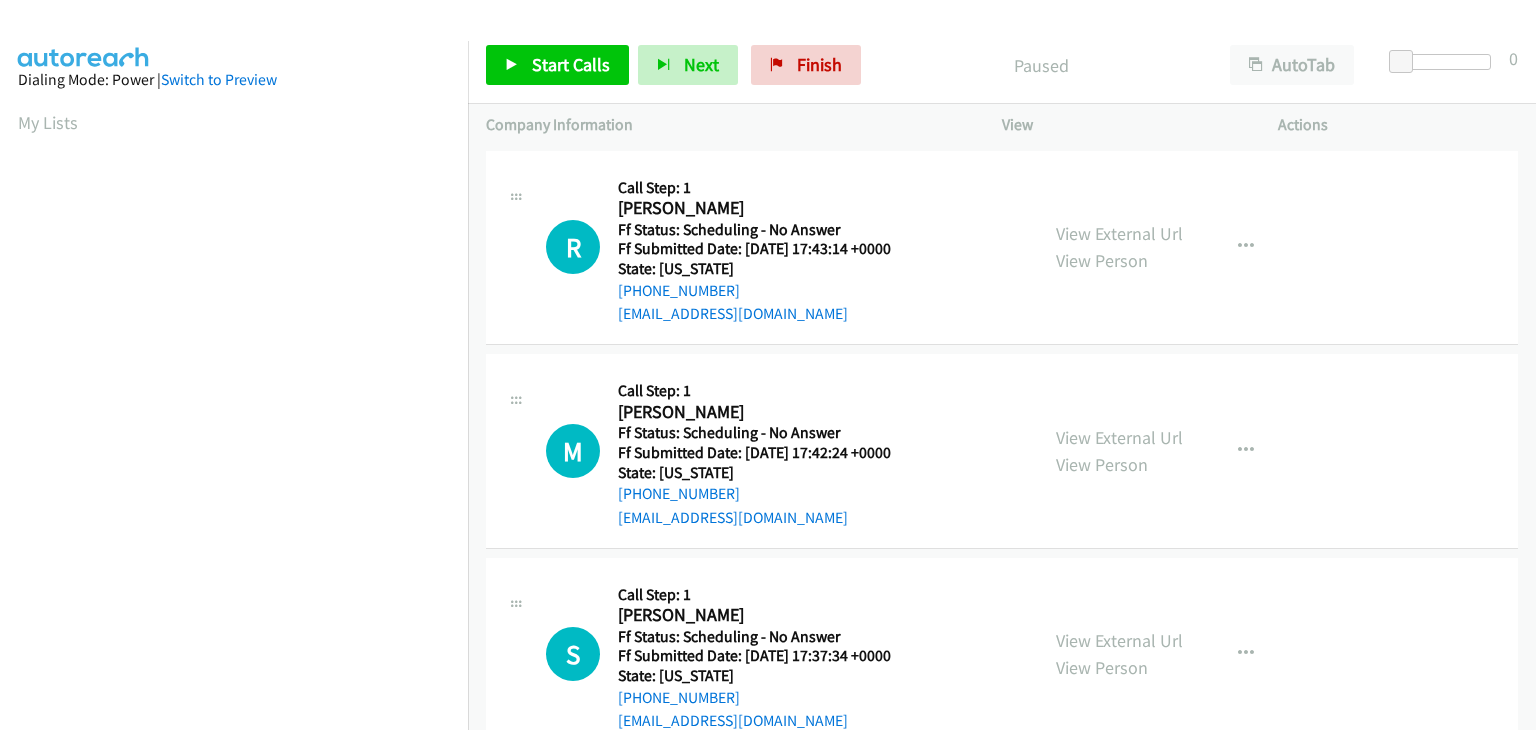 scroll, scrollTop: 0, scrollLeft: 0, axis: both 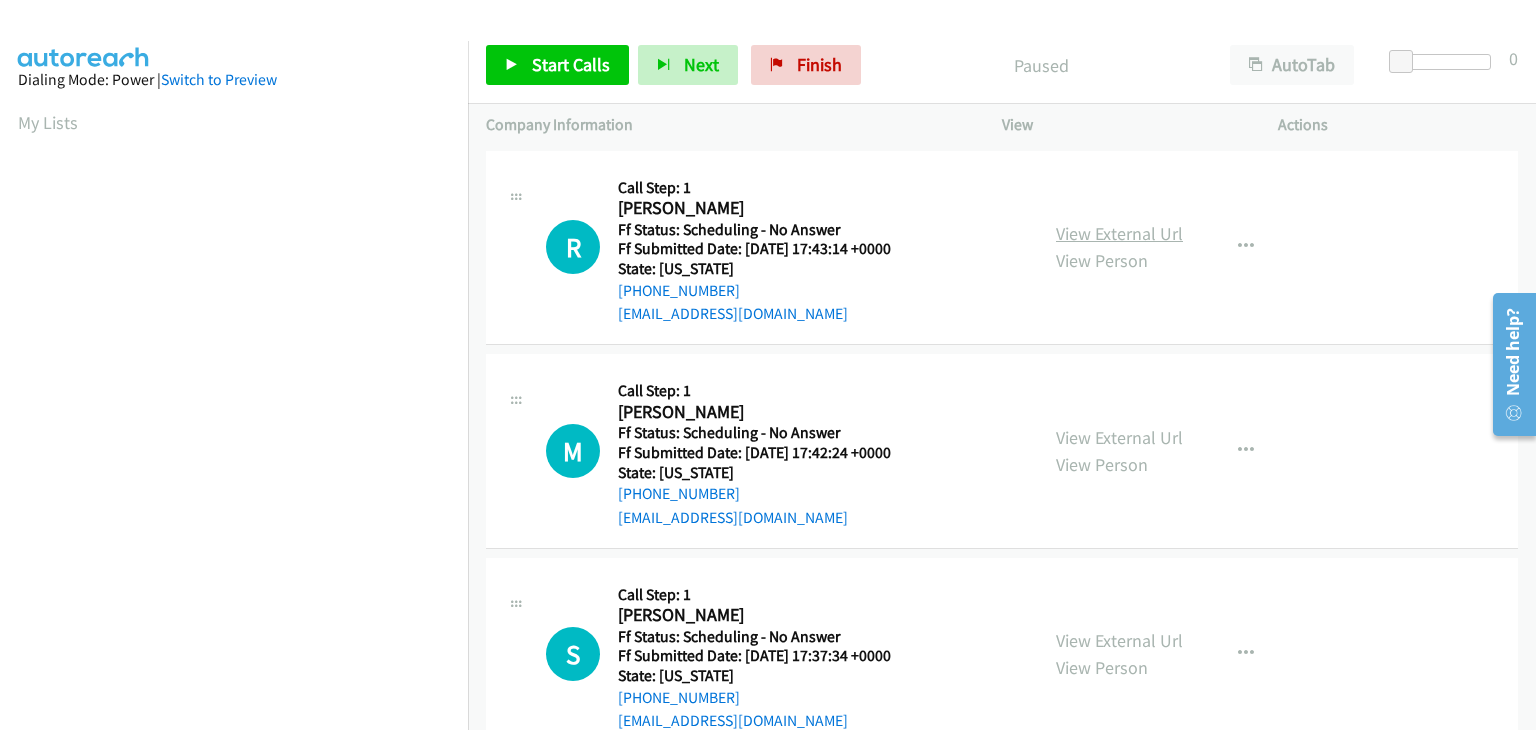 click on "View External Url" at bounding box center [1119, 233] 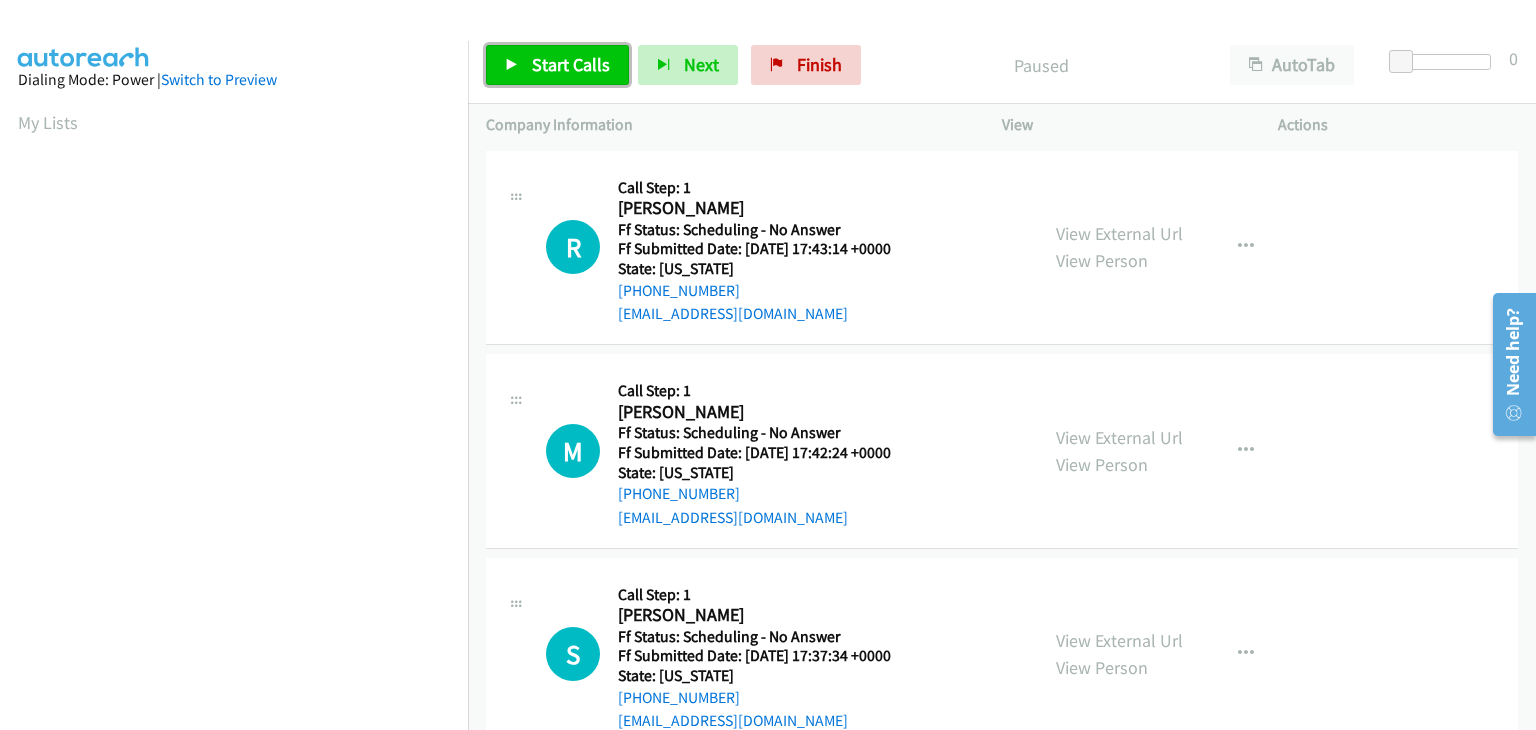 click on "Start Calls" at bounding box center (571, 64) 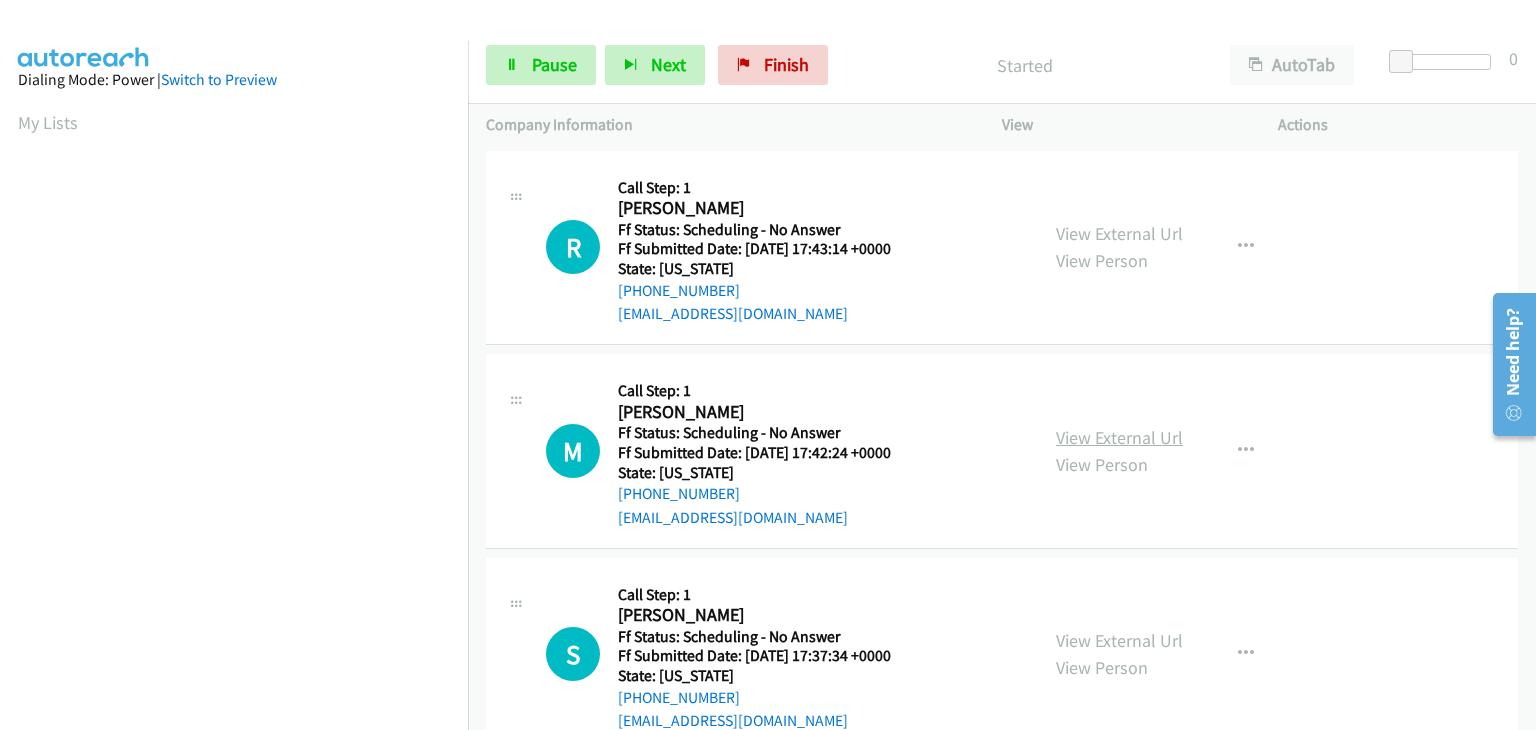 click on "View External Url" at bounding box center [1119, 437] 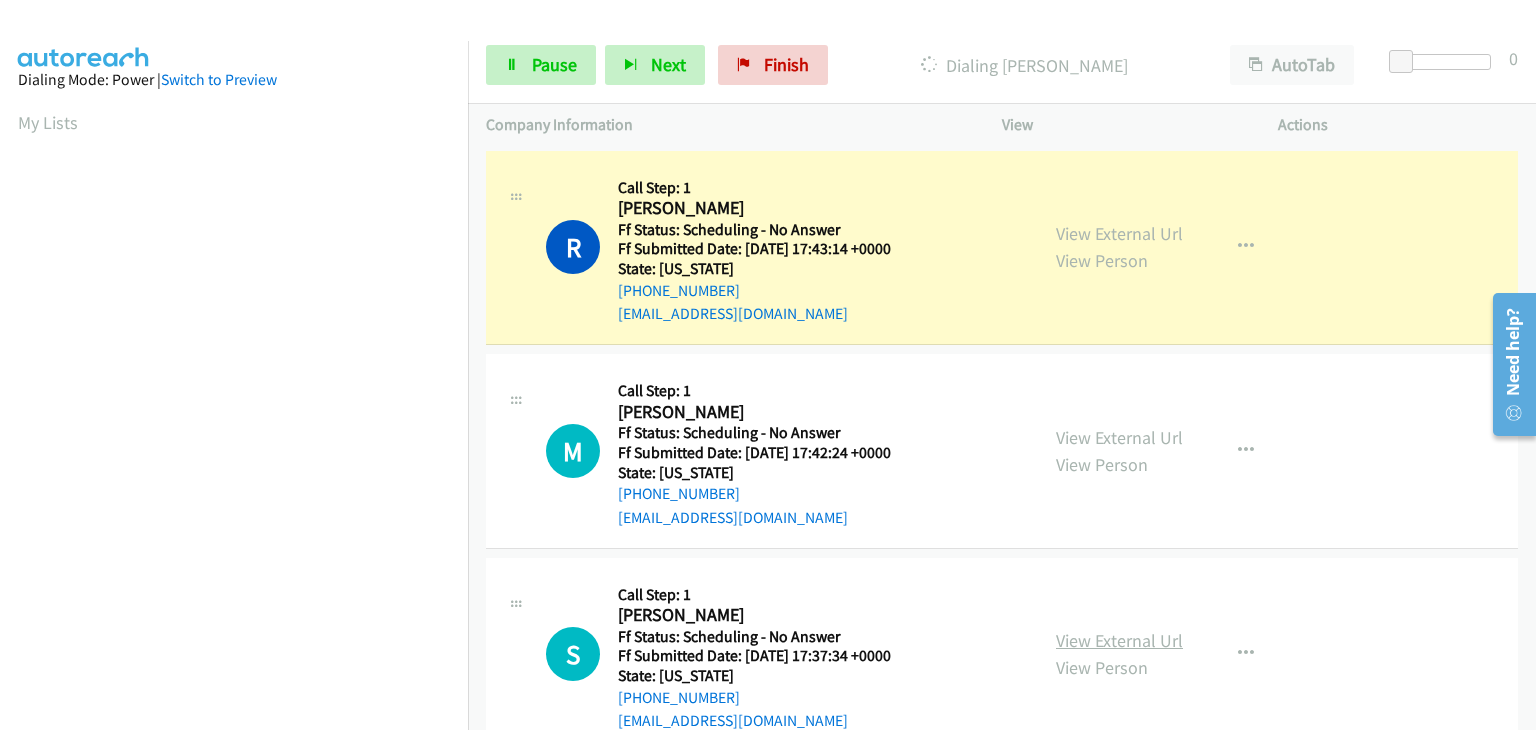 click on "View External Url" at bounding box center [1119, 640] 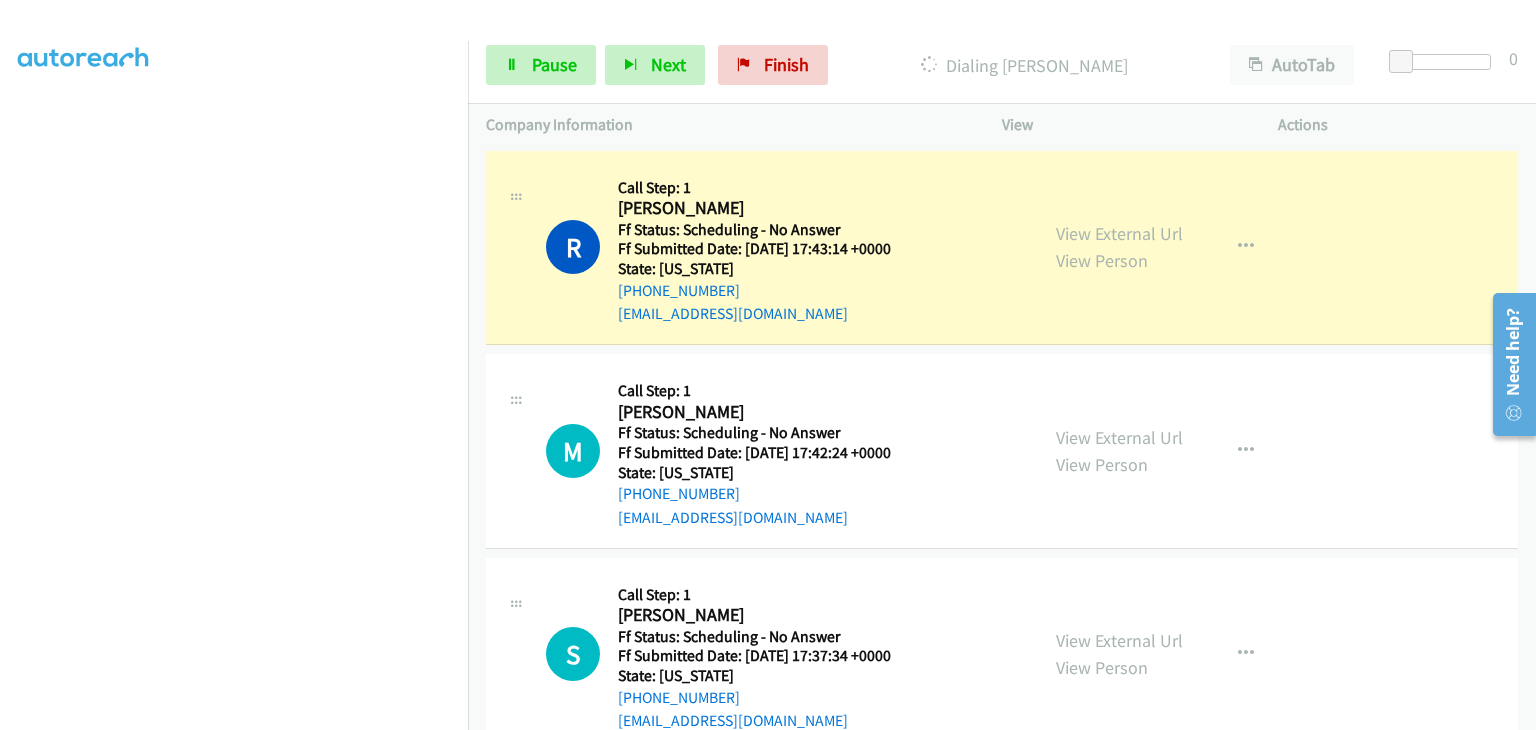 scroll, scrollTop: 392, scrollLeft: 0, axis: vertical 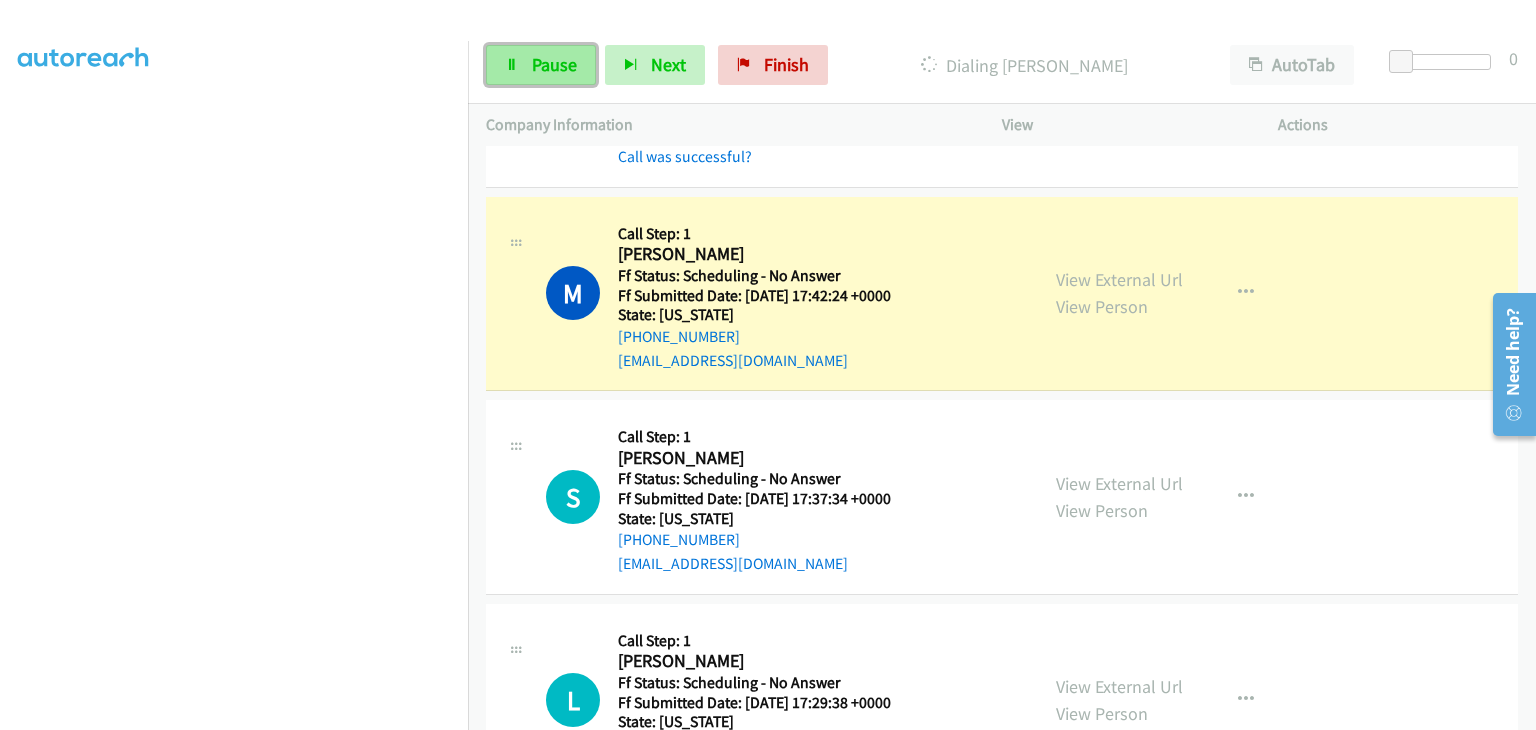 click on "Pause" at bounding box center [554, 64] 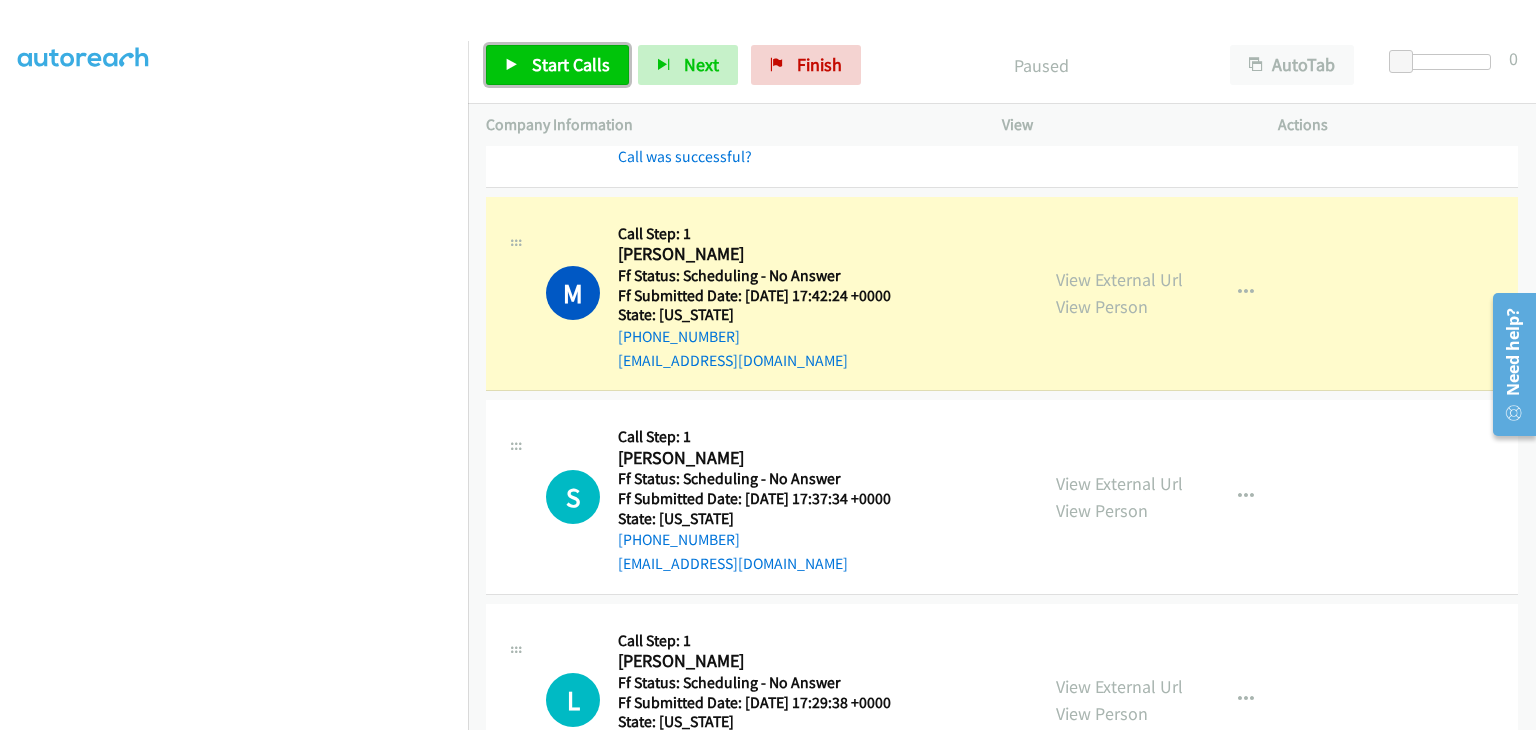 click on "Start Calls" at bounding box center [571, 64] 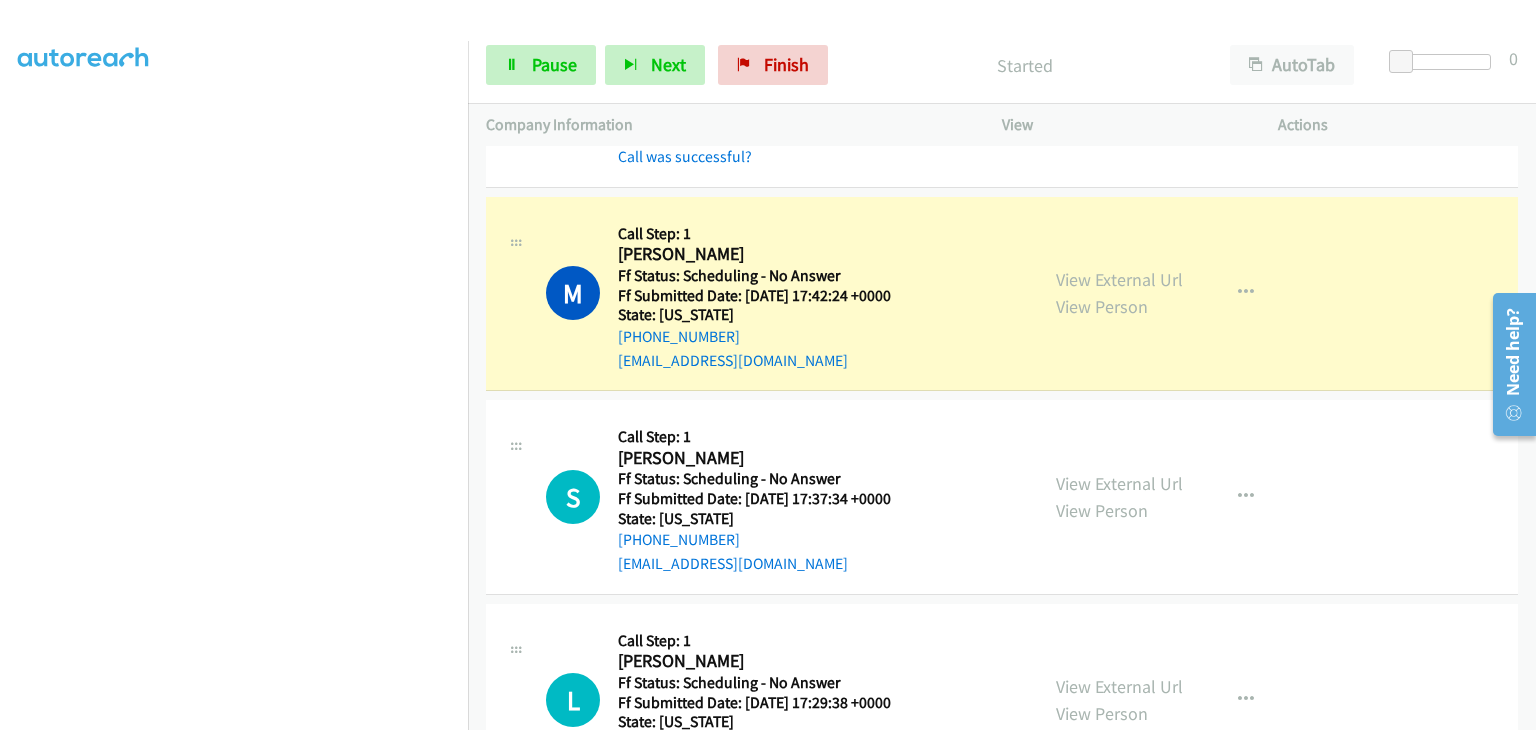 scroll, scrollTop: 392, scrollLeft: 0, axis: vertical 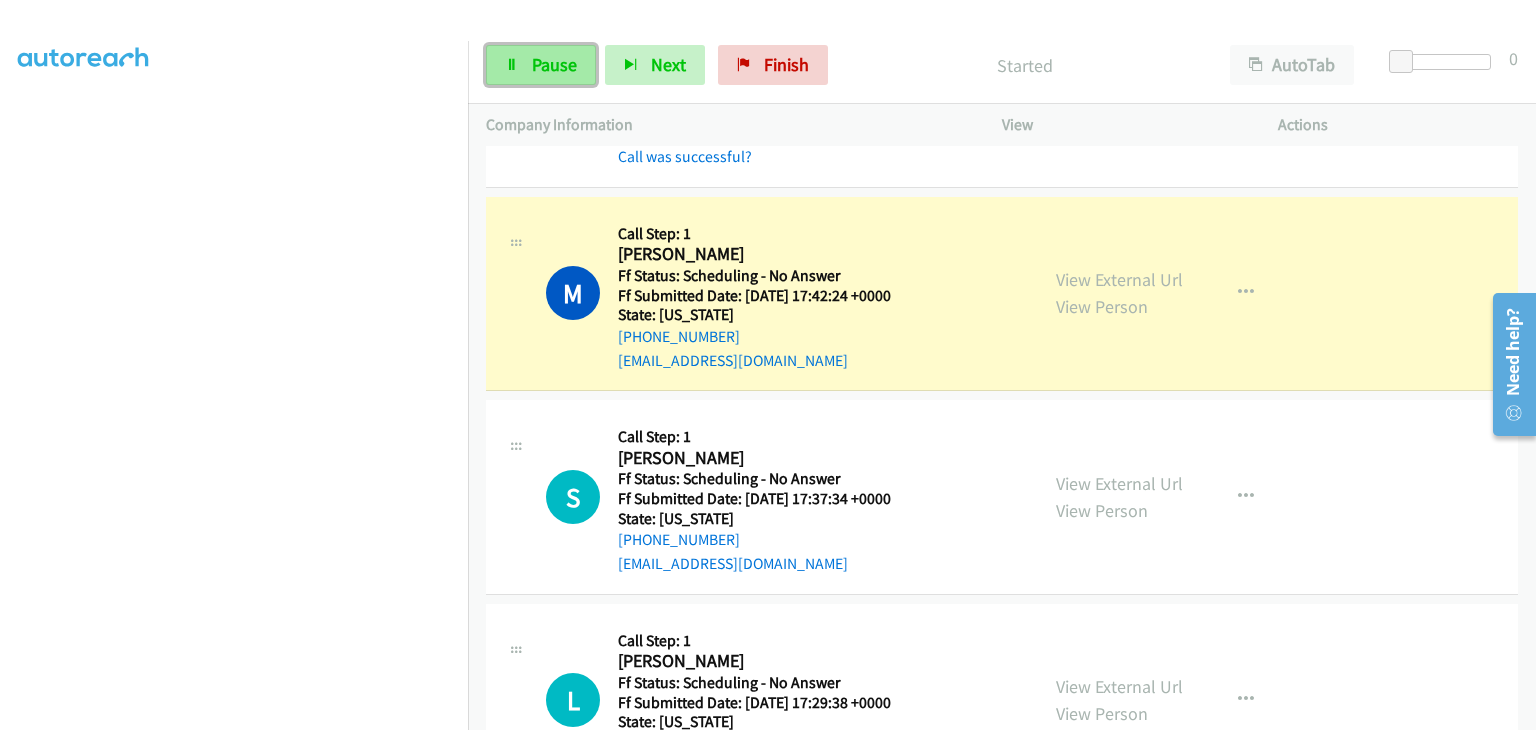 click on "Pause" at bounding box center (541, 65) 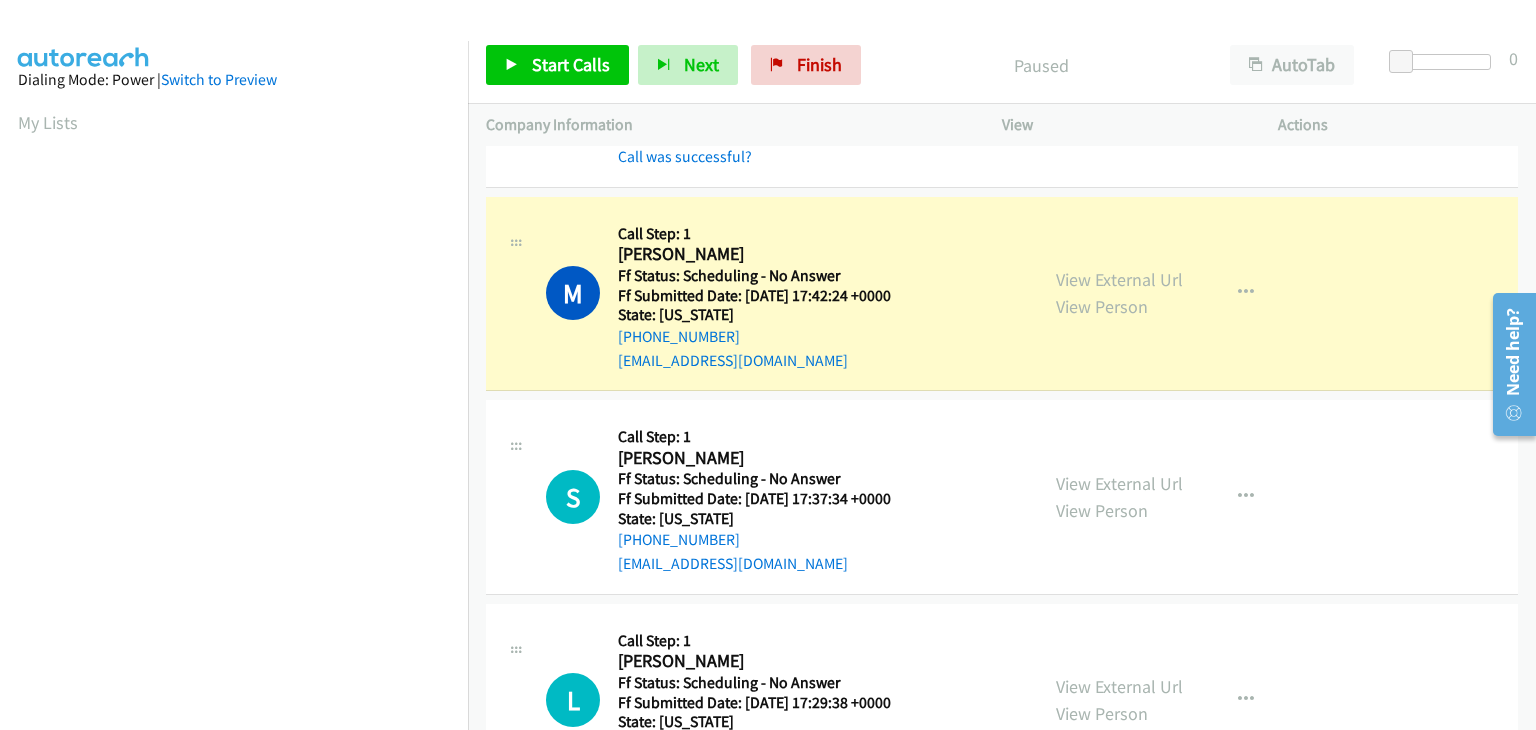 scroll, scrollTop: 392, scrollLeft: 0, axis: vertical 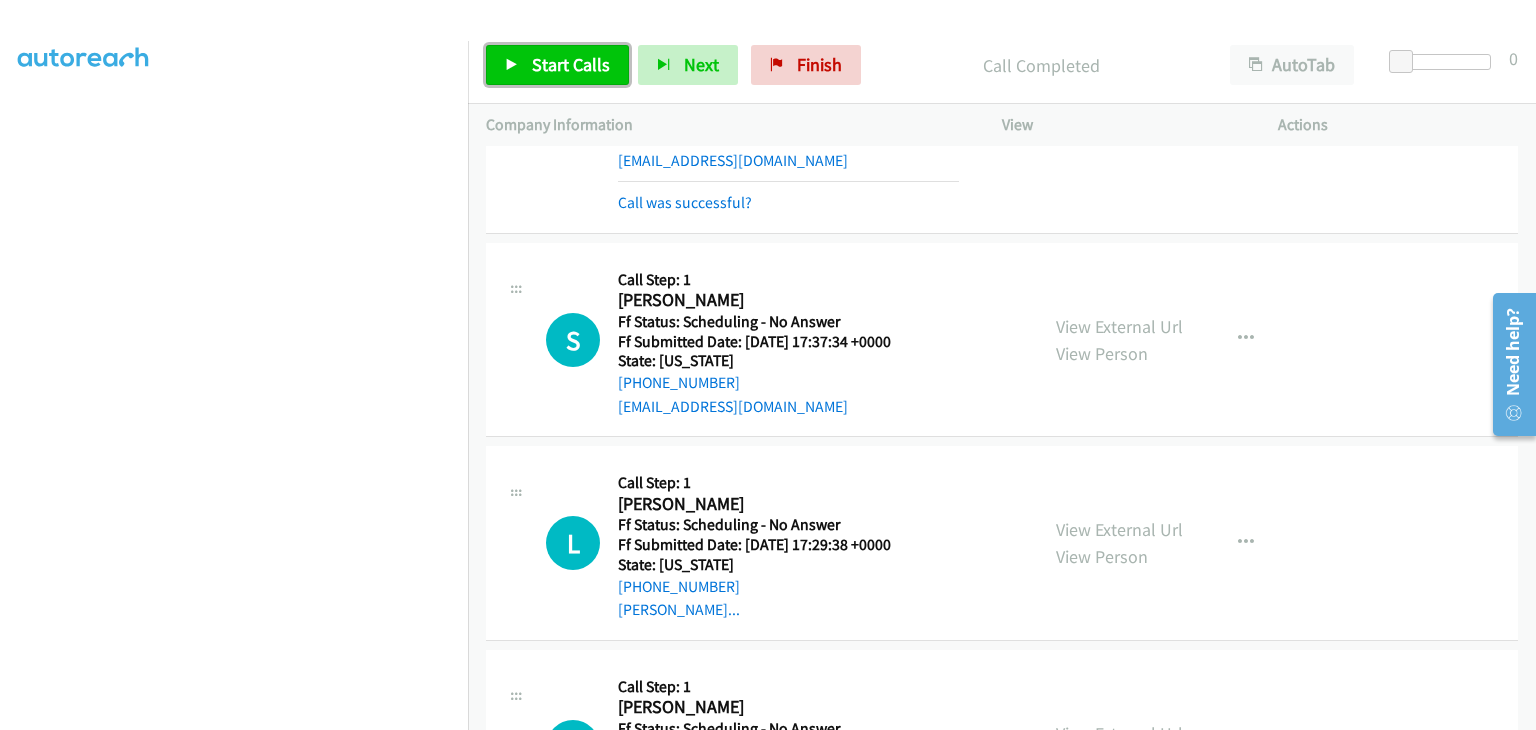 click on "Start Calls" at bounding box center [571, 64] 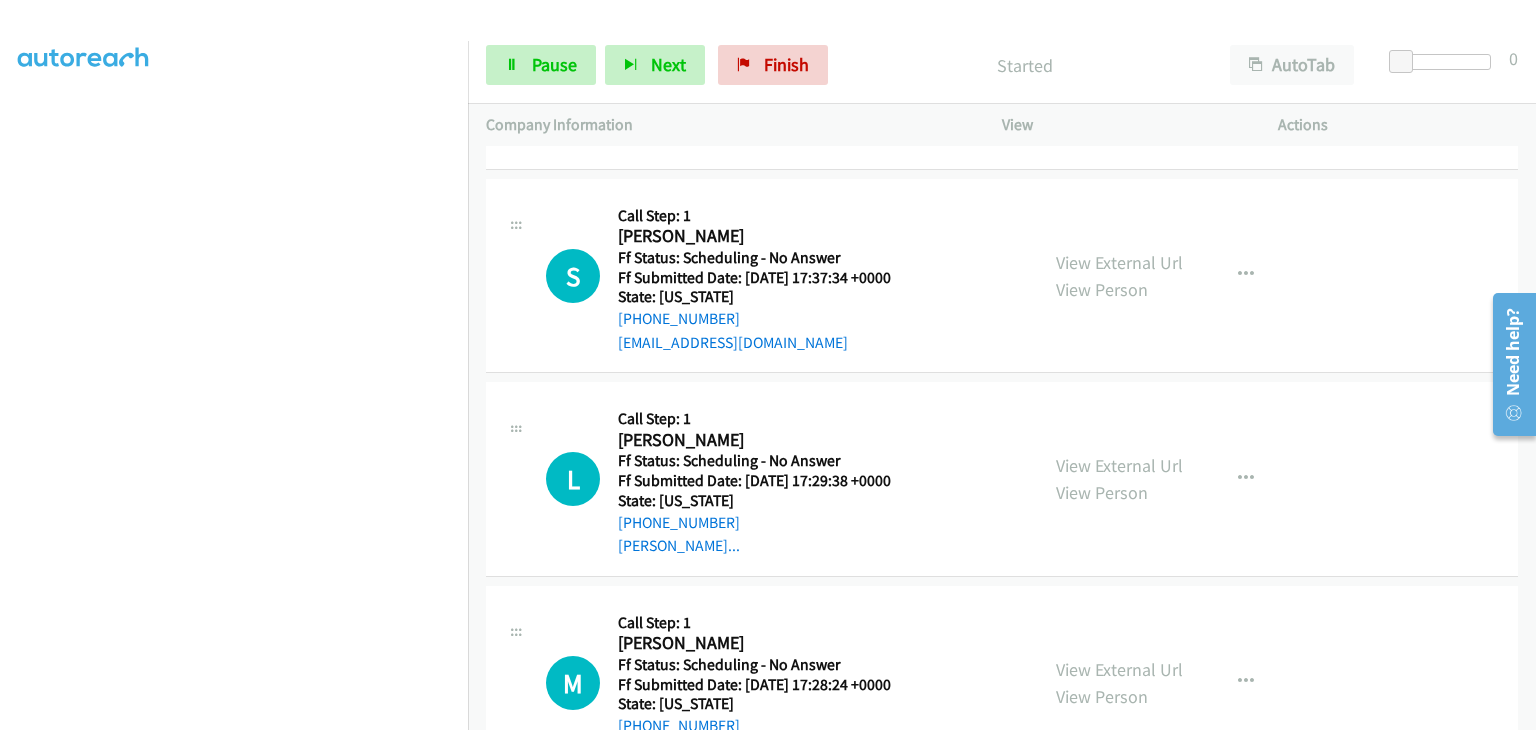 scroll, scrollTop: 500, scrollLeft: 0, axis: vertical 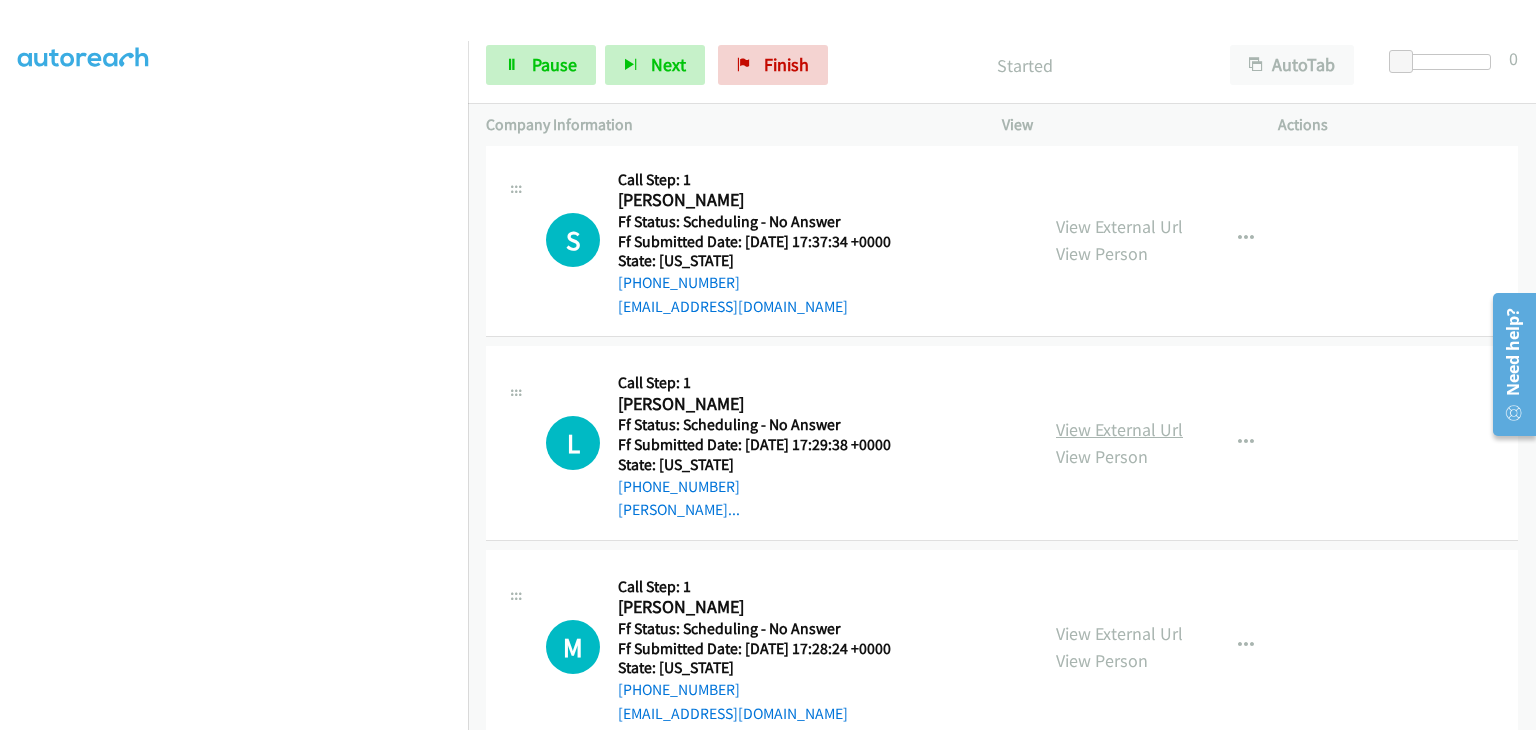 click on "View External Url" at bounding box center (1119, 429) 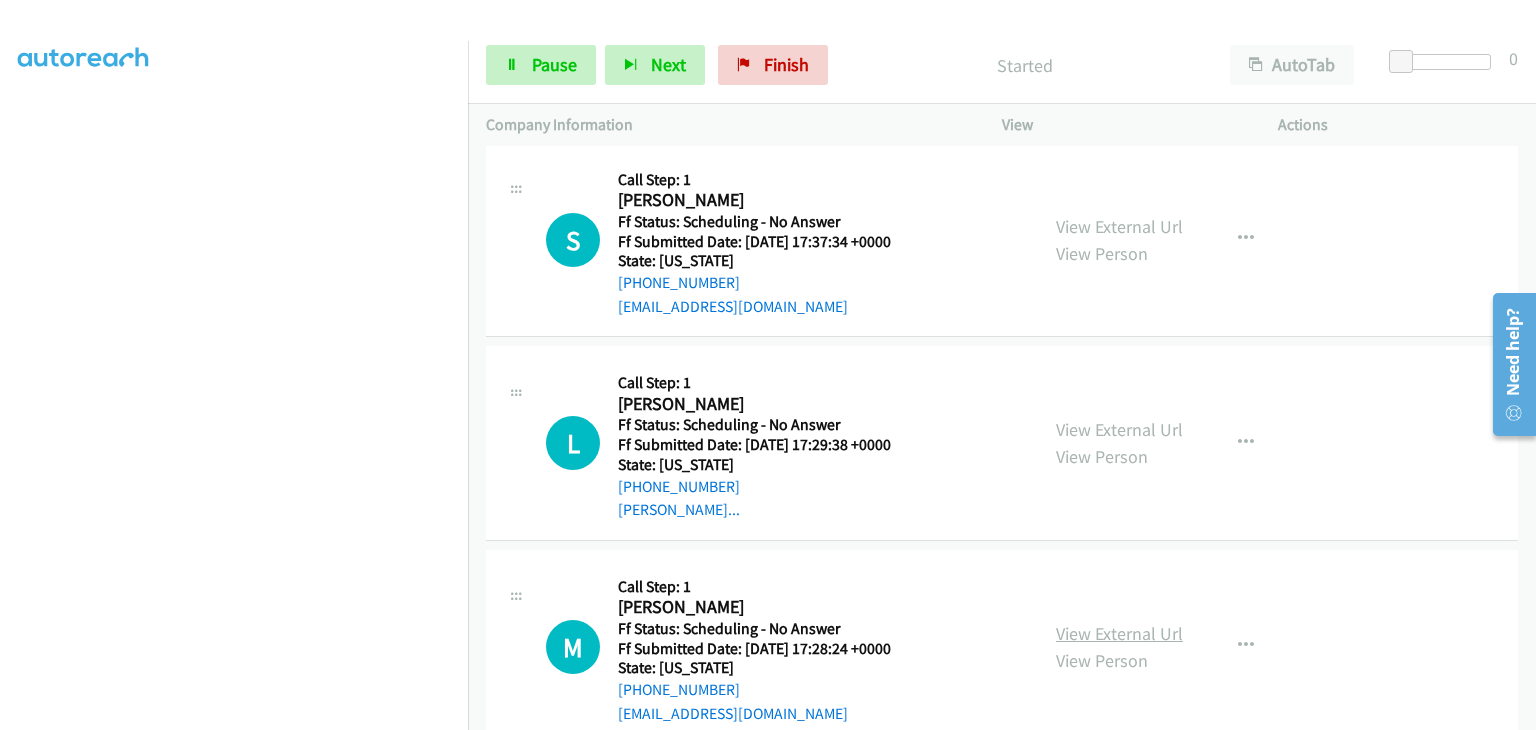 click on "View External Url" at bounding box center (1119, 633) 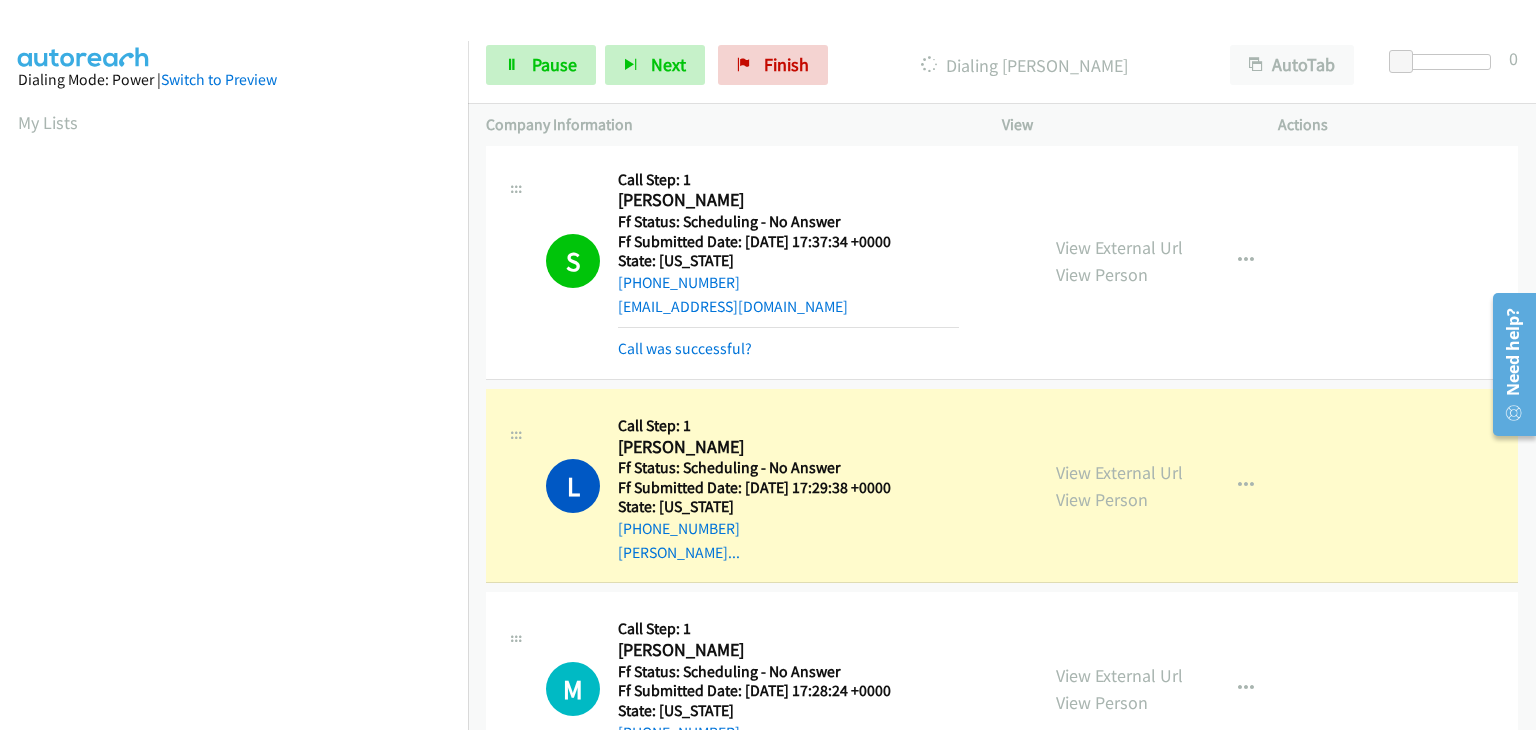 scroll, scrollTop: 392, scrollLeft: 0, axis: vertical 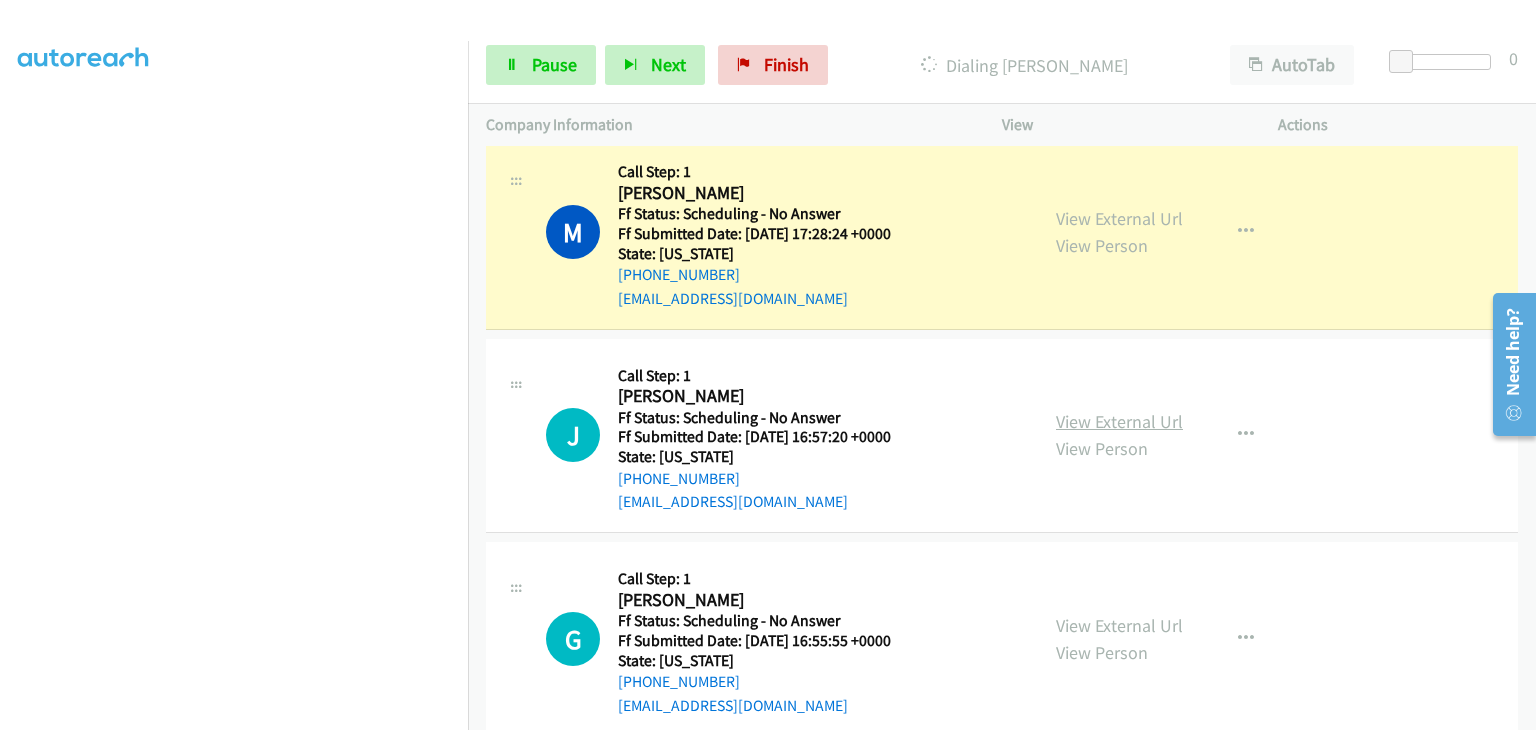 click on "View External Url" at bounding box center (1119, 421) 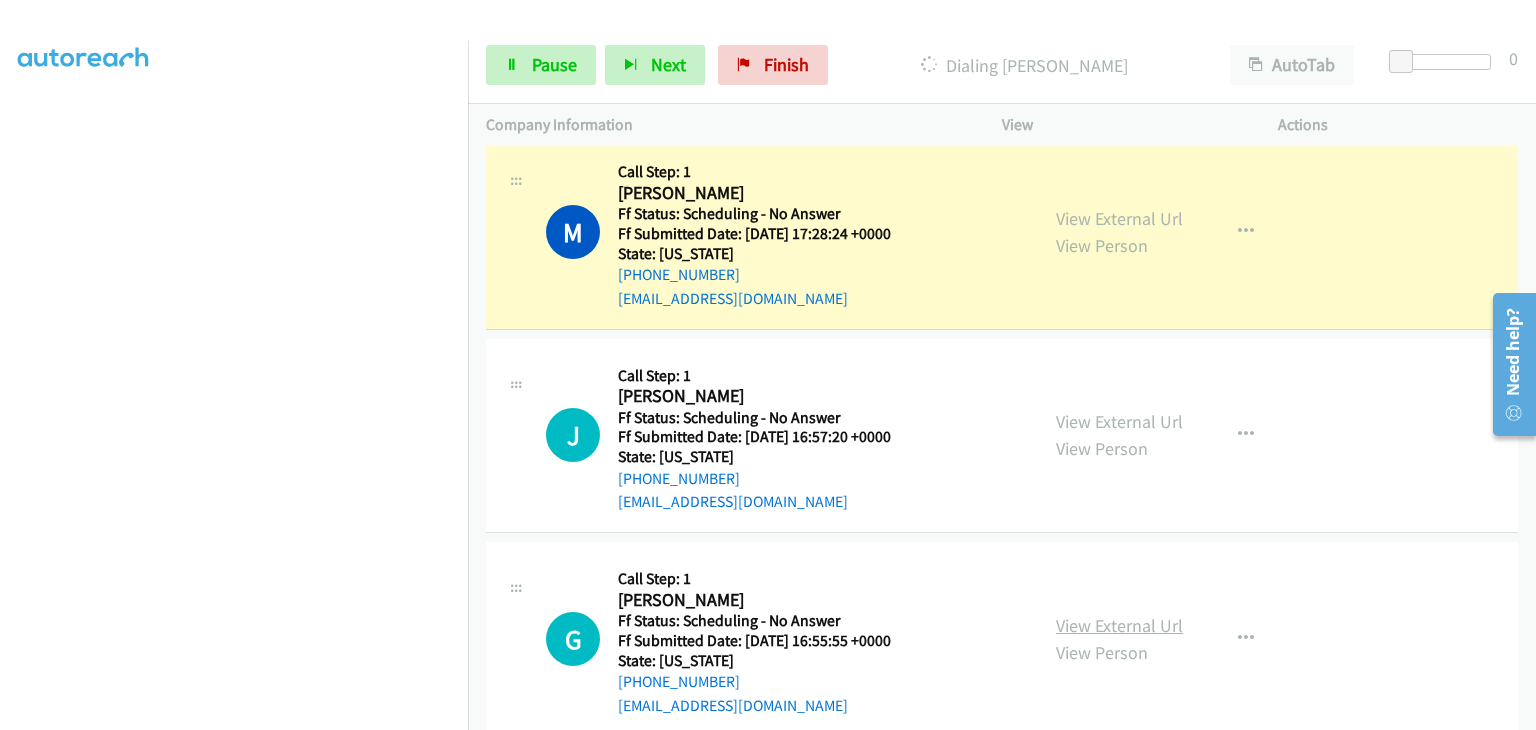 click on "View External Url" at bounding box center (1119, 625) 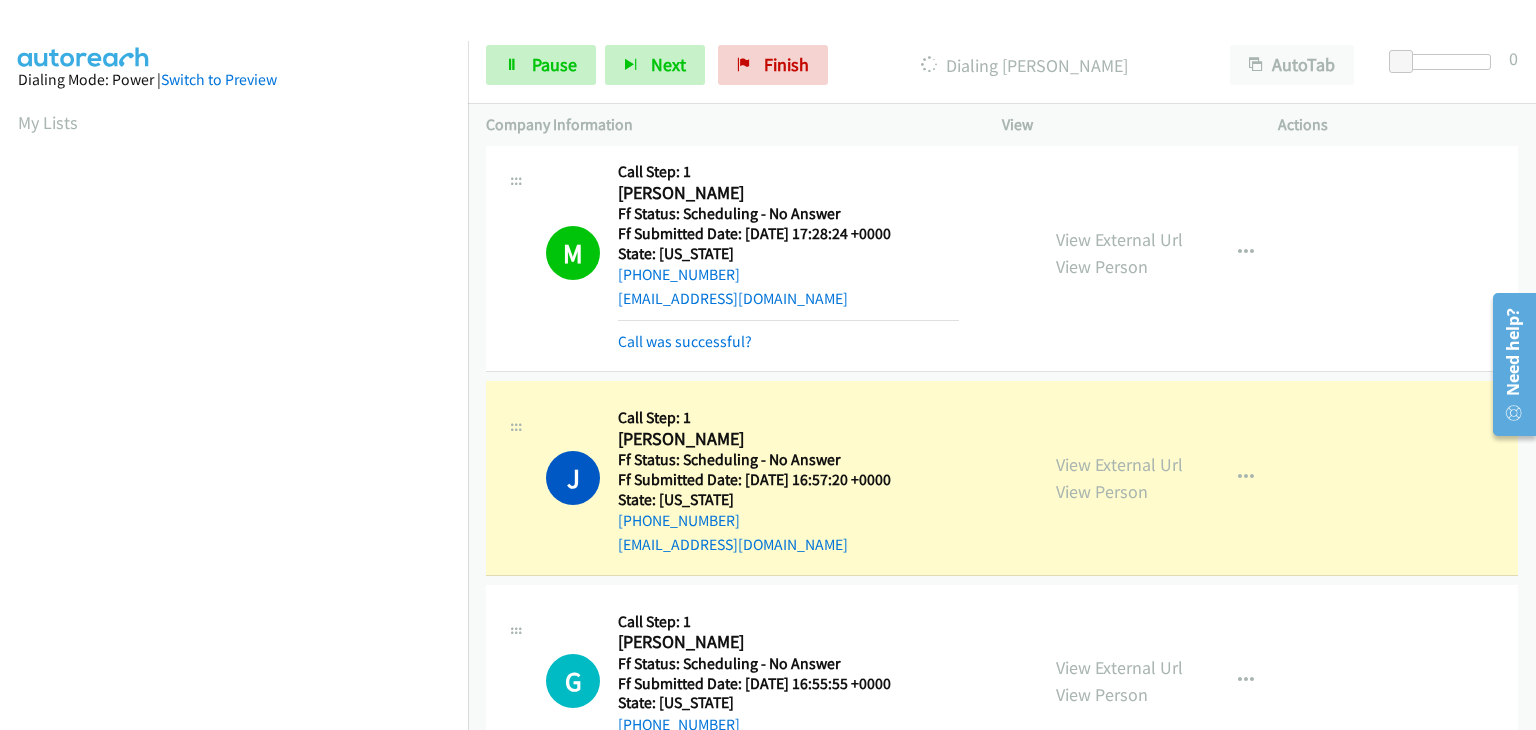 scroll, scrollTop: 392, scrollLeft: 0, axis: vertical 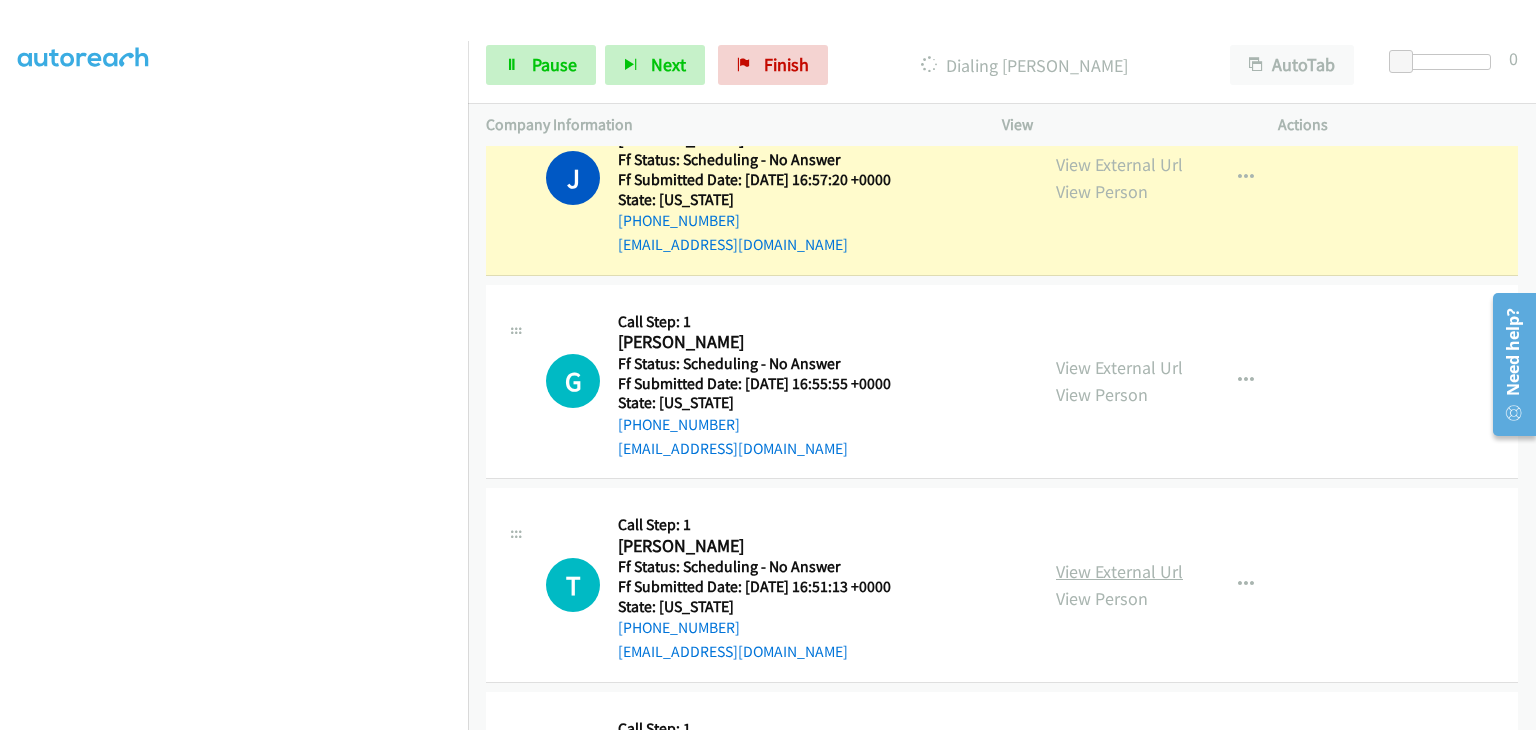 click on "View External Url" at bounding box center [1119, 571] 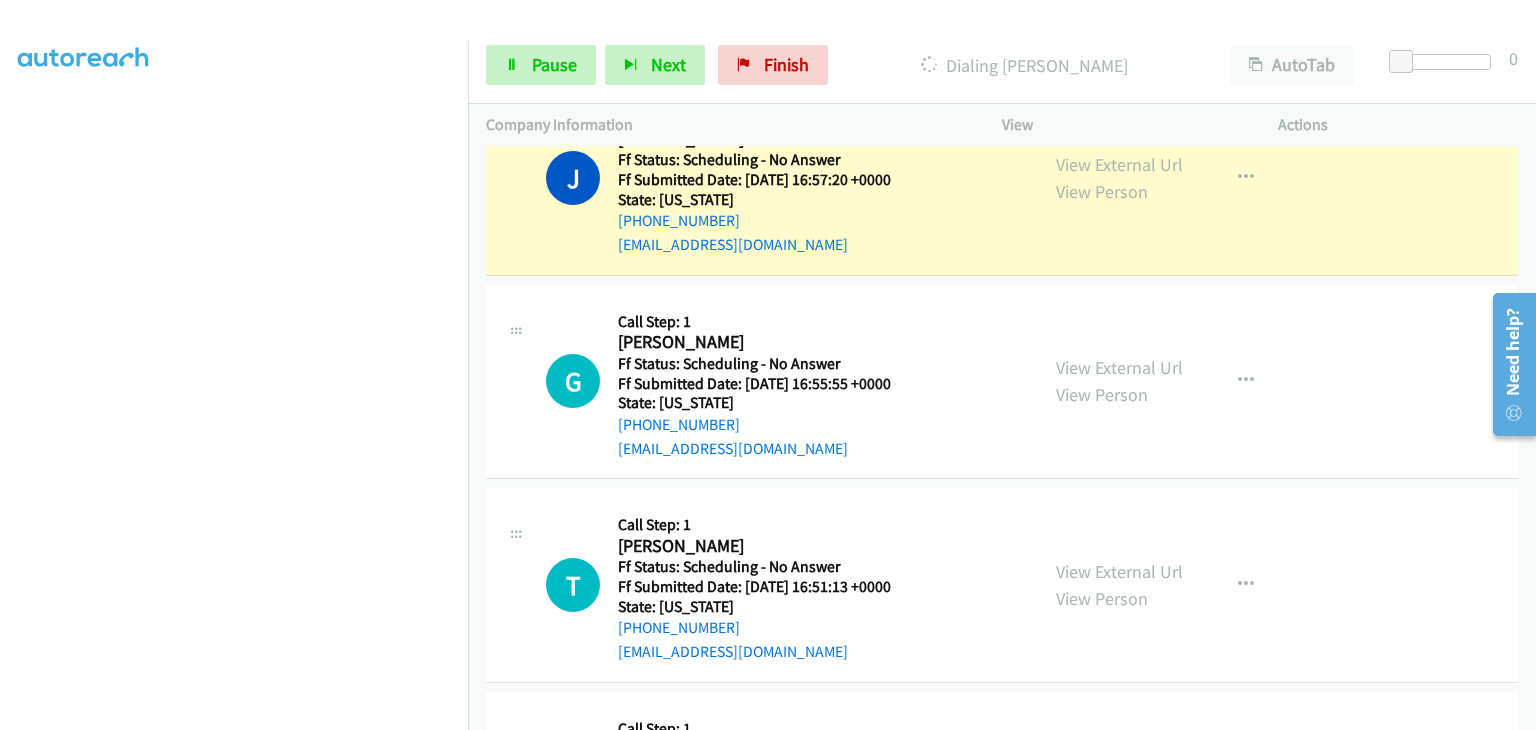 scroll, scrollTop: 392, scrollLeft: 0, axis: vertical 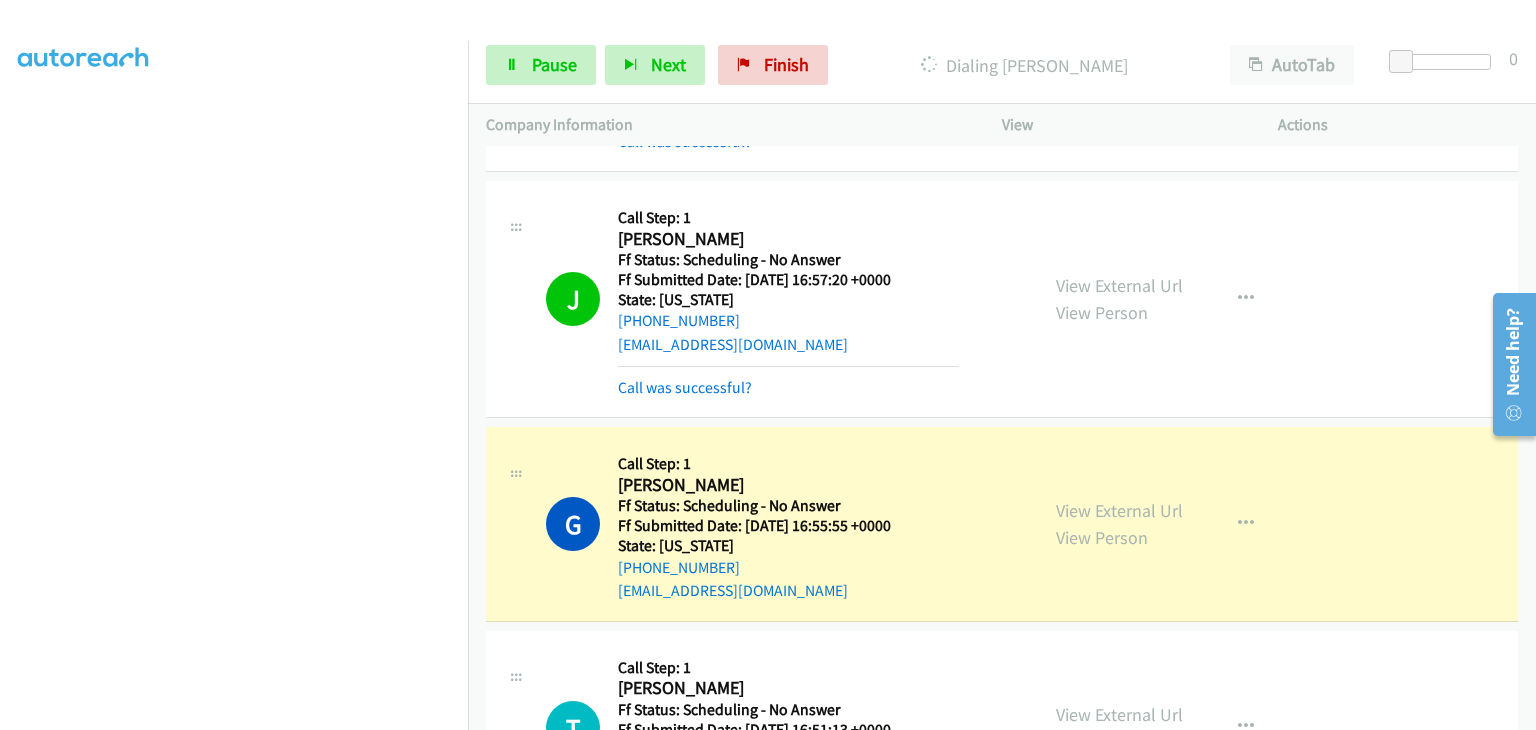 click at bounding box center [234, 255] 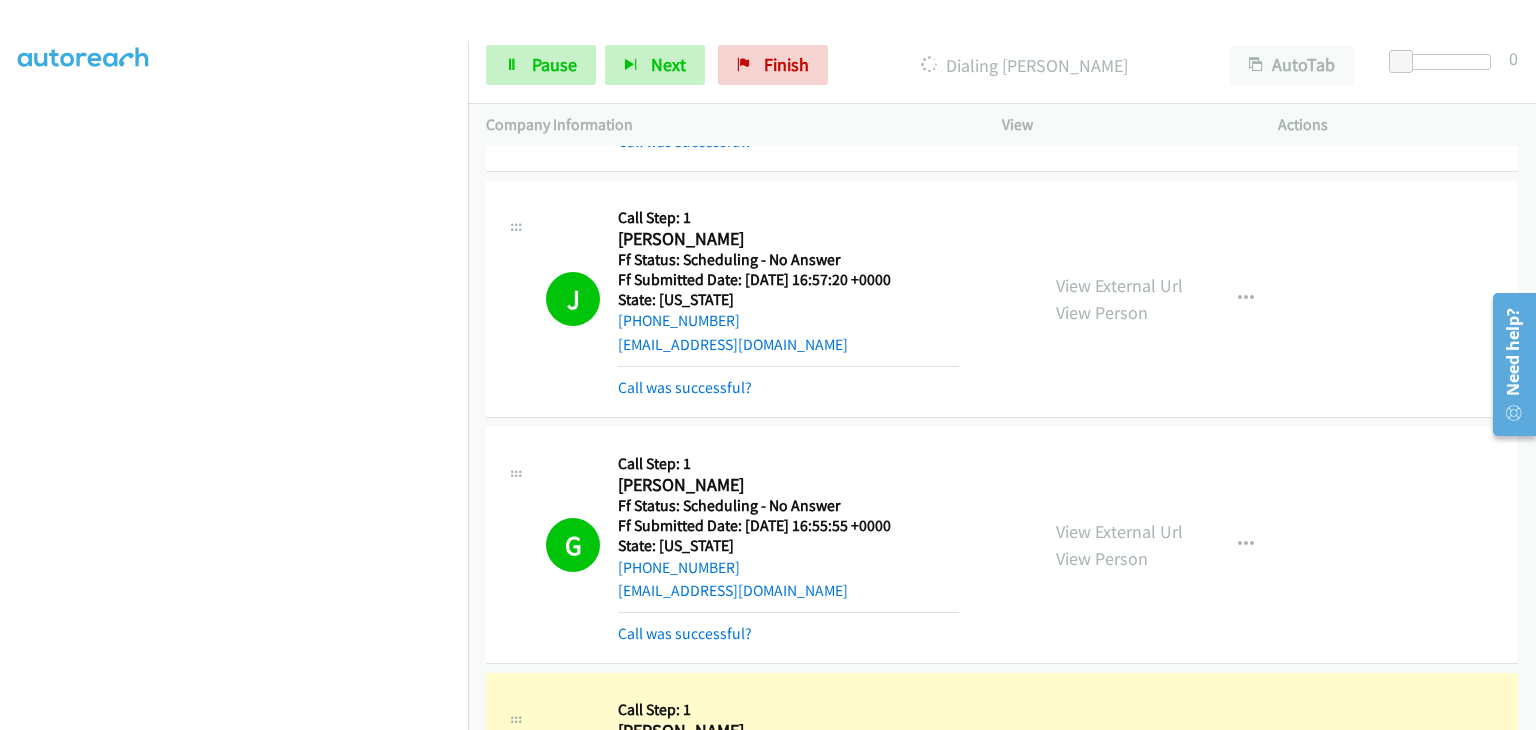 scroll, scrollTop: 392, scrollLeft: 0, axis: vertical 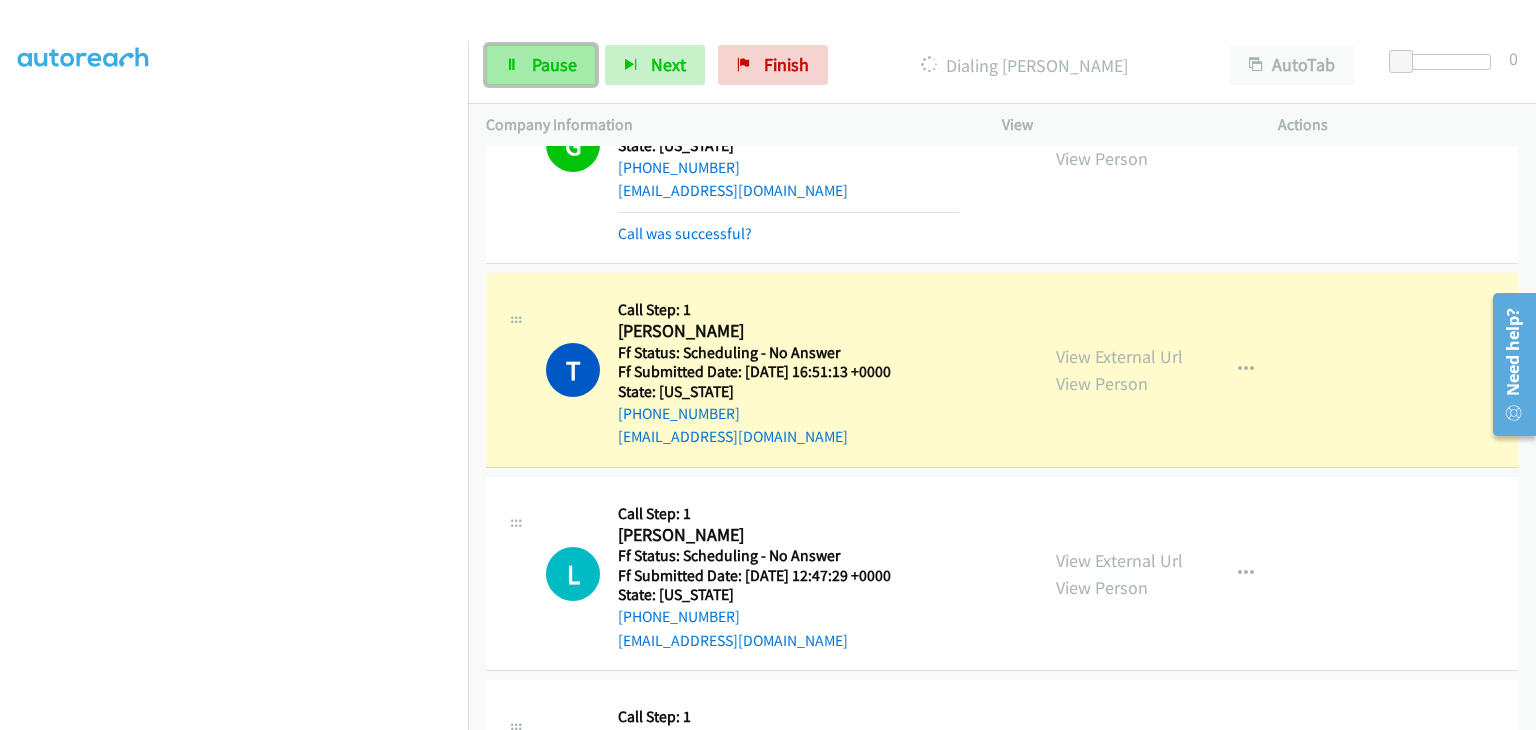 click on "Pause" at bounding box center (541, 65) 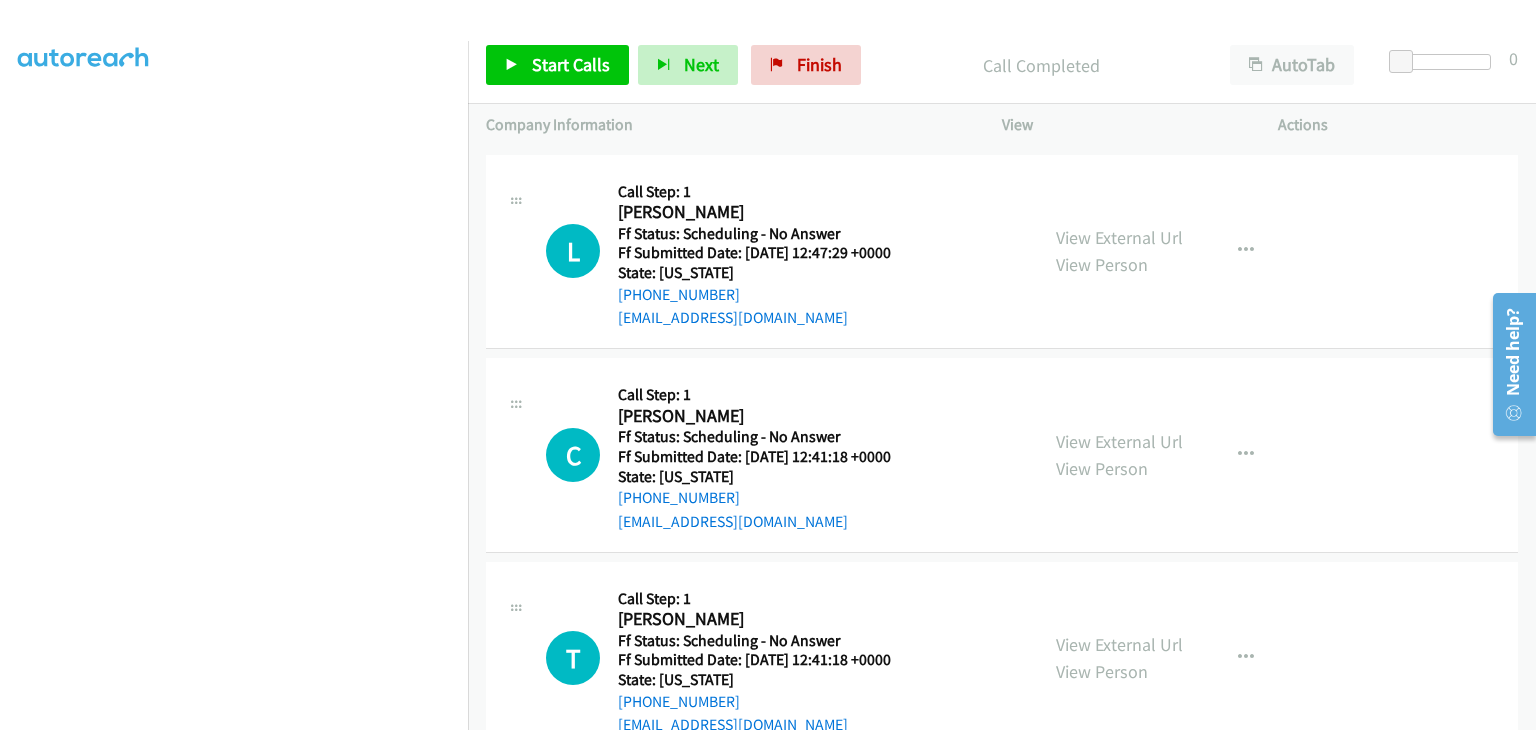 scroll, scrollTop: 2000, scrollLeft: 0, axis: vertical 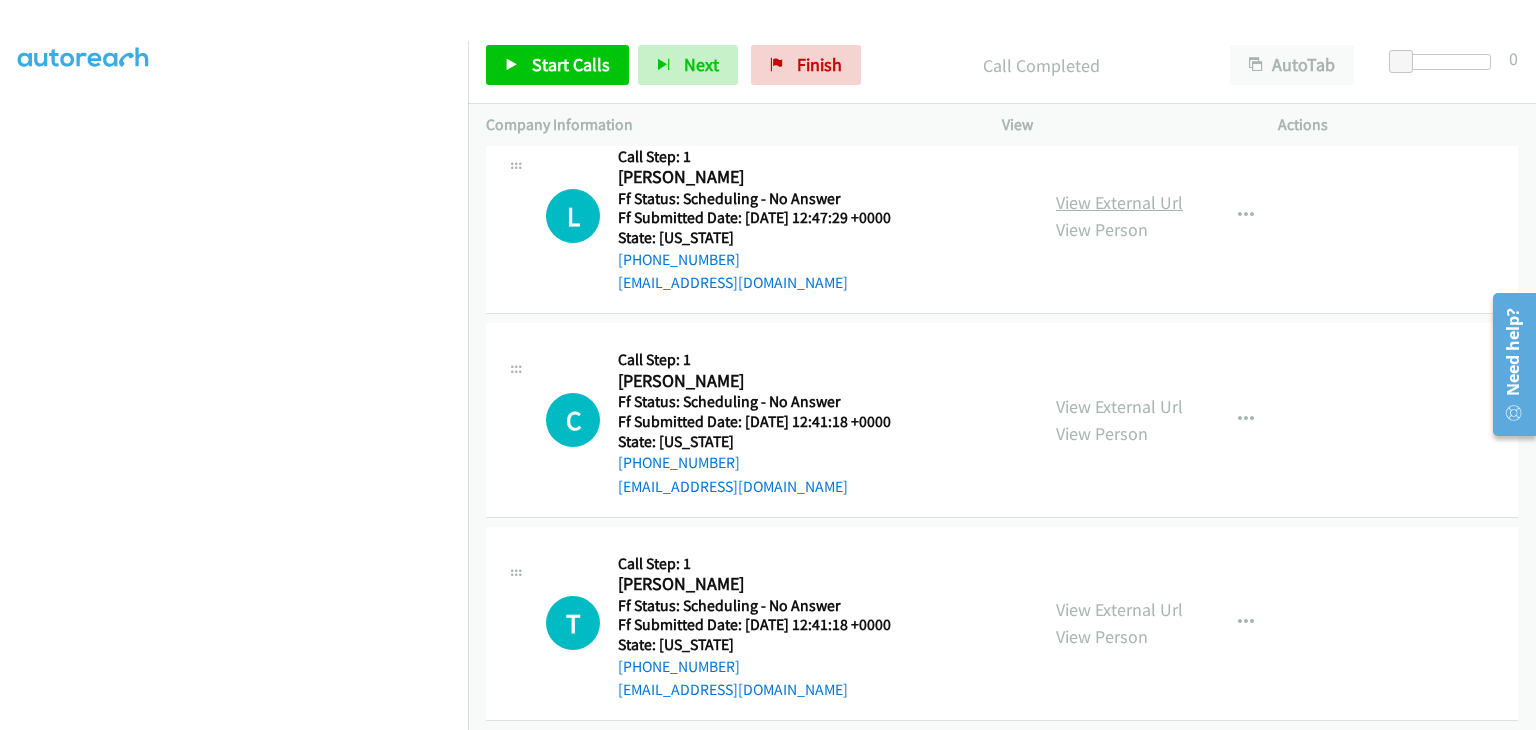 click on "View External Url" at bounding box center (1119, 202) 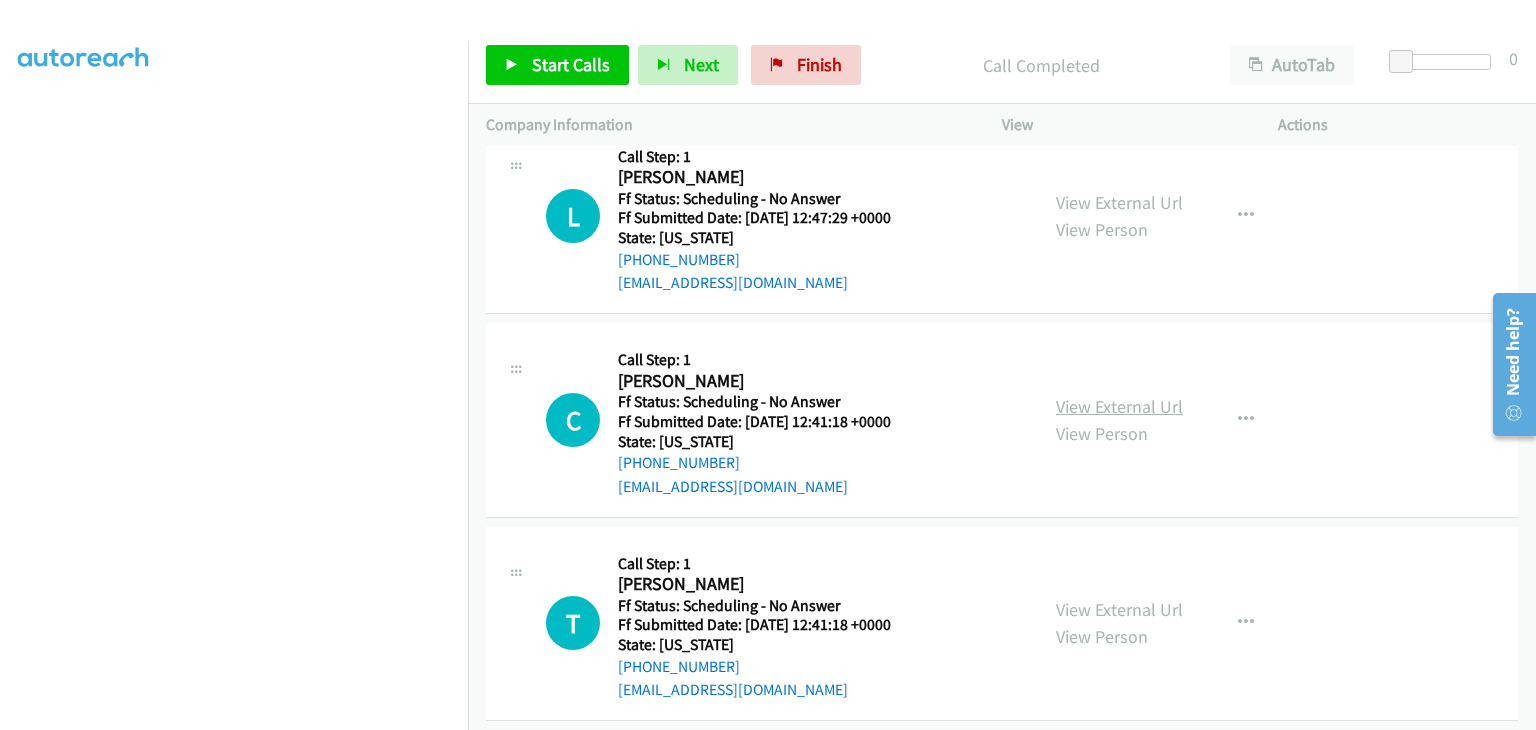 click on "View External Url" at bounding box center [1119, 406] 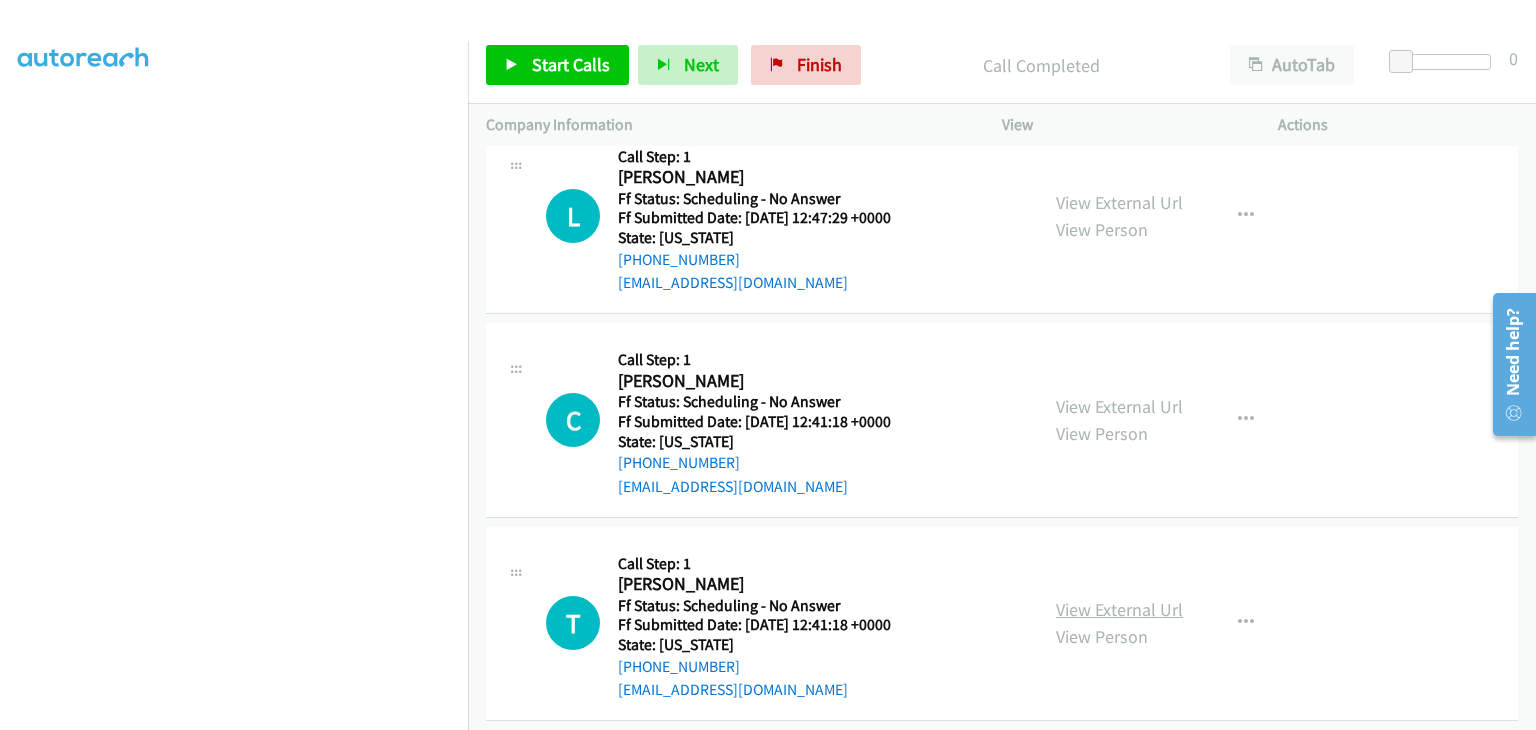 click on "View External Url" at bounding box center (1119, 609) 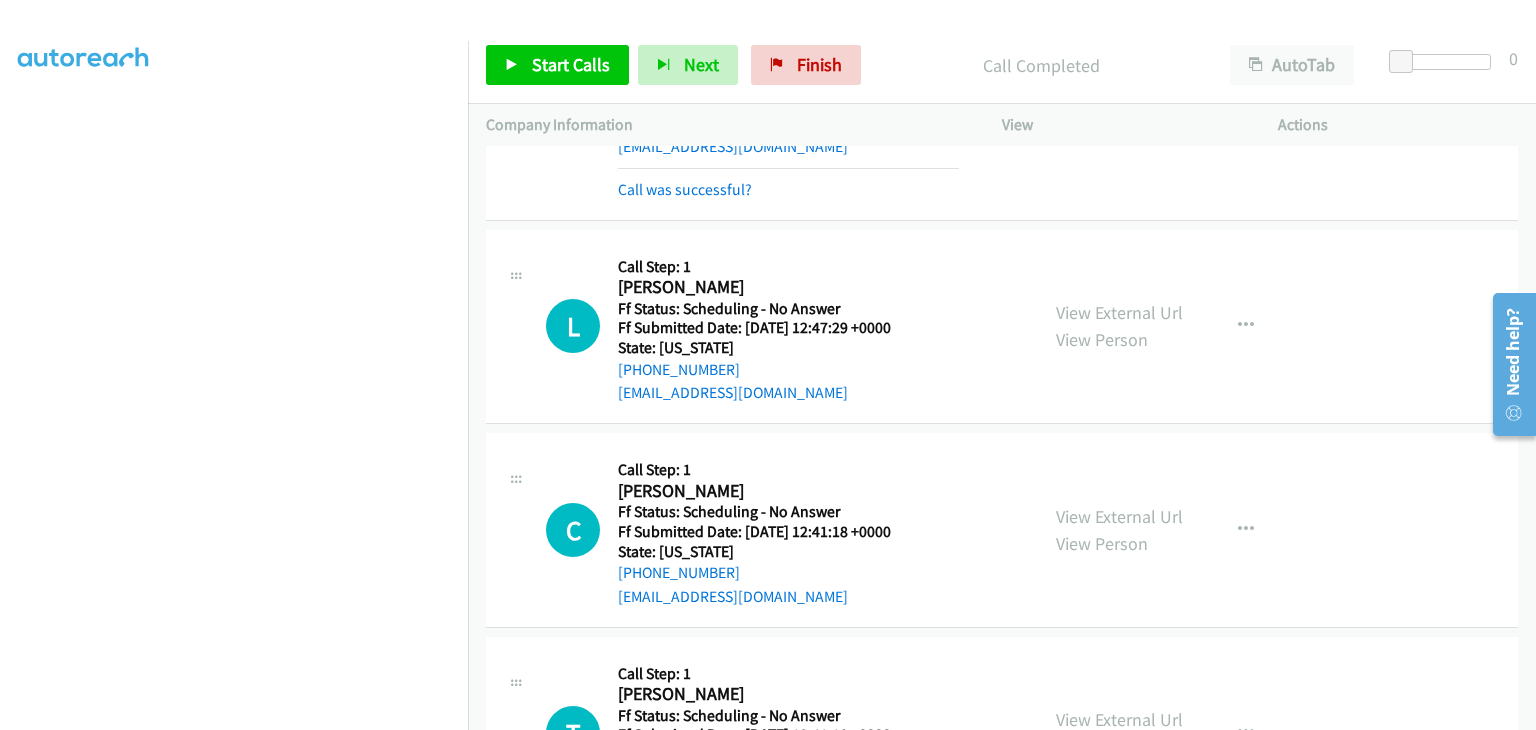 scroll, scrollTop: 1900, scrollLeft: 0, axis: vertical 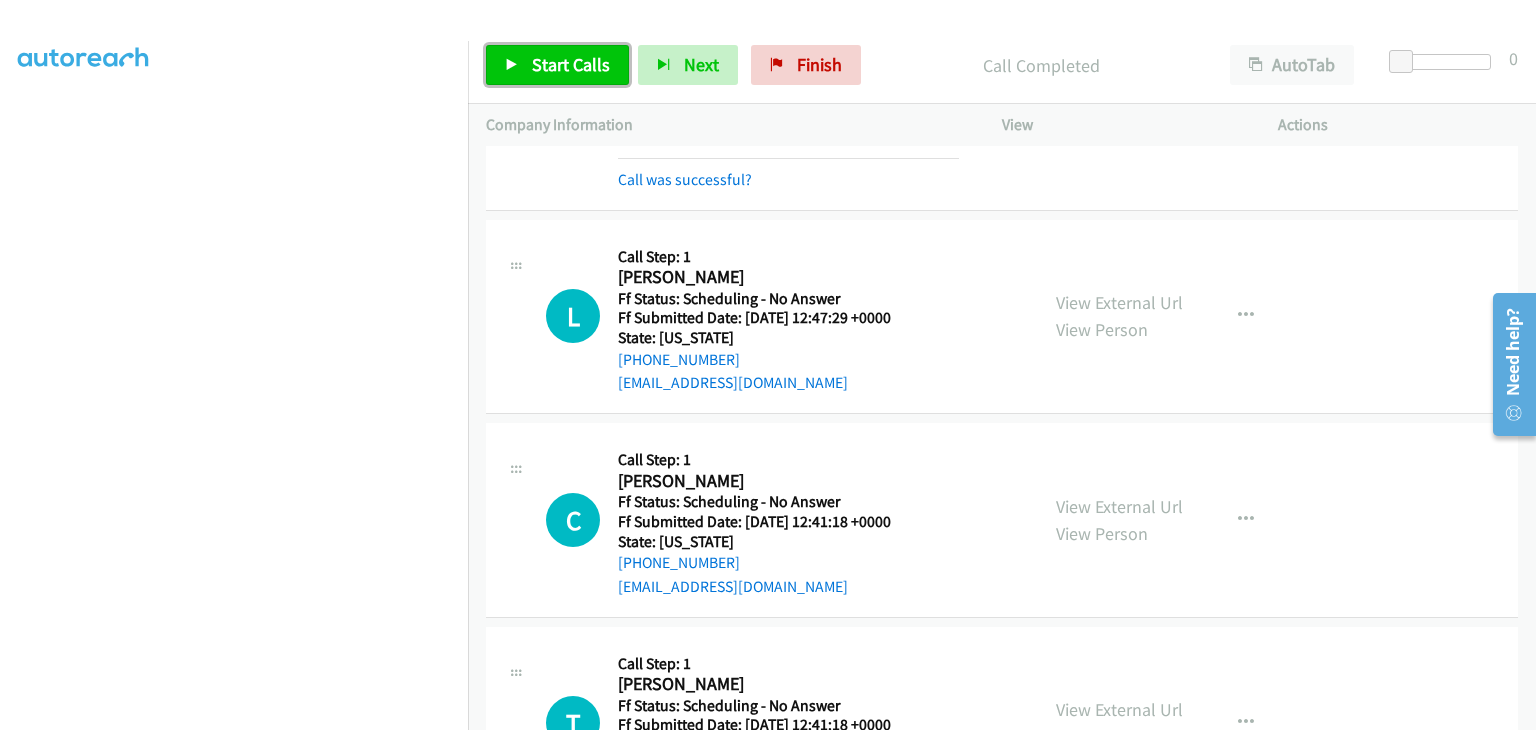click on "Start Calls" at bounding box center (571, 64) 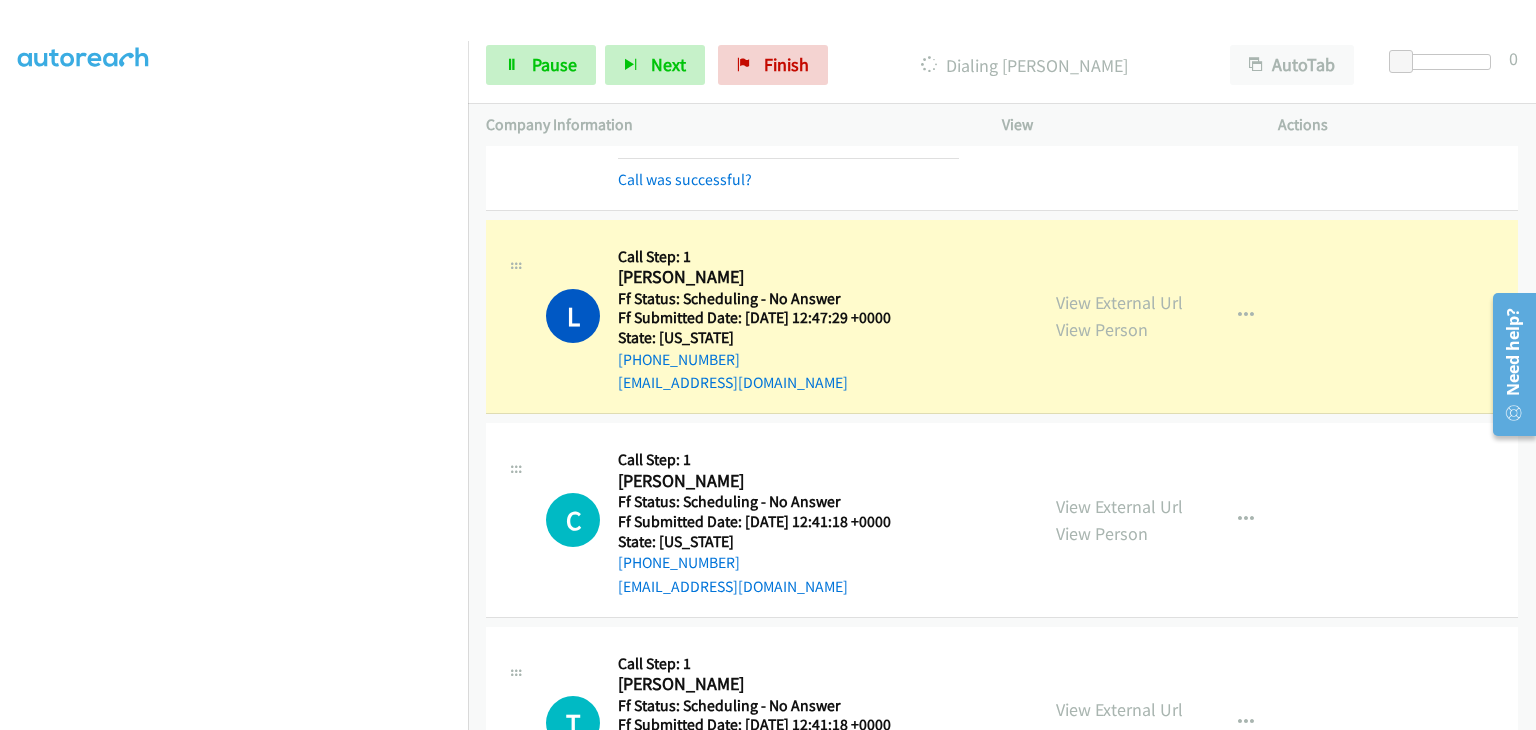 scroll, scrollTop: 392, scrollLeft: 0, axis: vertical 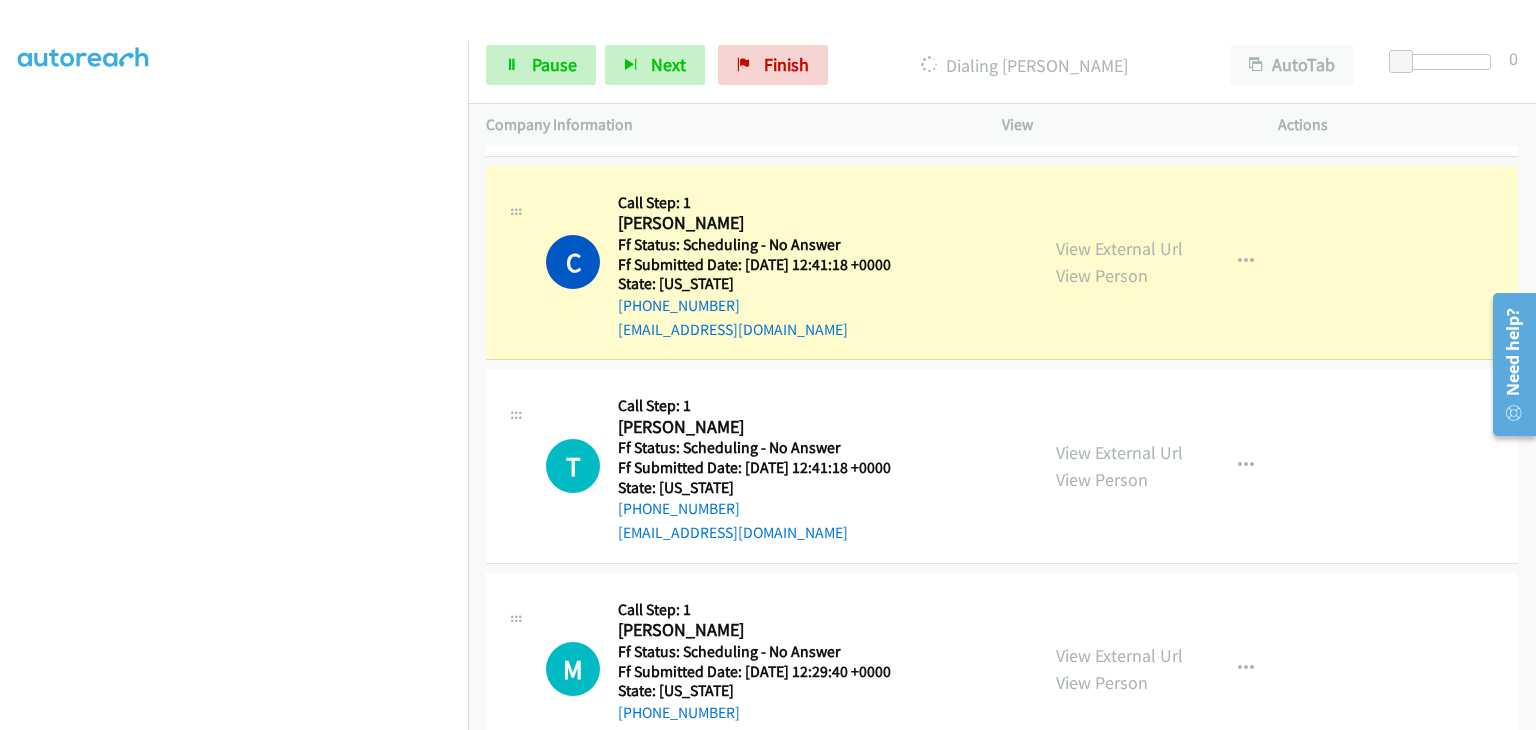 click on "View External Url
View Person" at bounding box center (1119, 669) 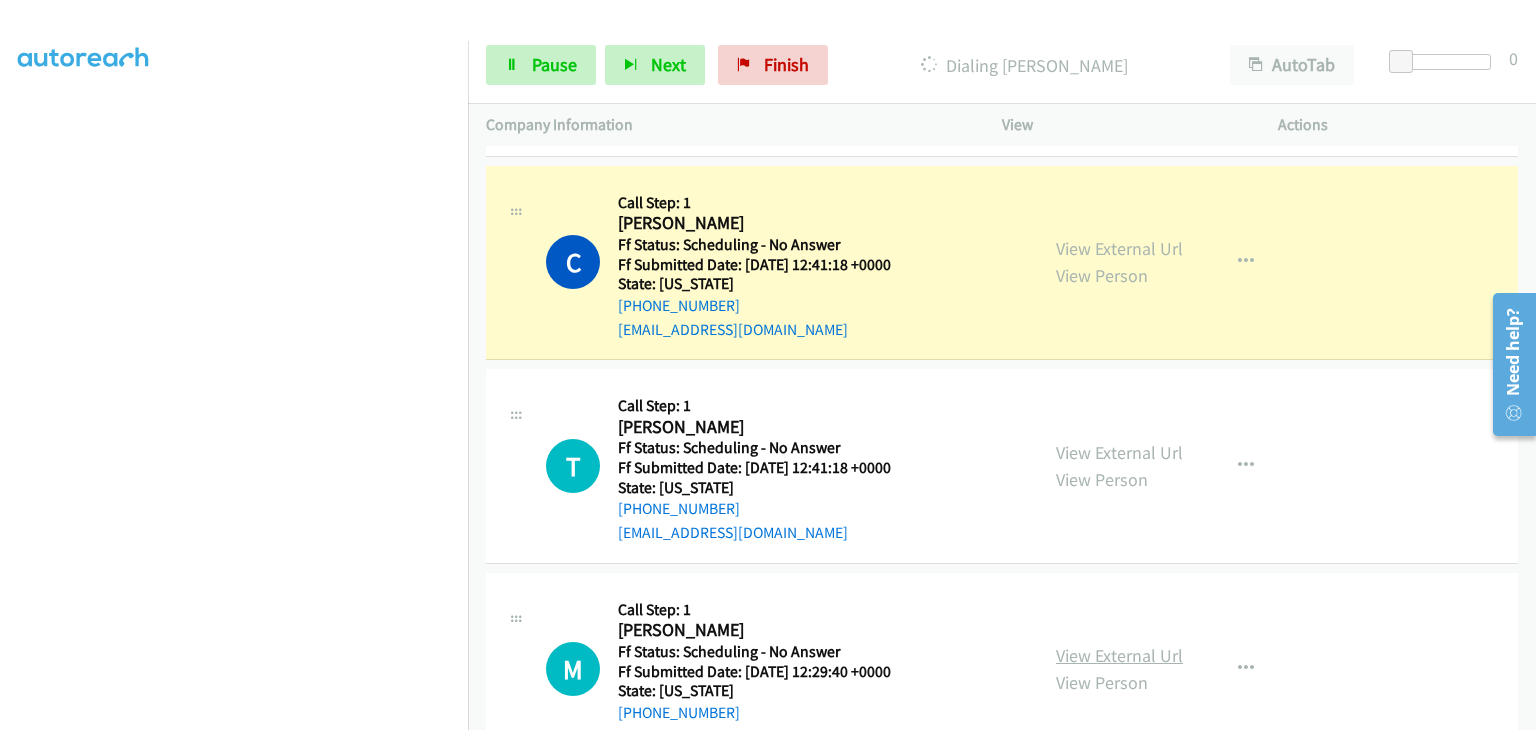 click on "View External Url" at bounding box center (1119, 655) 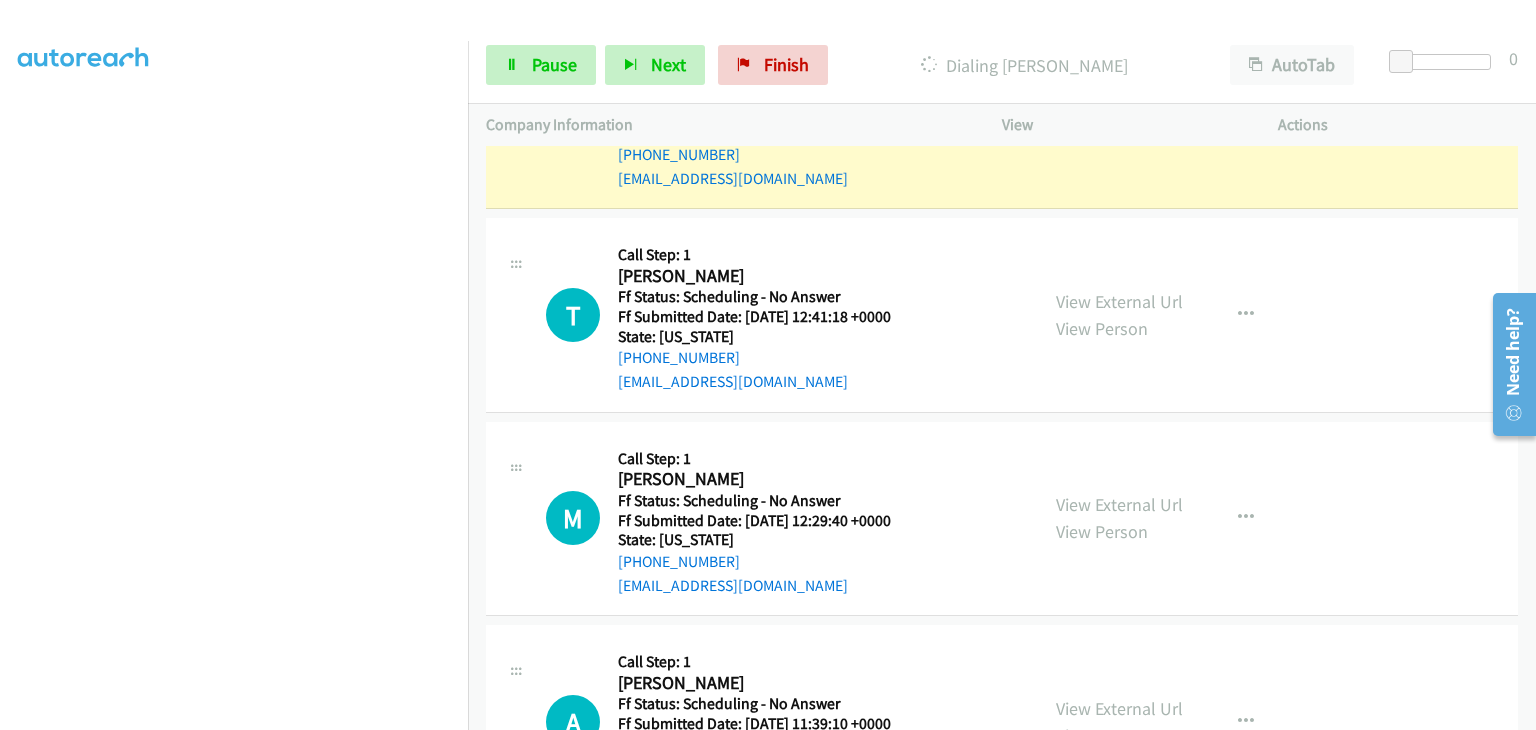 scroll, scrollTop: 2400, scrollLeft: 0, axis: vertical 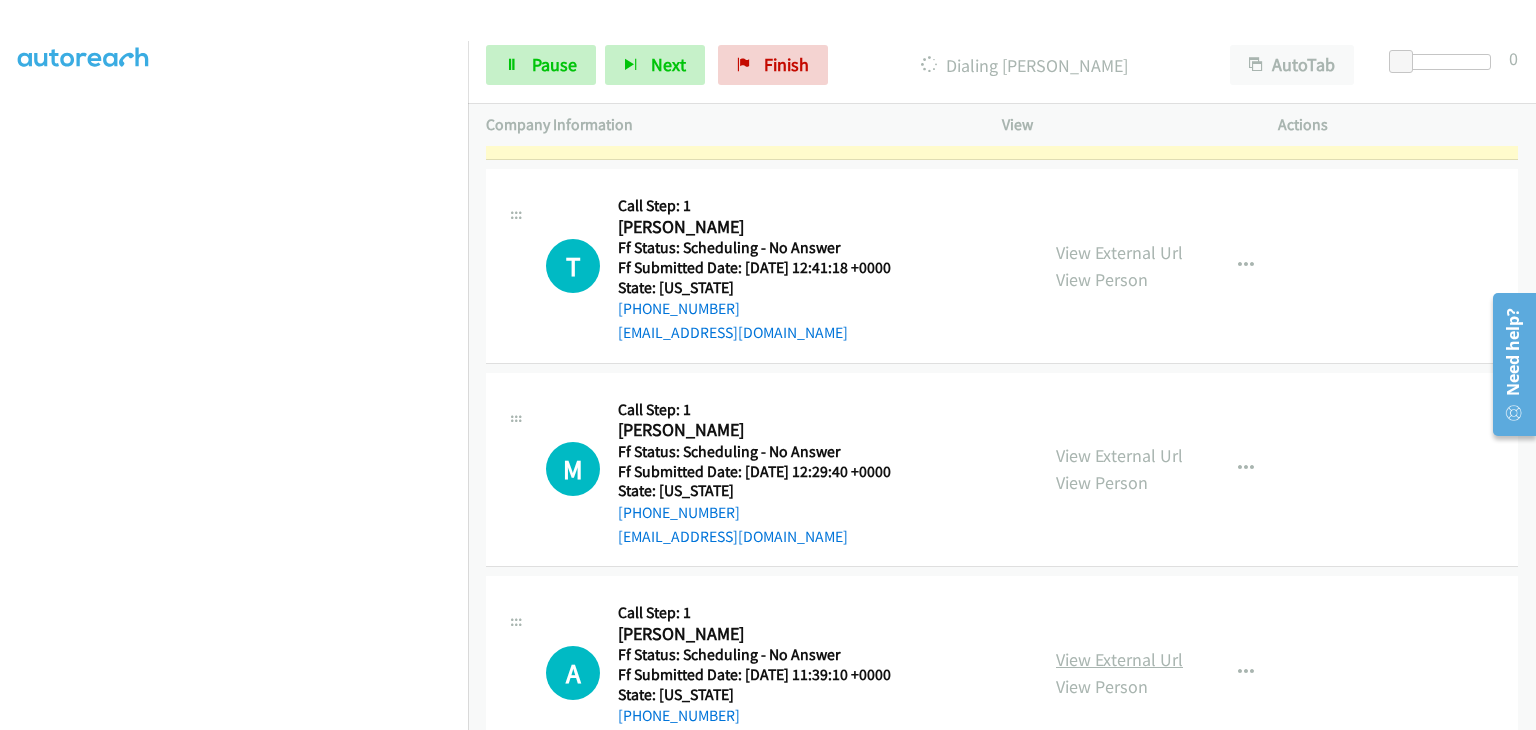 click on "View External Url" at bounding box center [1119, 659] 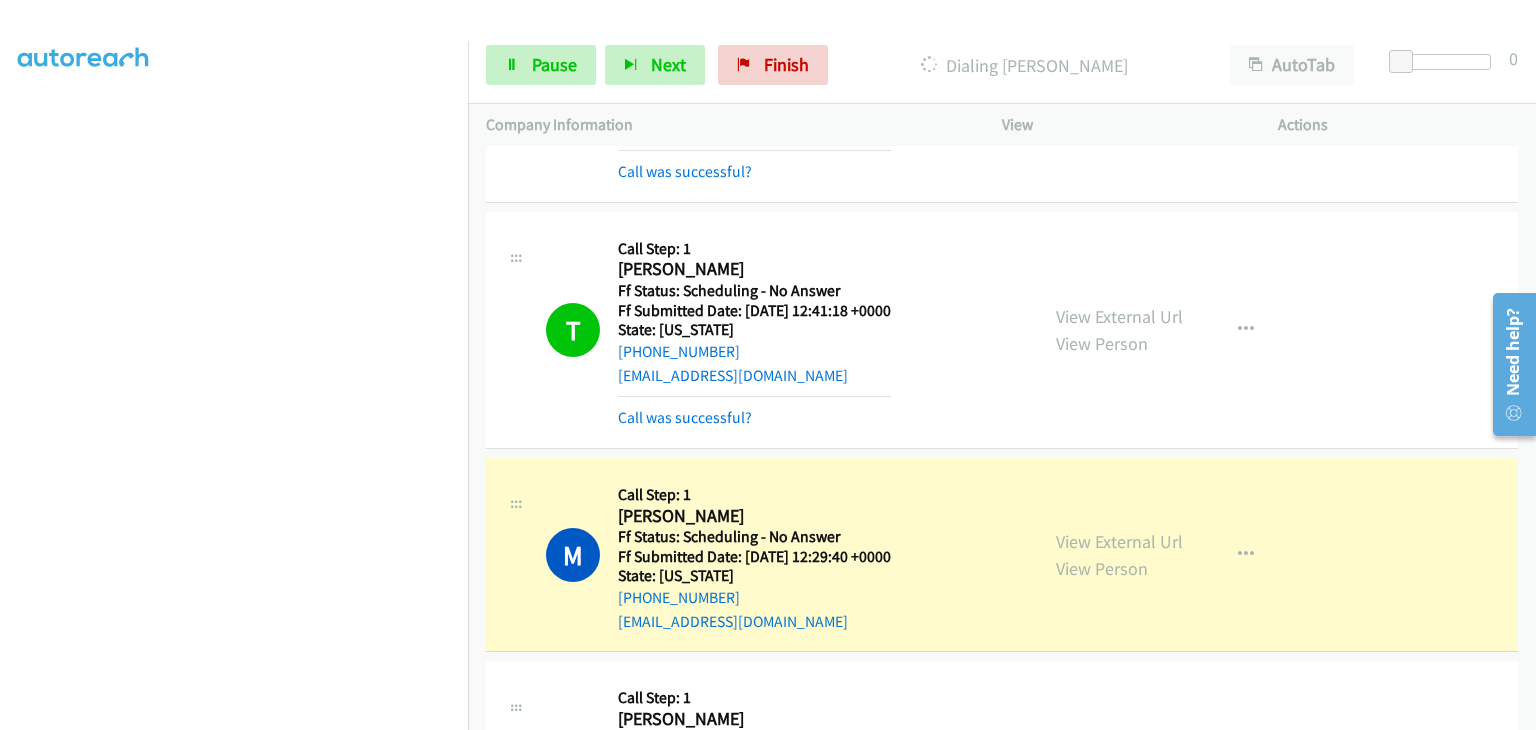 scroll, scrollTop: 392, scrollLeft: 0, axis: vertical 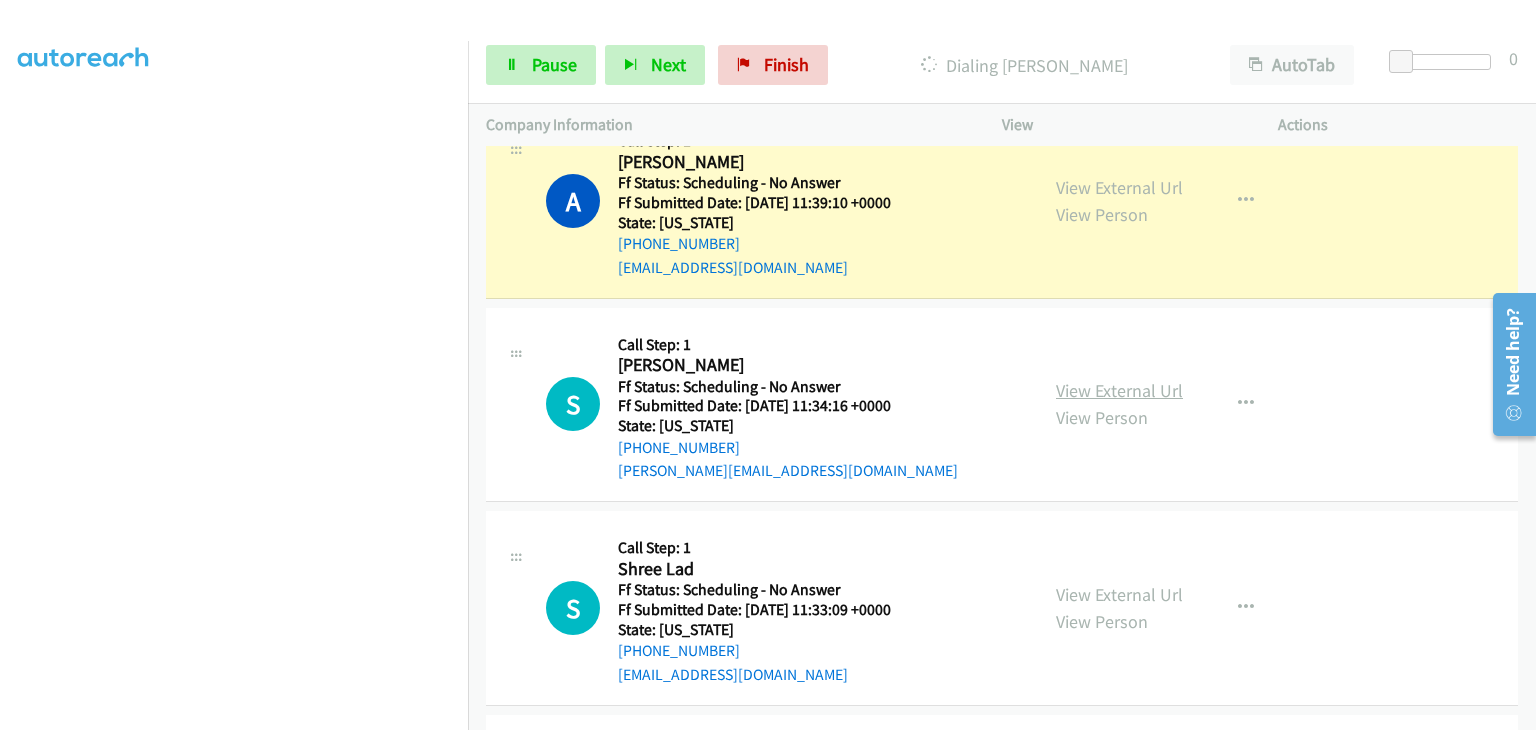 click on "View External Url" at bounding box center [1119, 390] 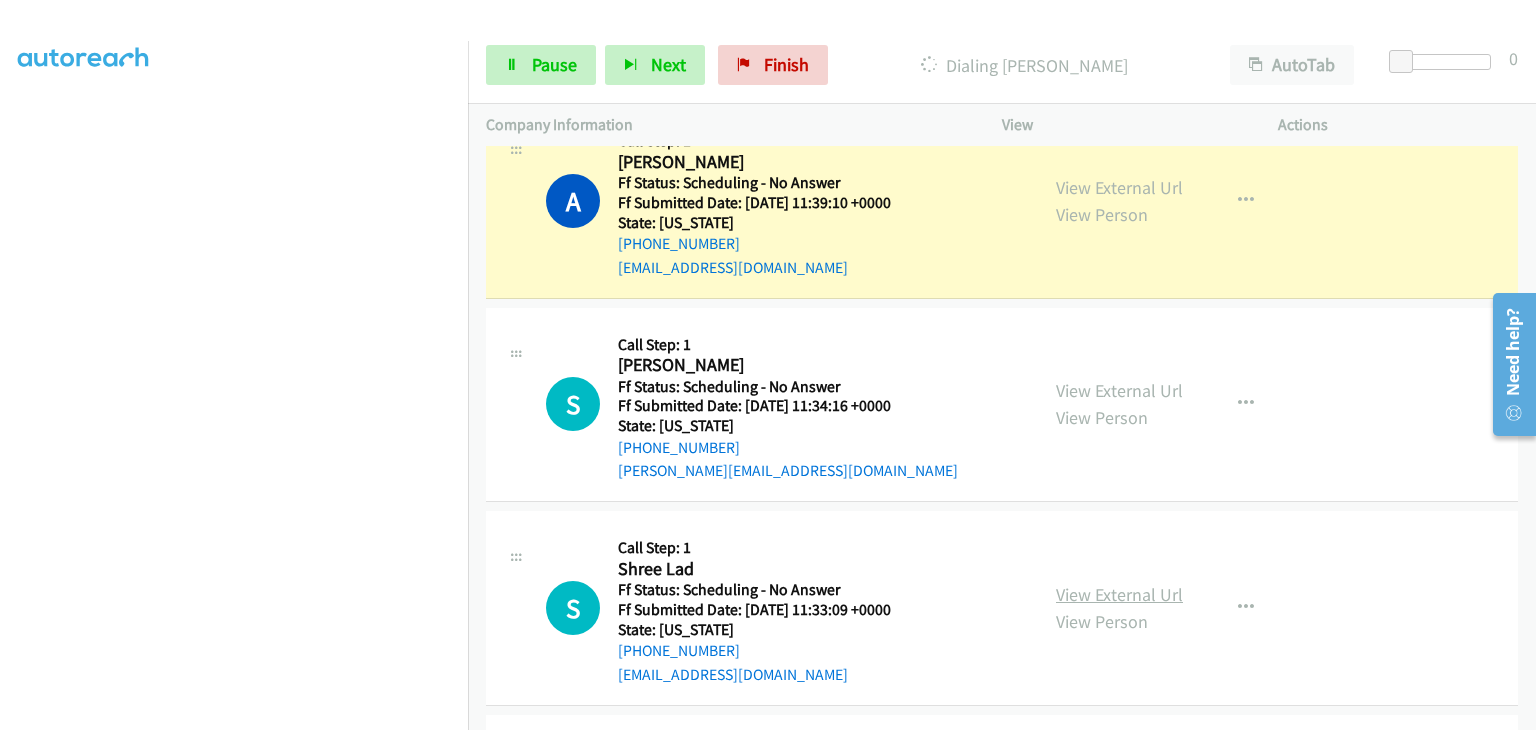click on "View External Url" at bounding box center [1119, 594] 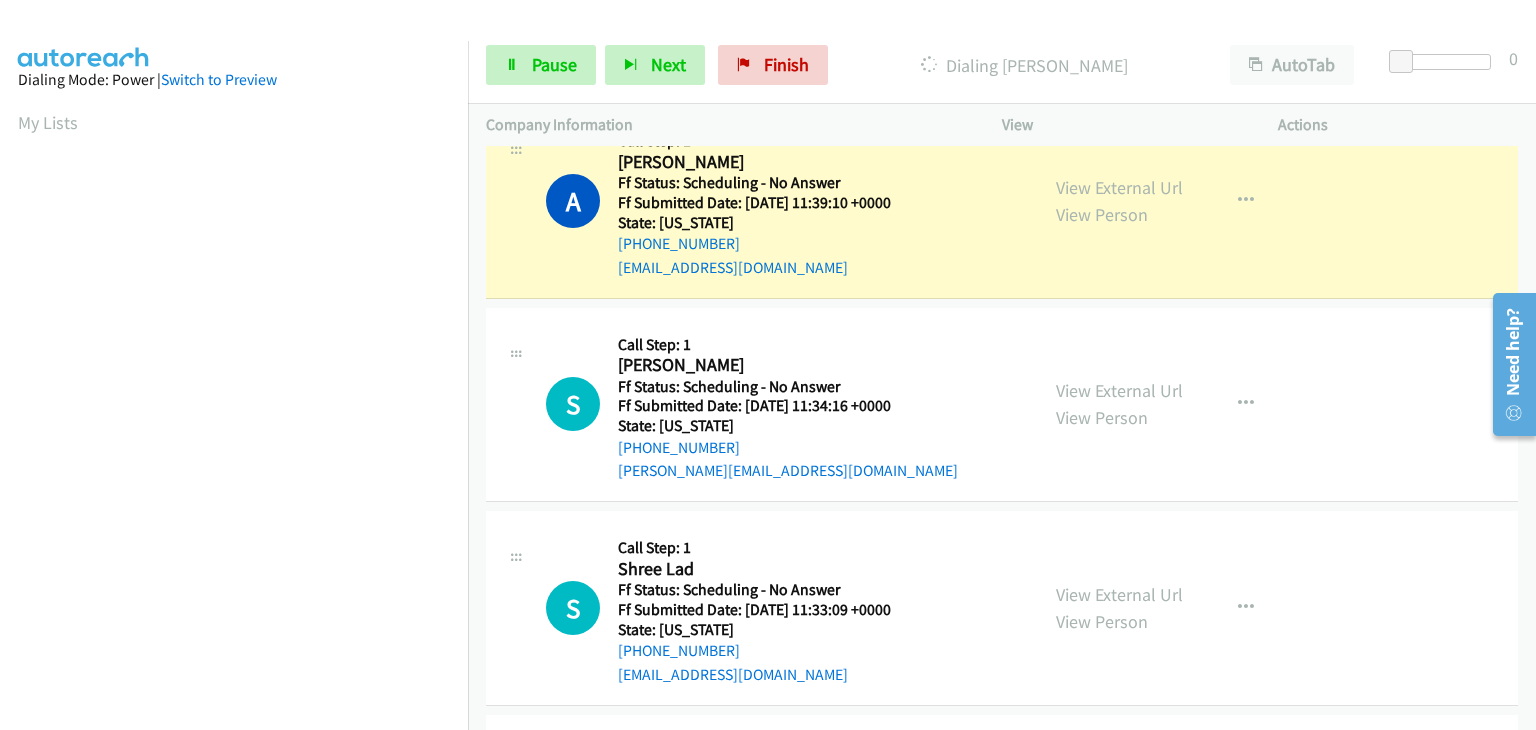 scroll, scrollTop: 392, scrollLeft: 0, axis: vertical 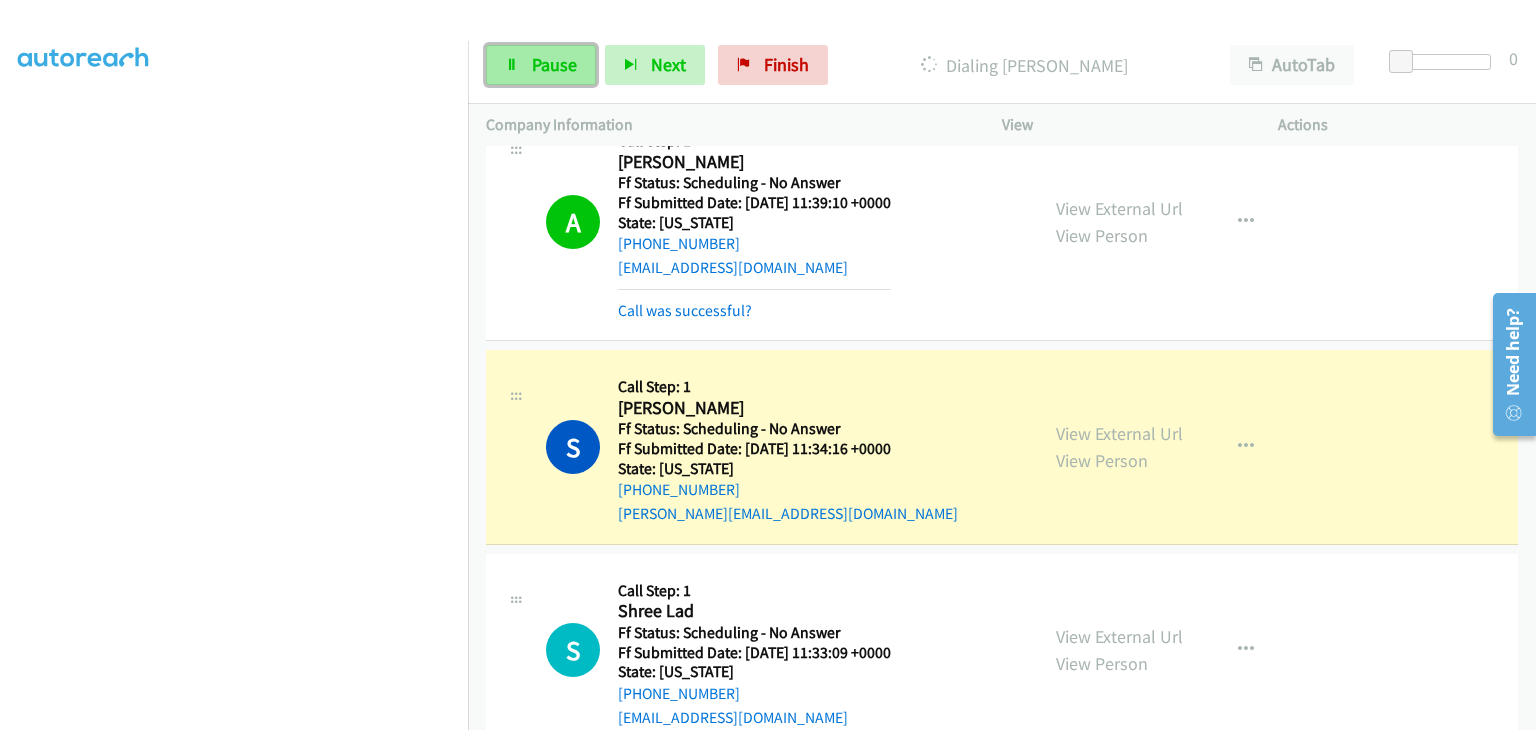 click on "Pause" at bounding box center (541, 65) 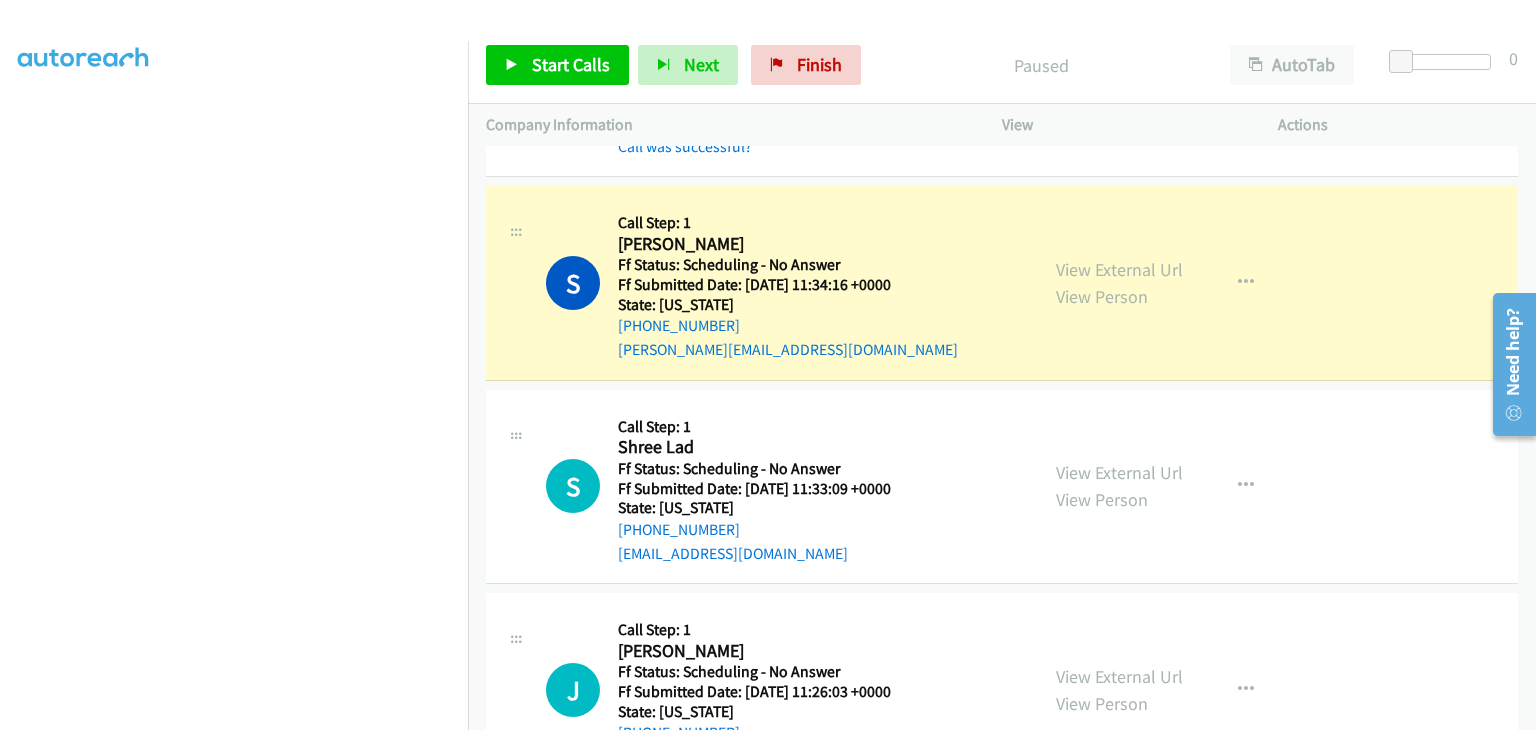 scroll, scrollTop: 3200, scrollLeft: 0, axis: vertical 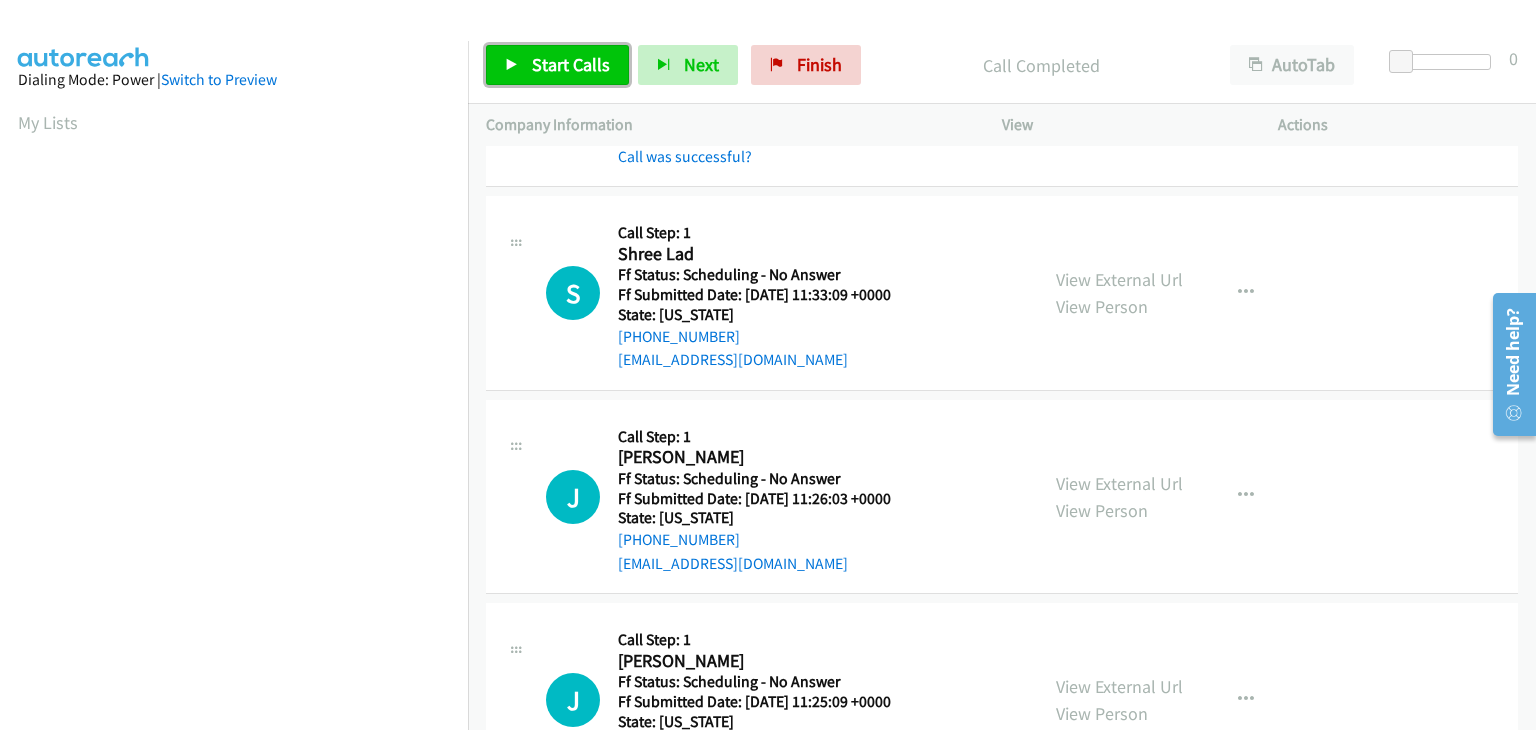 click on "Start Calls" at bounding box center [571, 64] 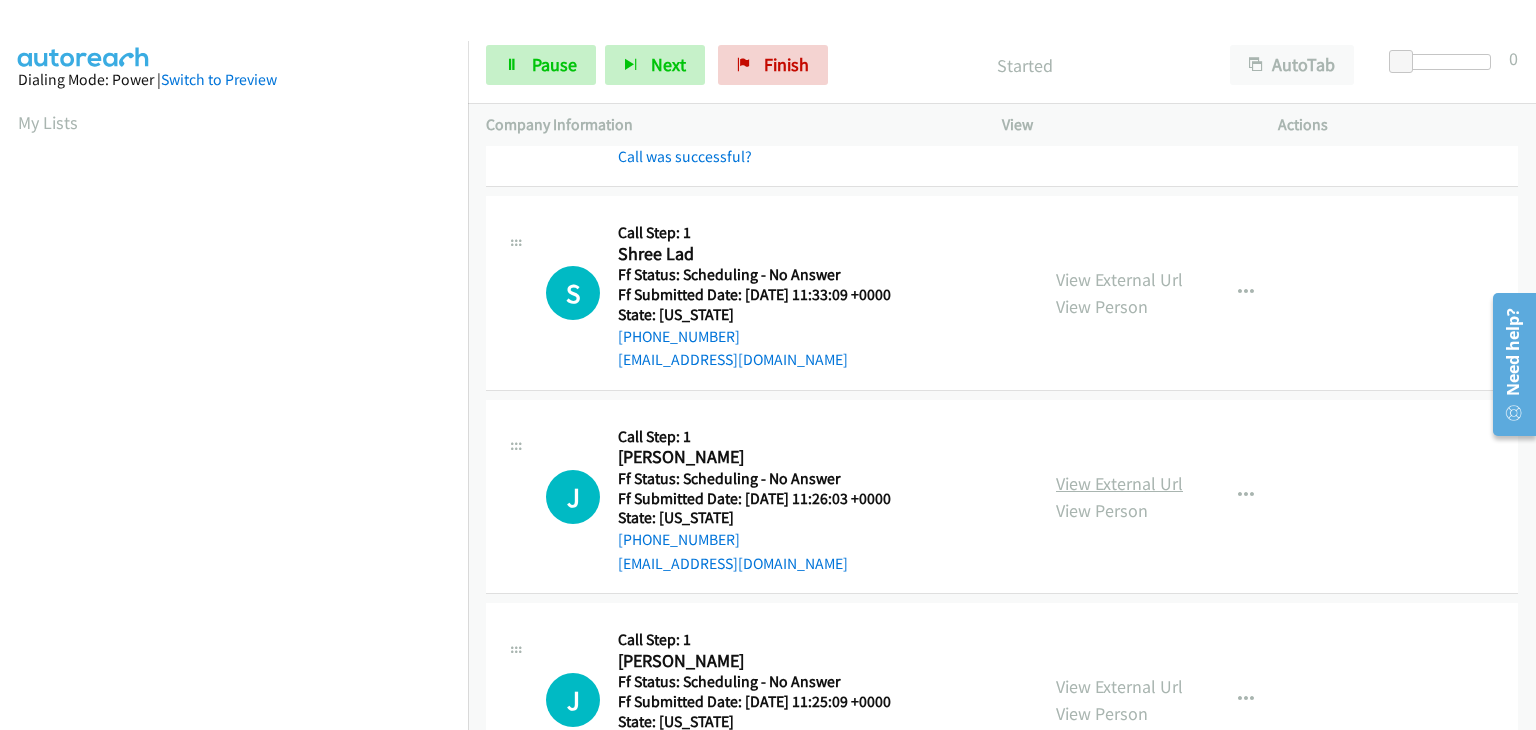 click on "View External Url" at bounding box center [1119, 483] 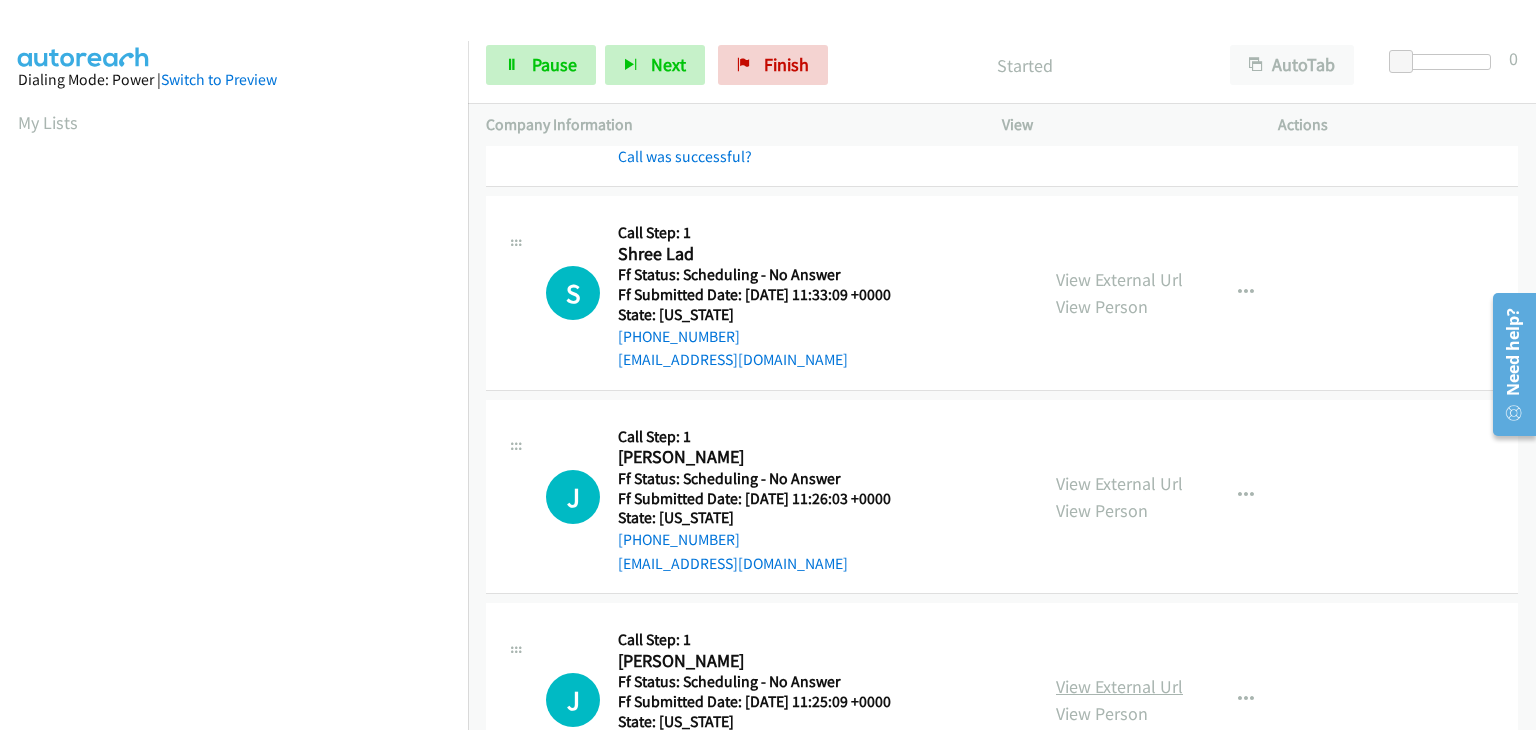 click on "View External Url" at bounding box center [1119, 686] 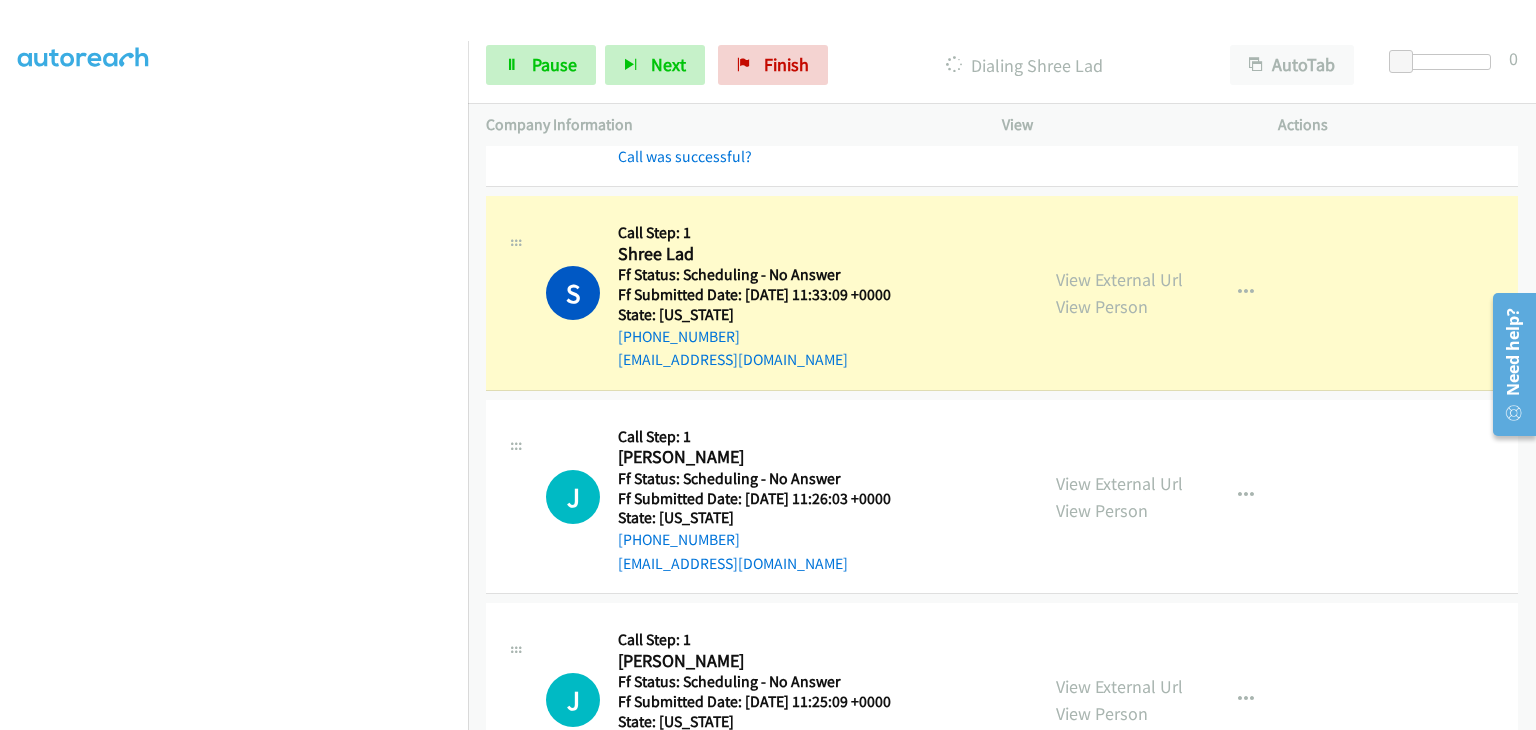 scroll, scrollTop: 392, scrollLeft: 0, axis: vertical 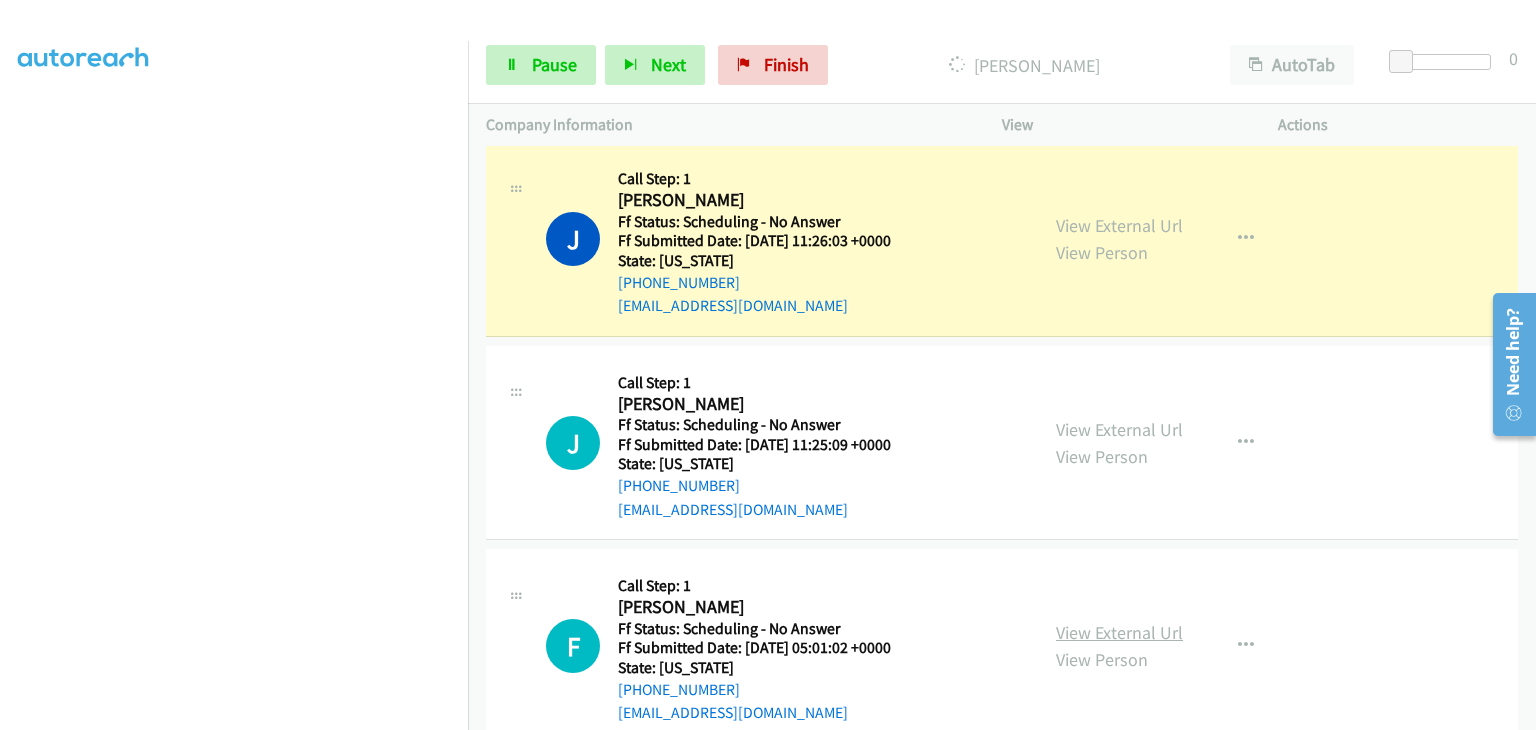 click on "View External Url" at bounding box center [1119, 632] 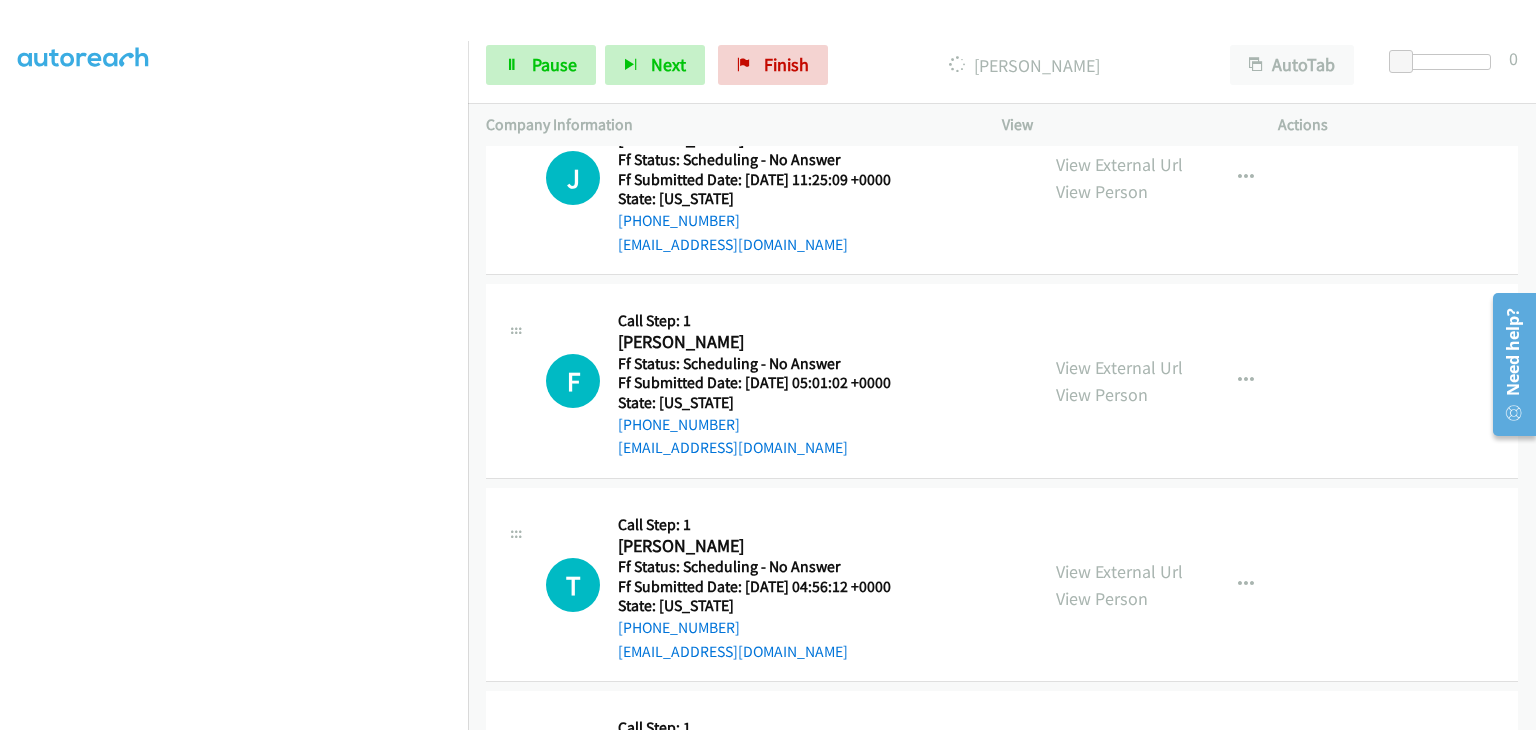 scroll, scrollTop: 4000, scrollLeft: 0, axis: vertical 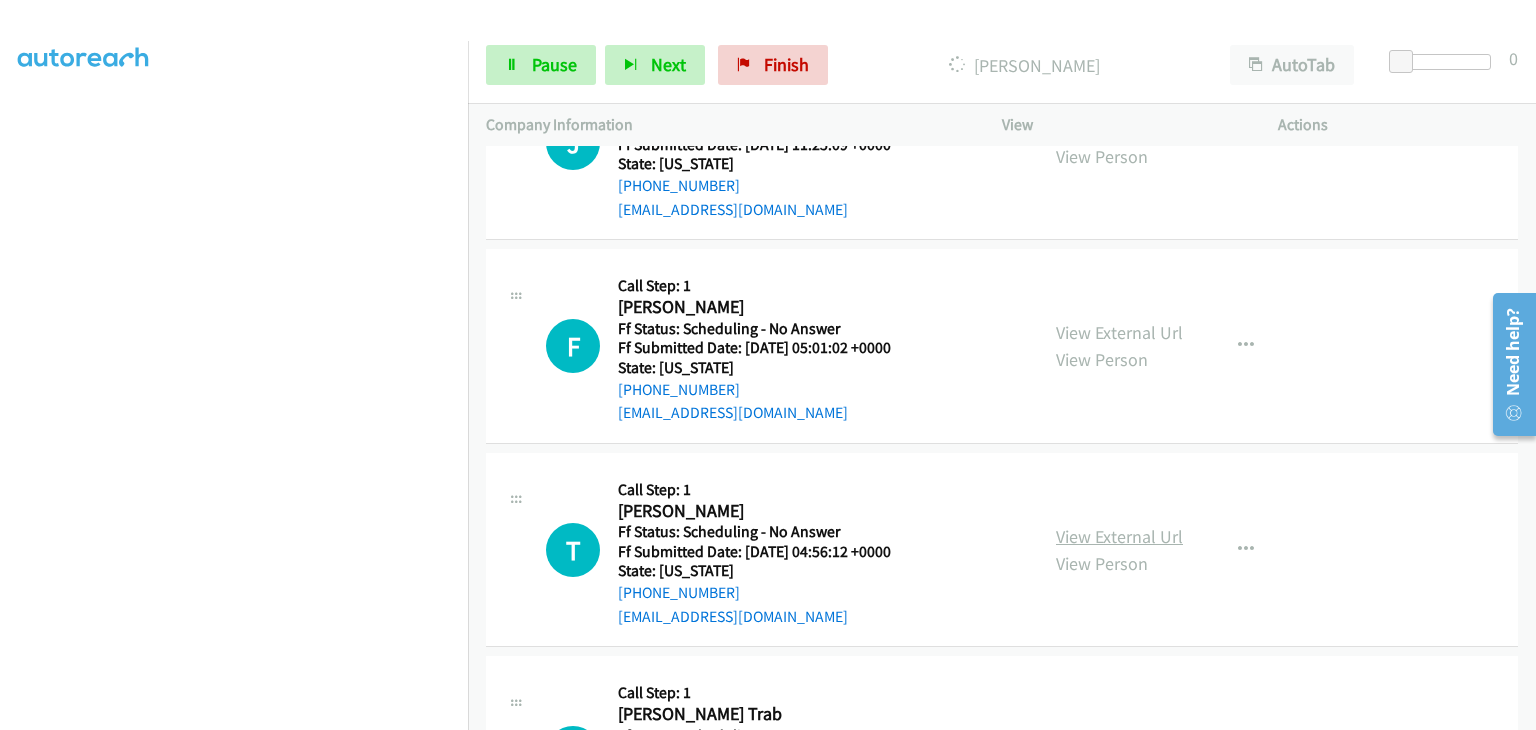 click on "View External Url" at bounding box center (1119, 536) 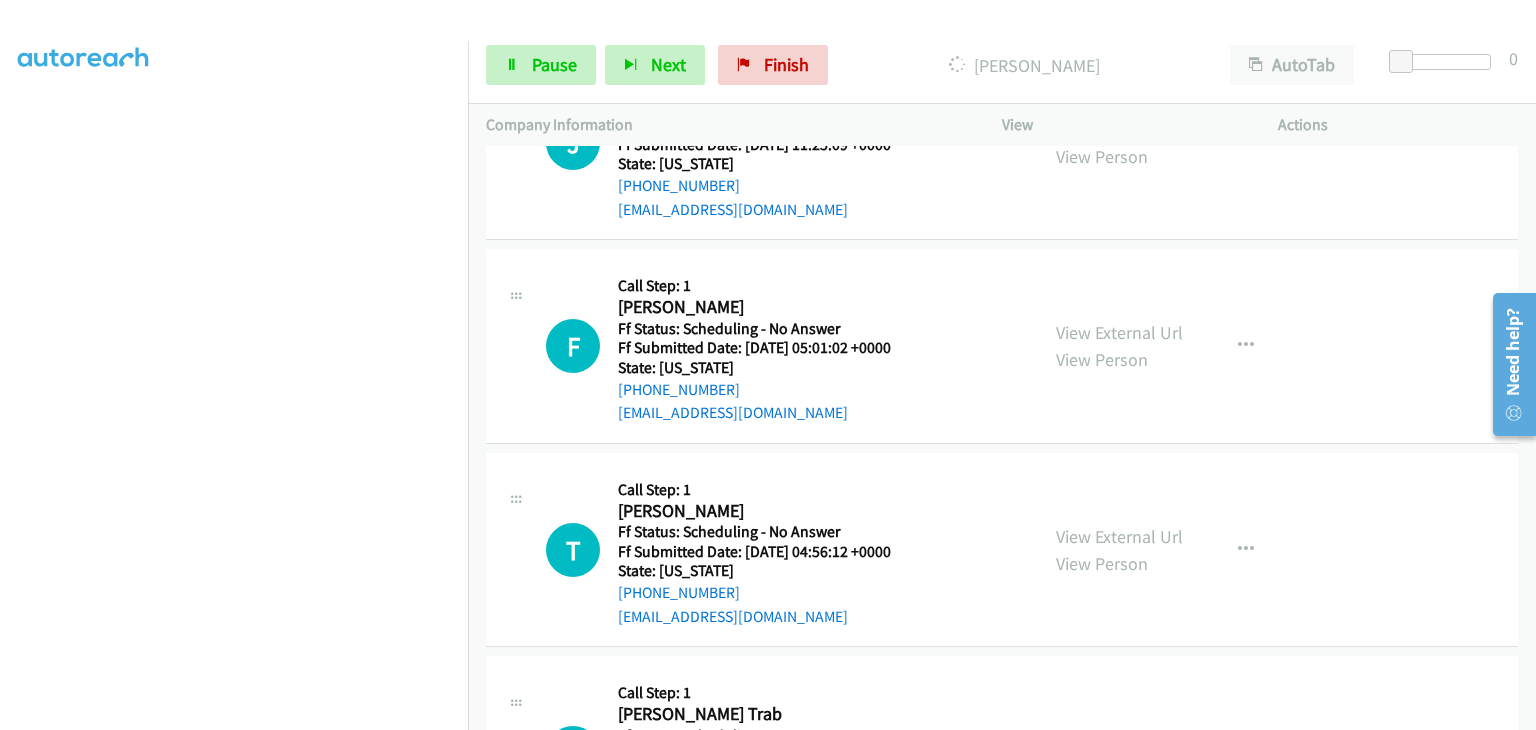 scroll, scrollTop: 392, scrollLeft: 0, axis: vertical 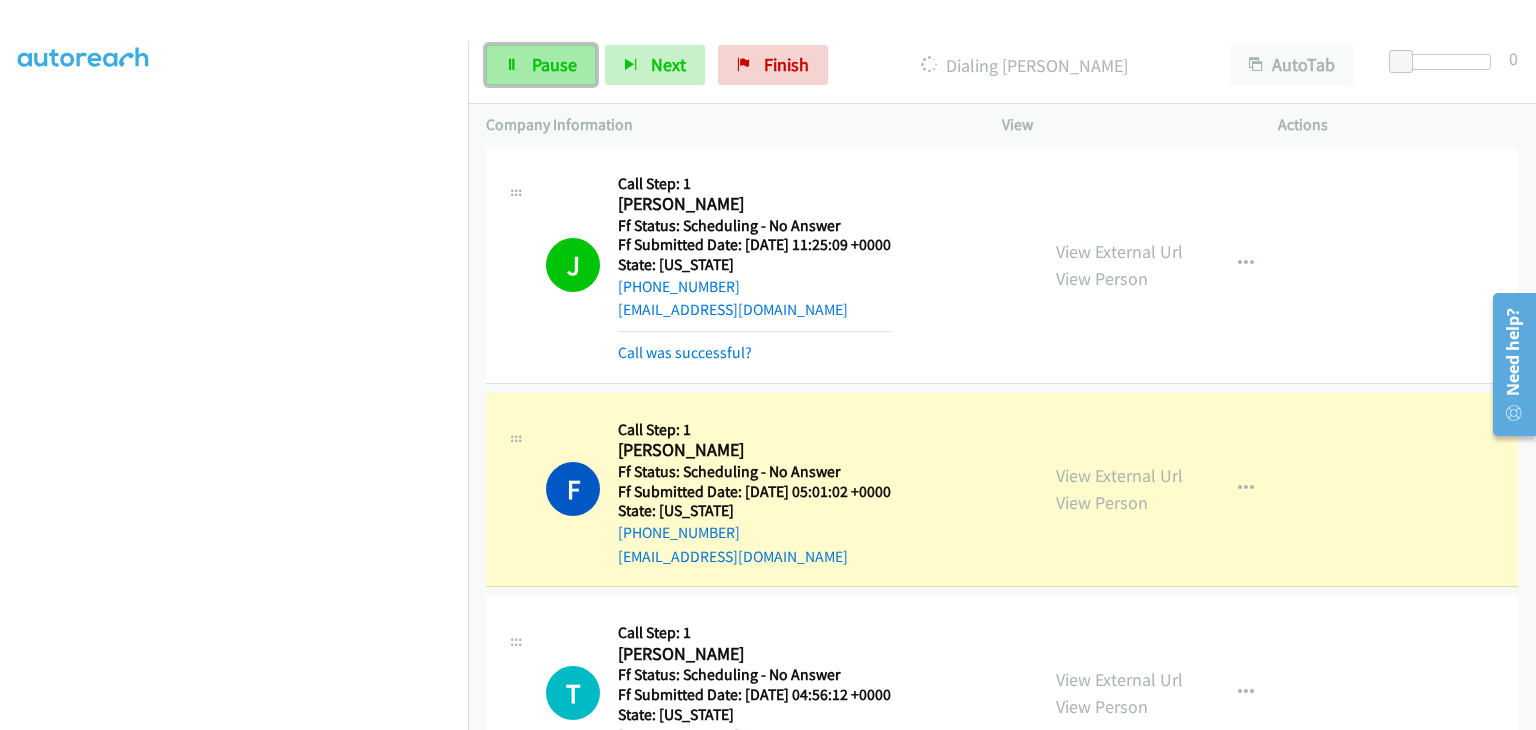 click on "Pause" at bounding box center [554, 64] 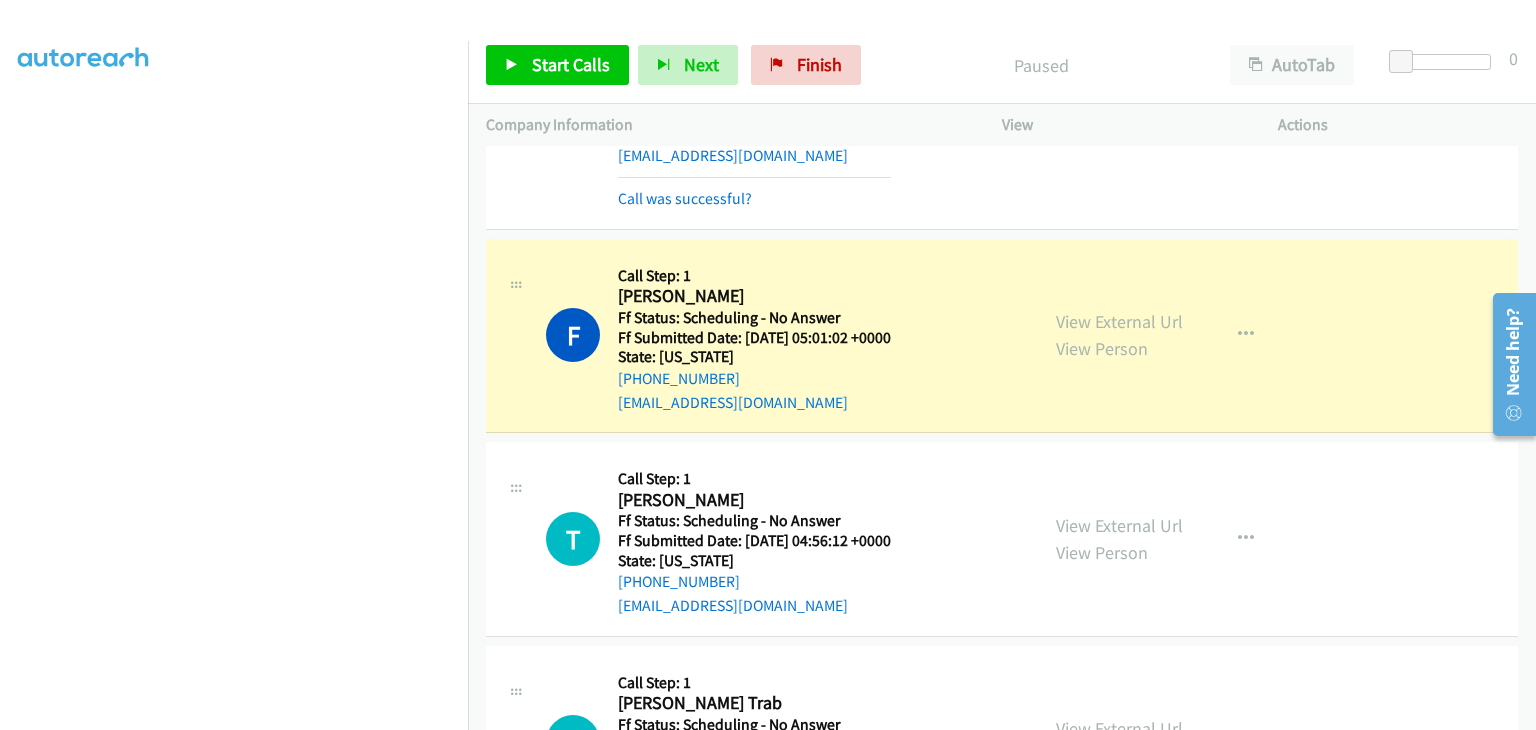 scroll, scrollTop: 4142, scrollLeft: 0, axis: vertical 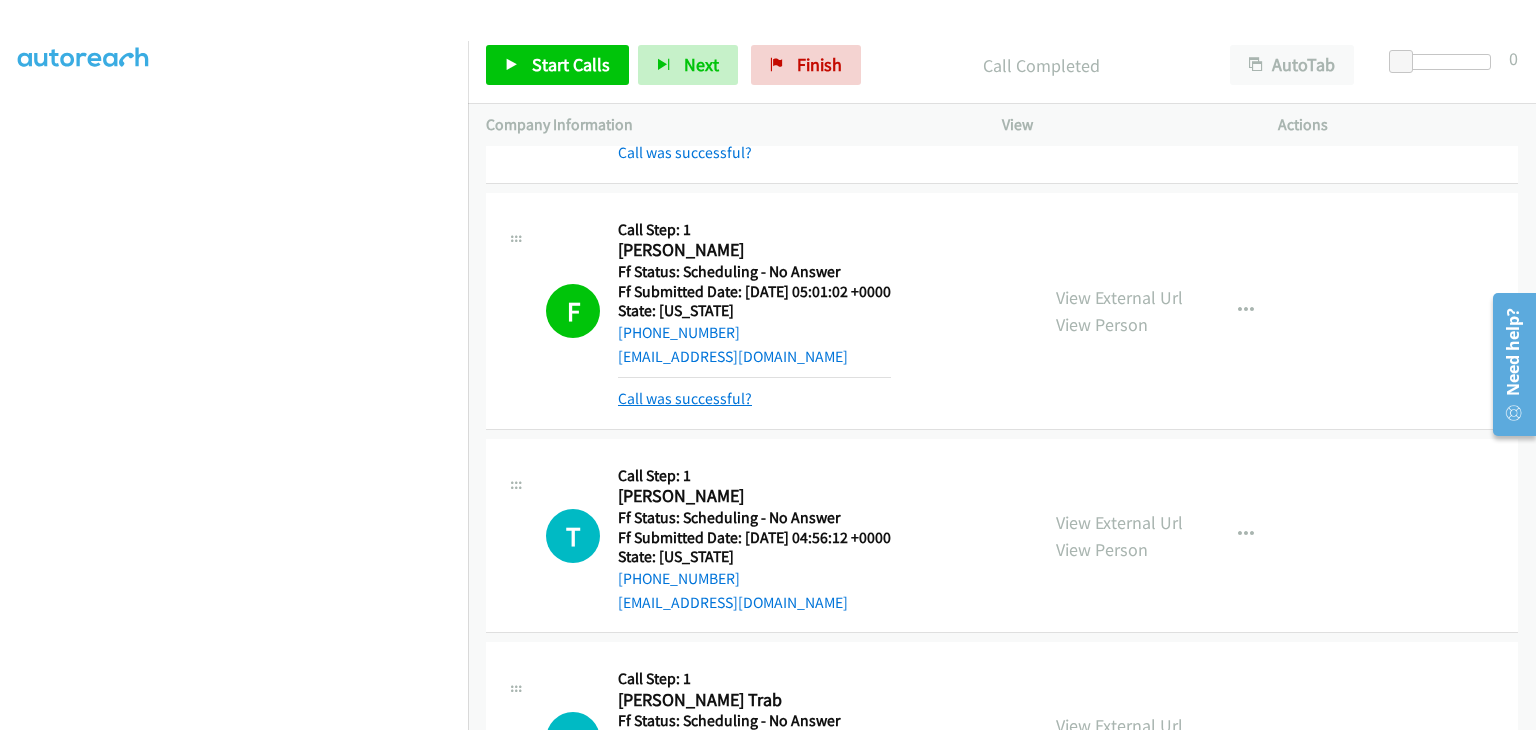 click on "Call was successful?" at bounding box center (685, 398) 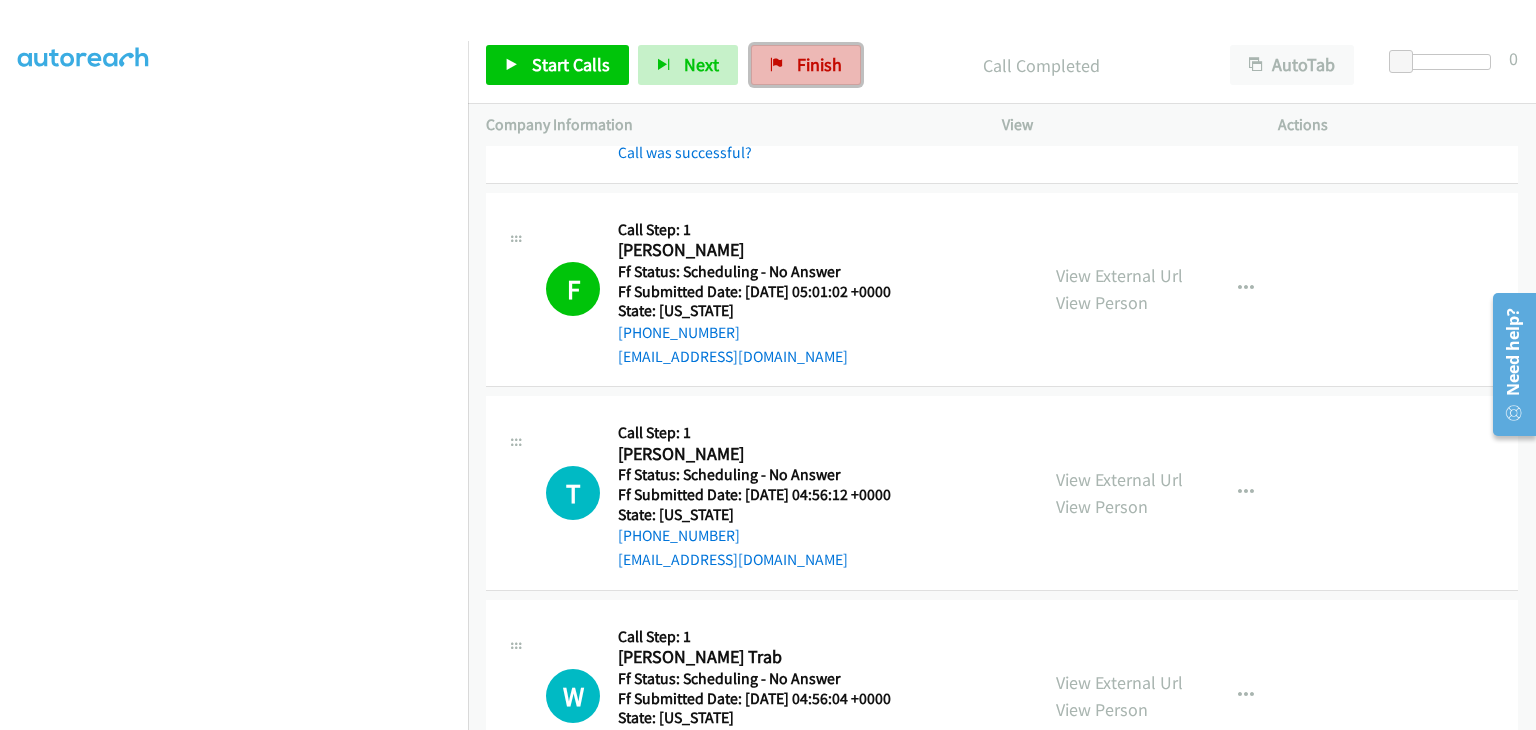 click on "Finish" at bounding box center (806, 65) 